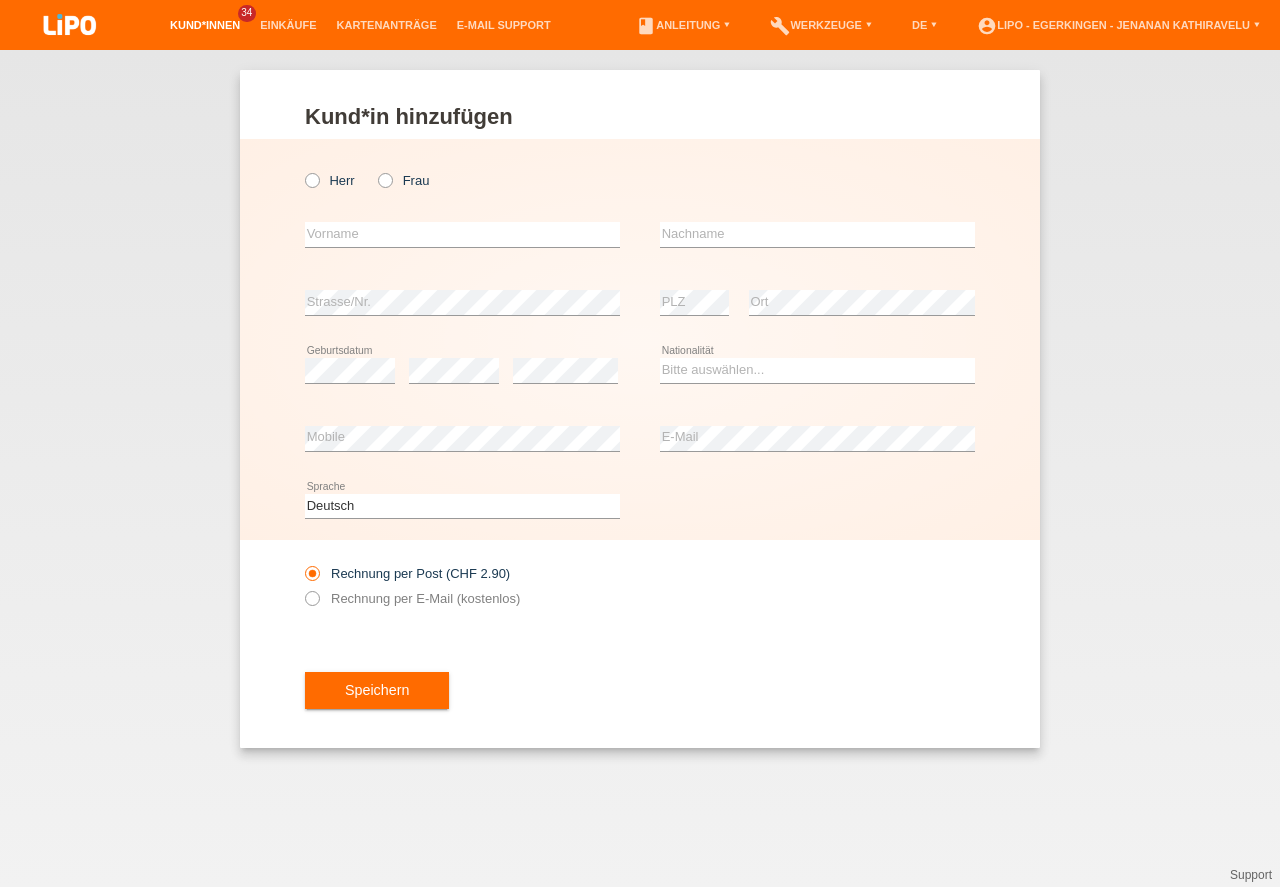 click on "Kund*innen" at bounding box center (205, 25) 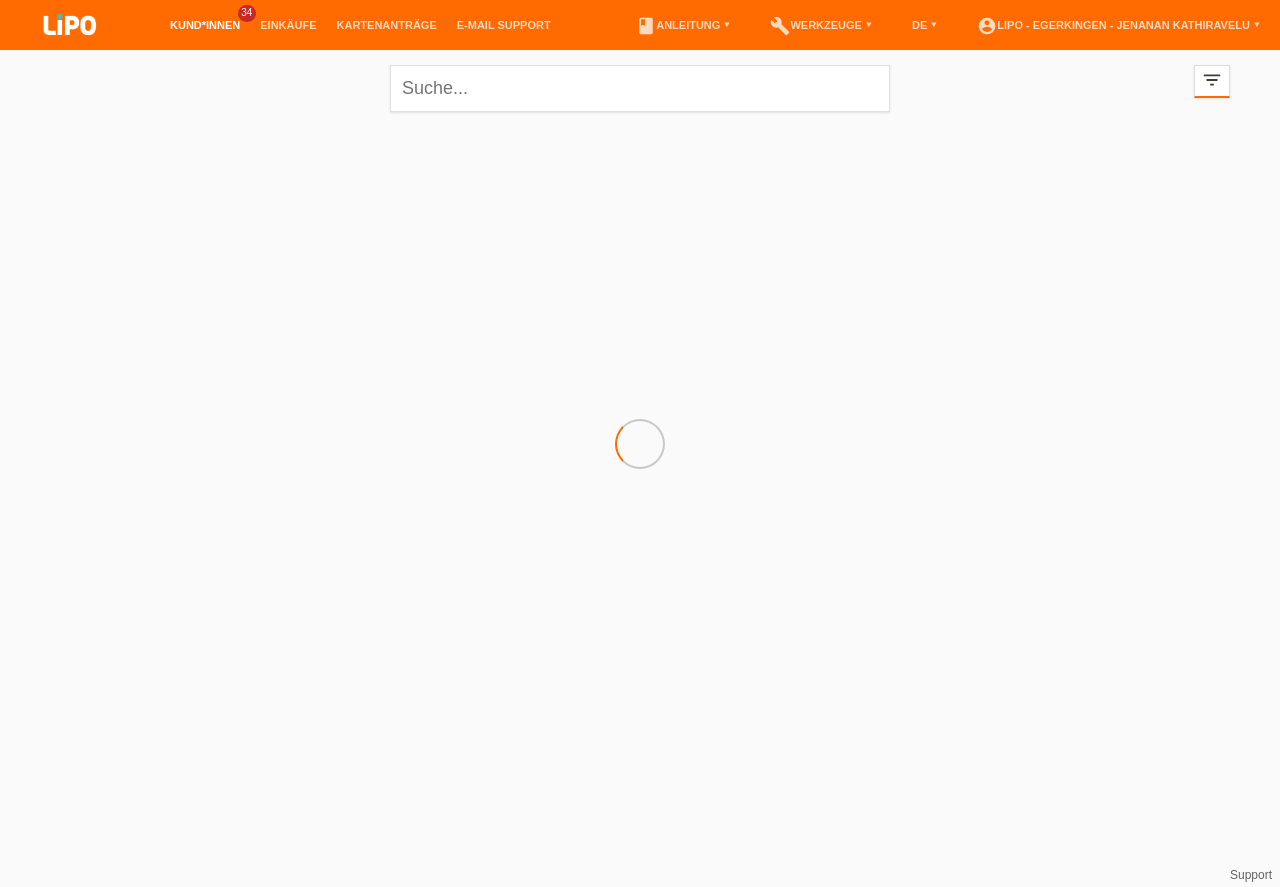 scroll, scrollTop: 0, scrollLeft: 0, axis: both 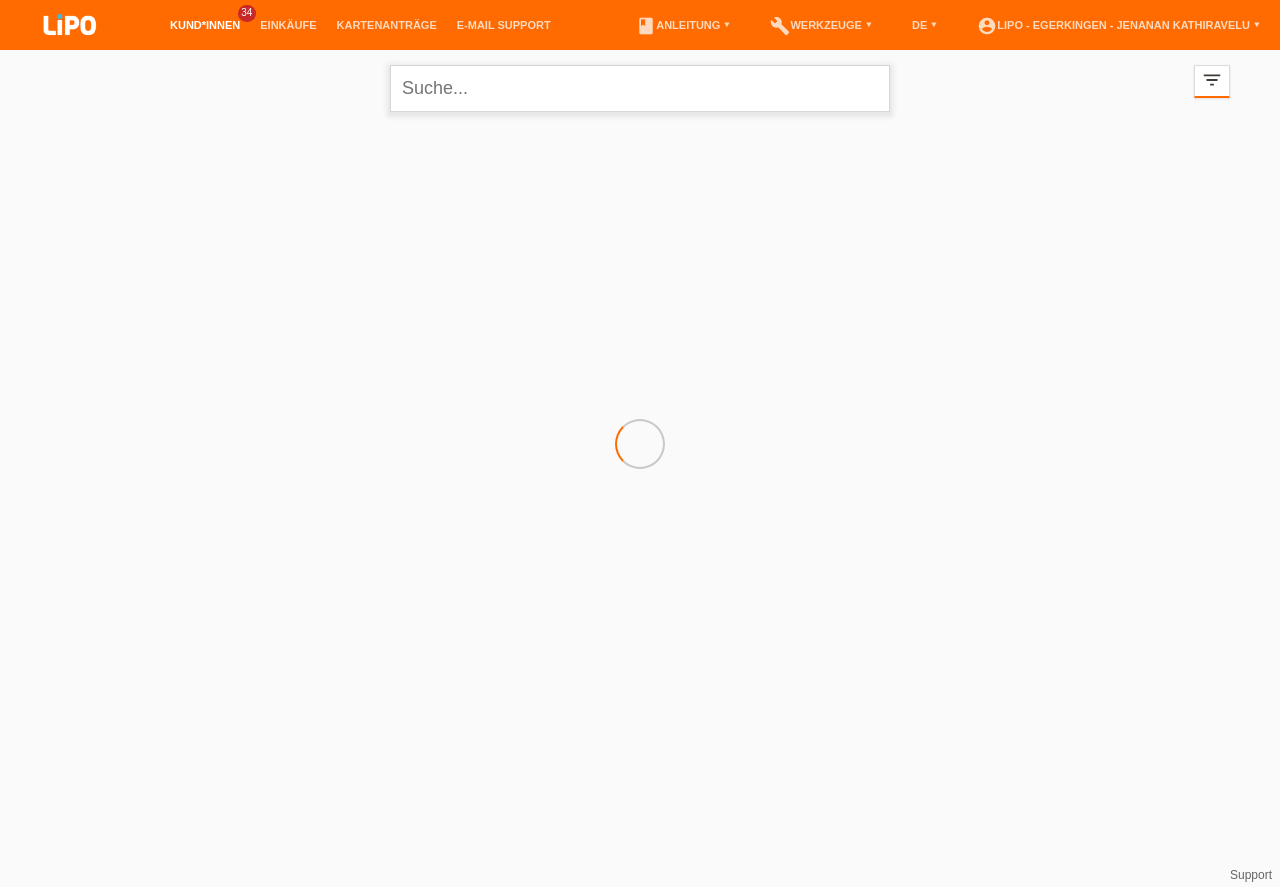 click at bounding box center (640, 88) 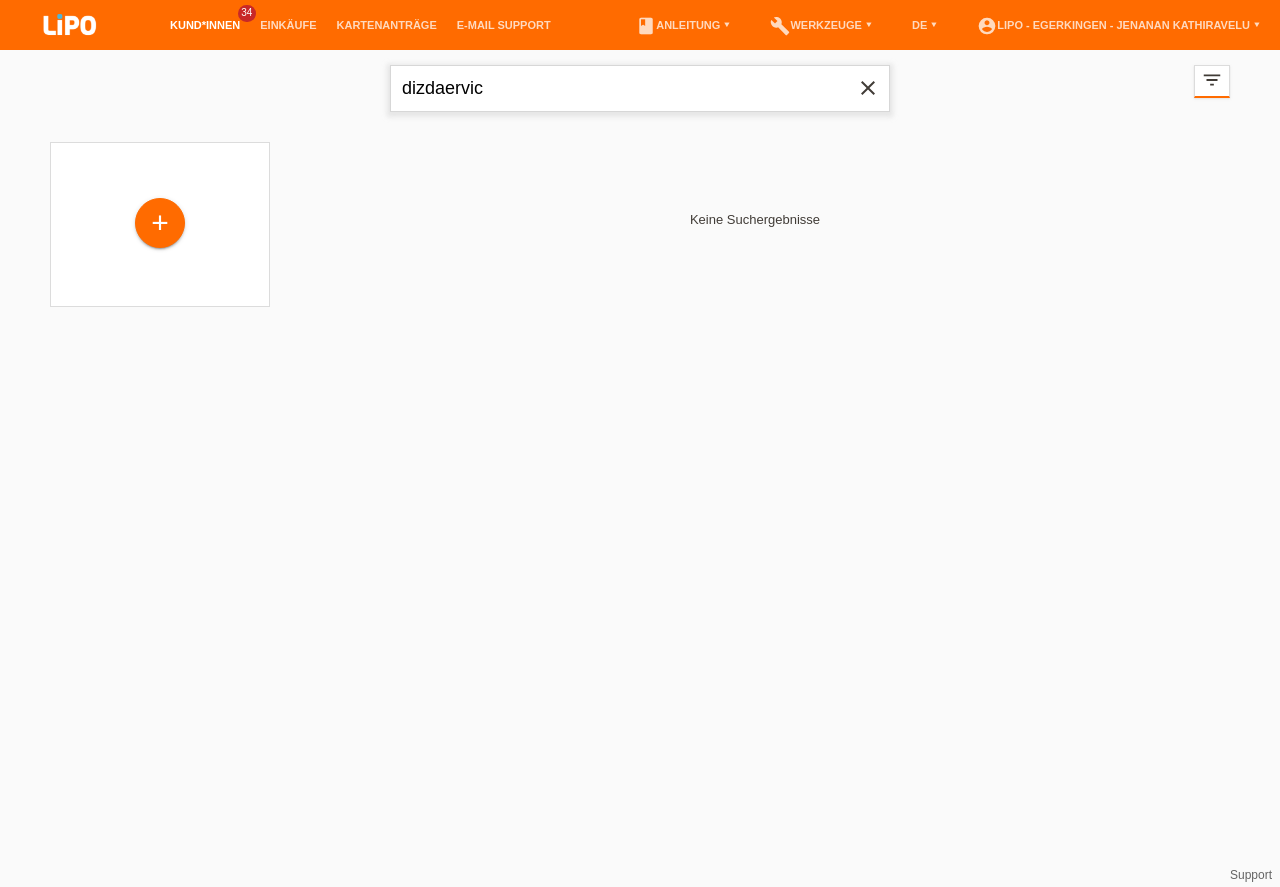 click on "dizdaervic" at bounding box center (640, 88) 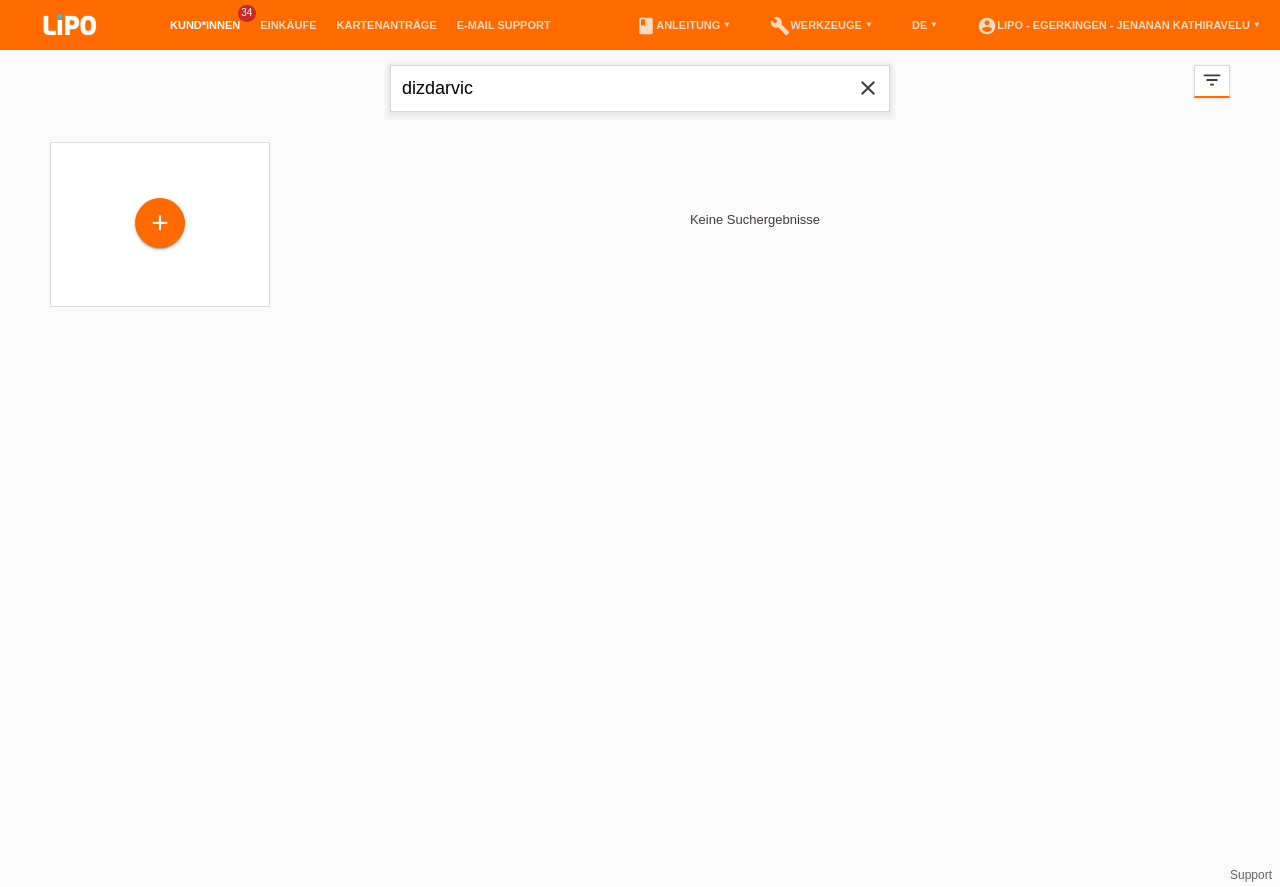 click on "dizdarvic" at bounding box center [640, 88] 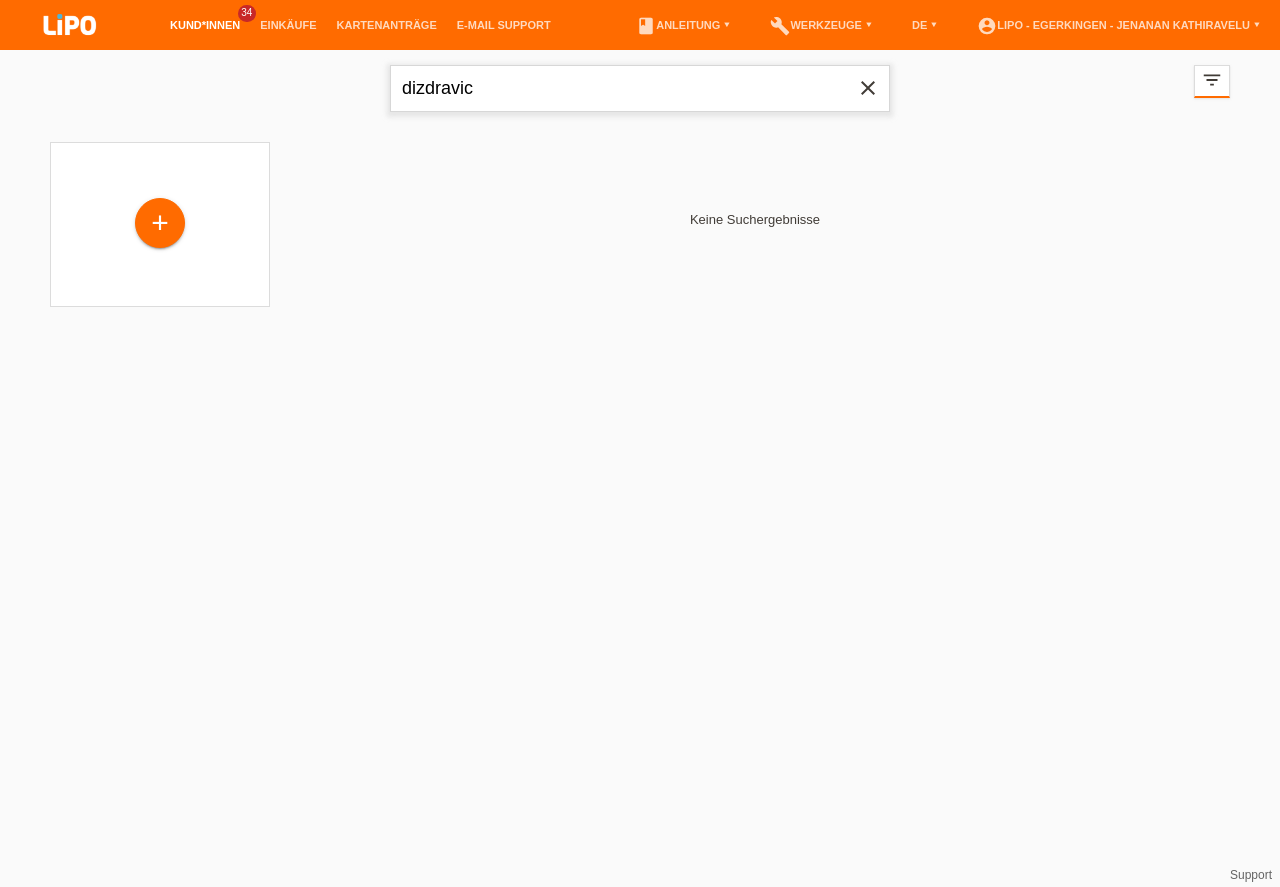 drag, startPoint x: 644, startPoint y: 102, endPoint x: 305, endPoint y: 66, distance: 340.90616 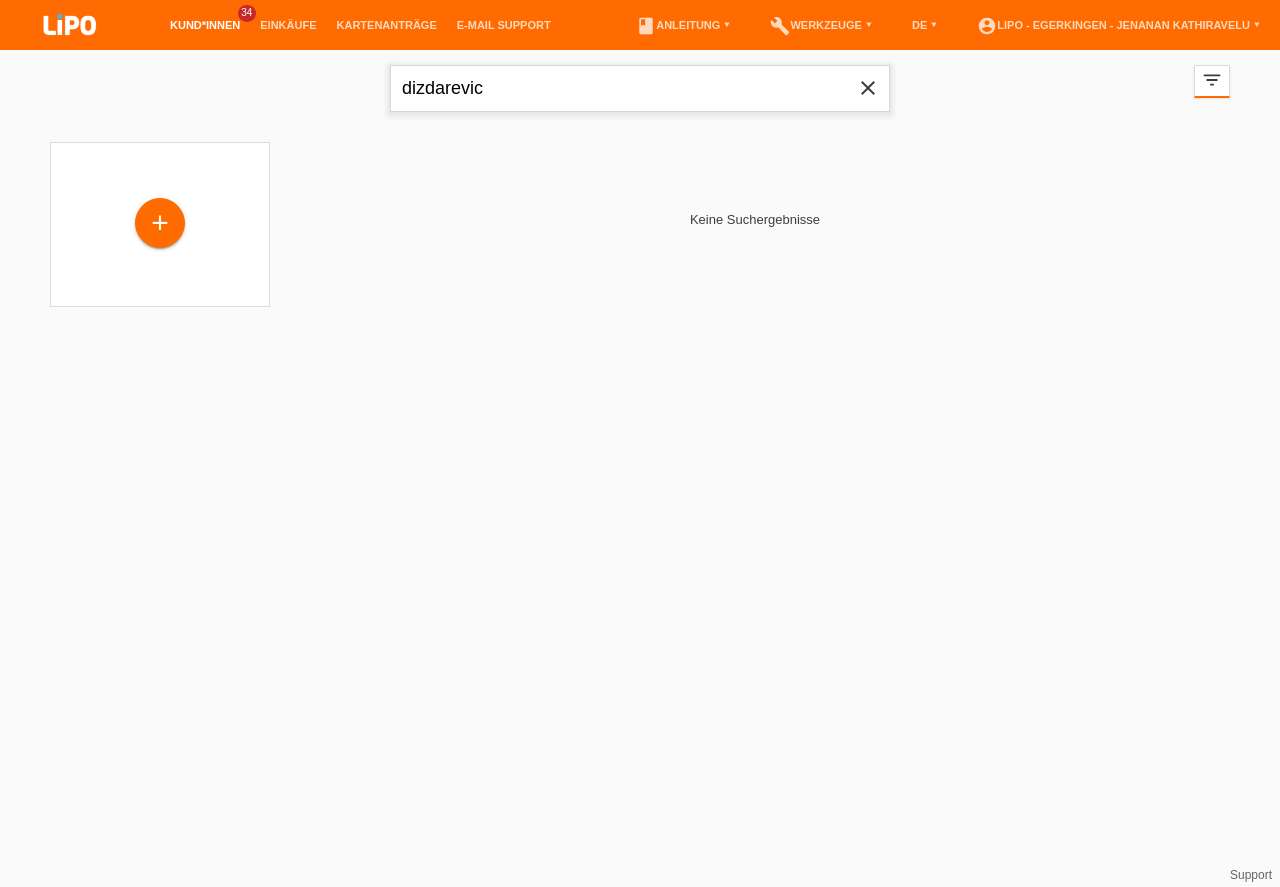 type on "dizdarevic" 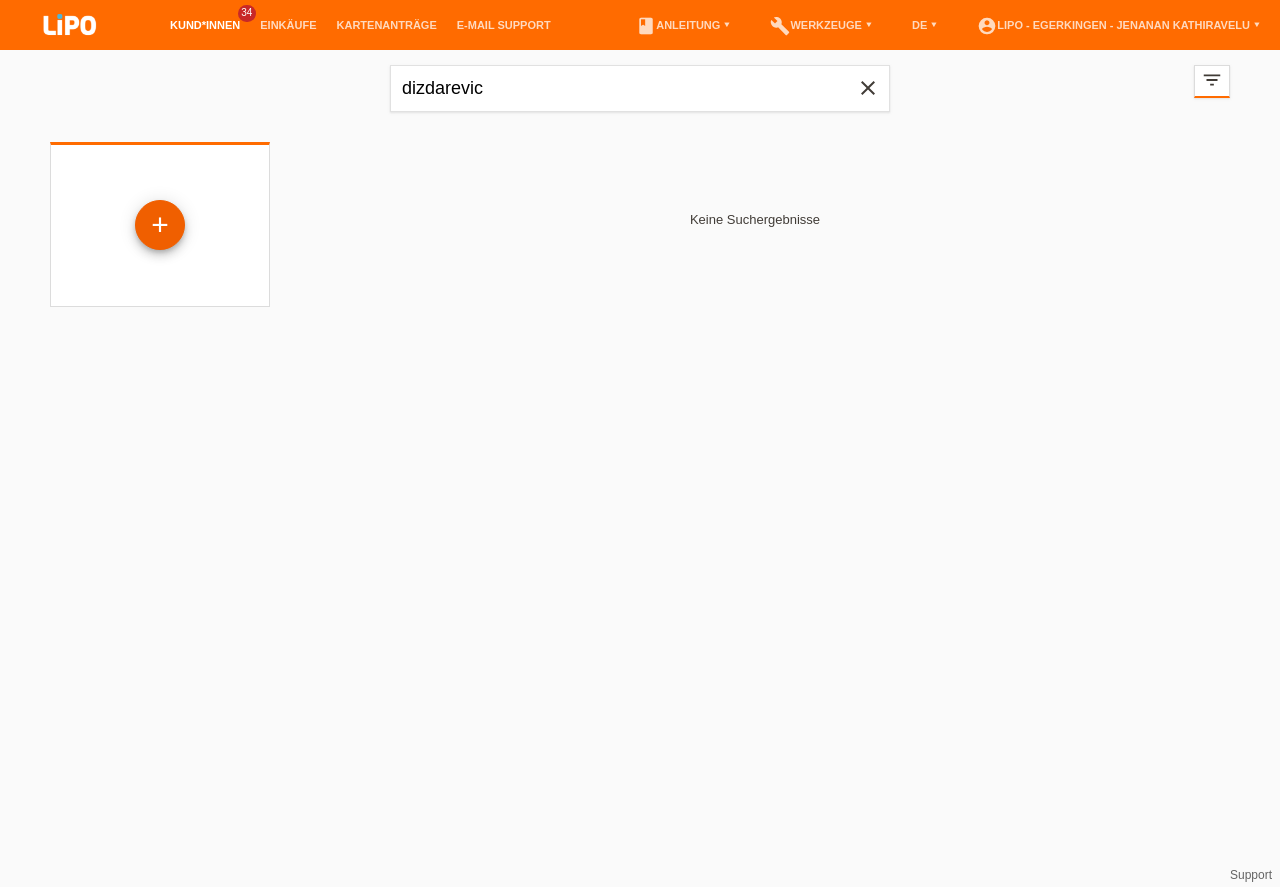 click on "+" at bounding box center [160, 225] 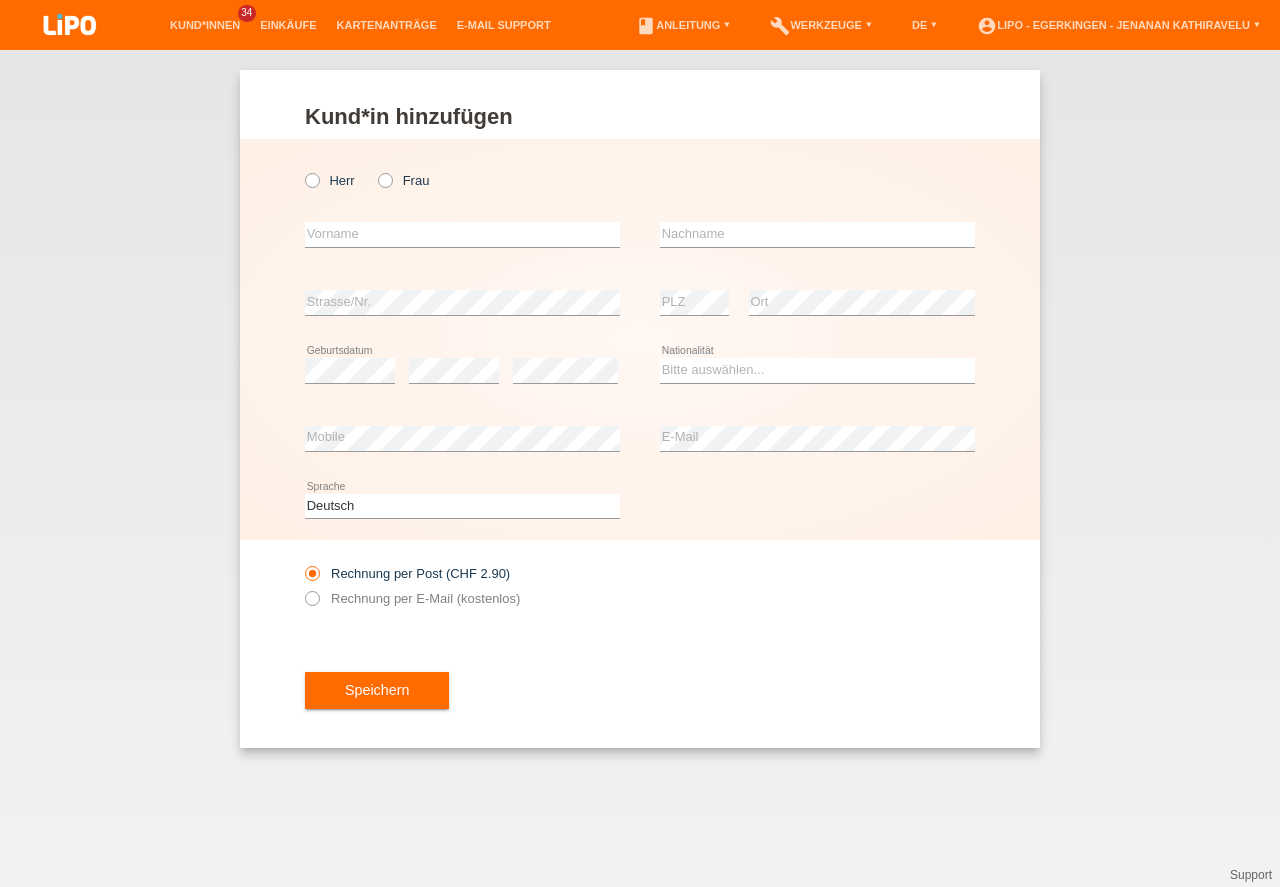 scroll, scrollTop: 0, scrollLeft: 0, axis: both 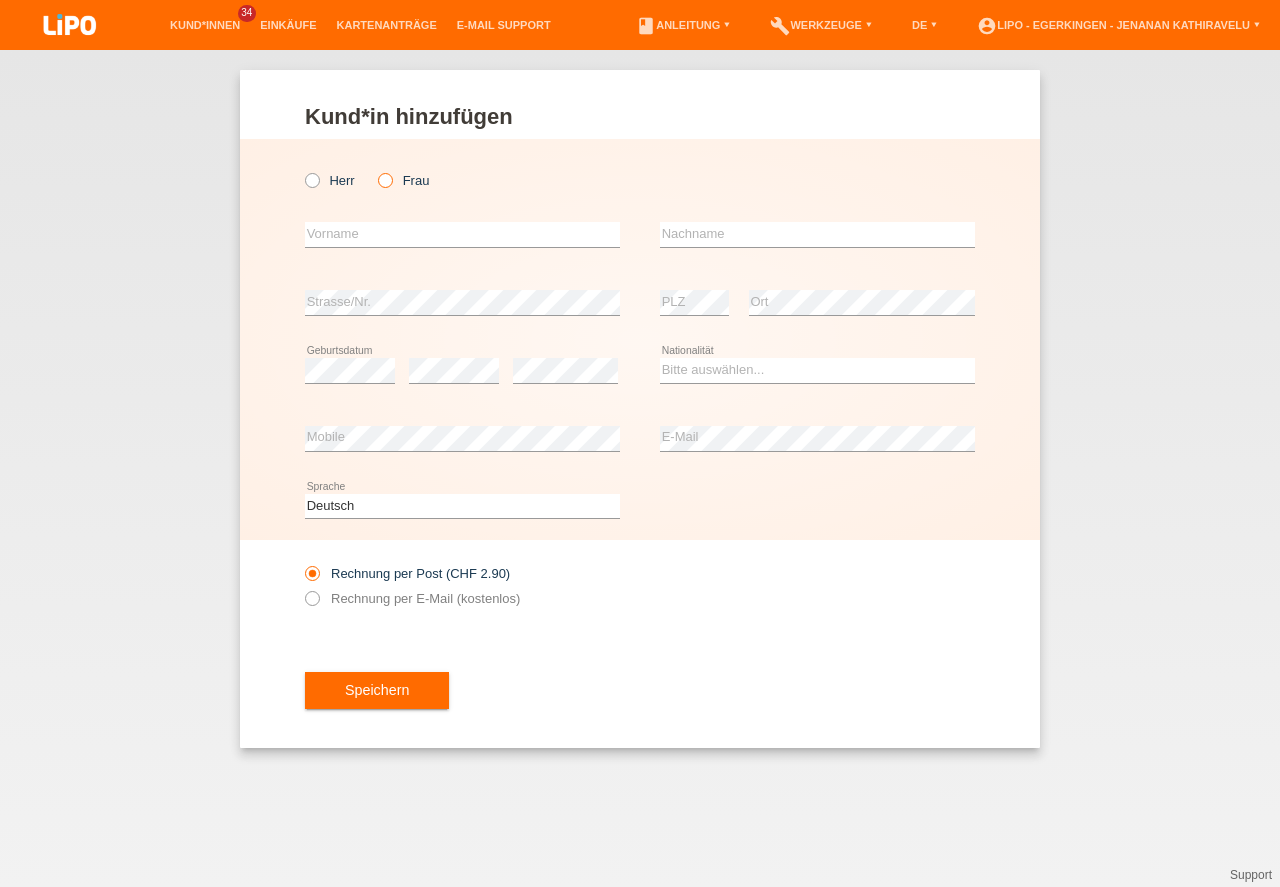 click at bounding box center (375, 170) 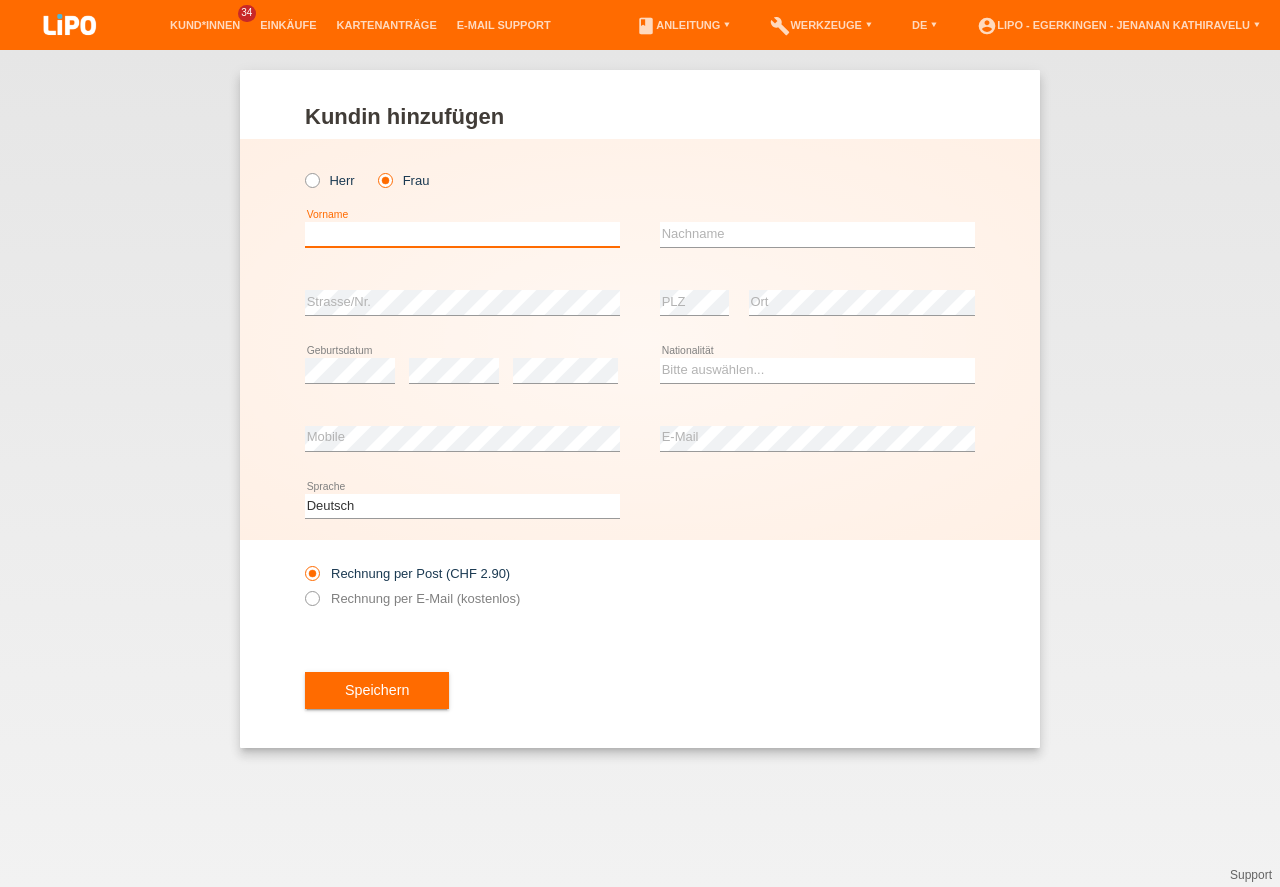 click at bounding box center (462, 234) 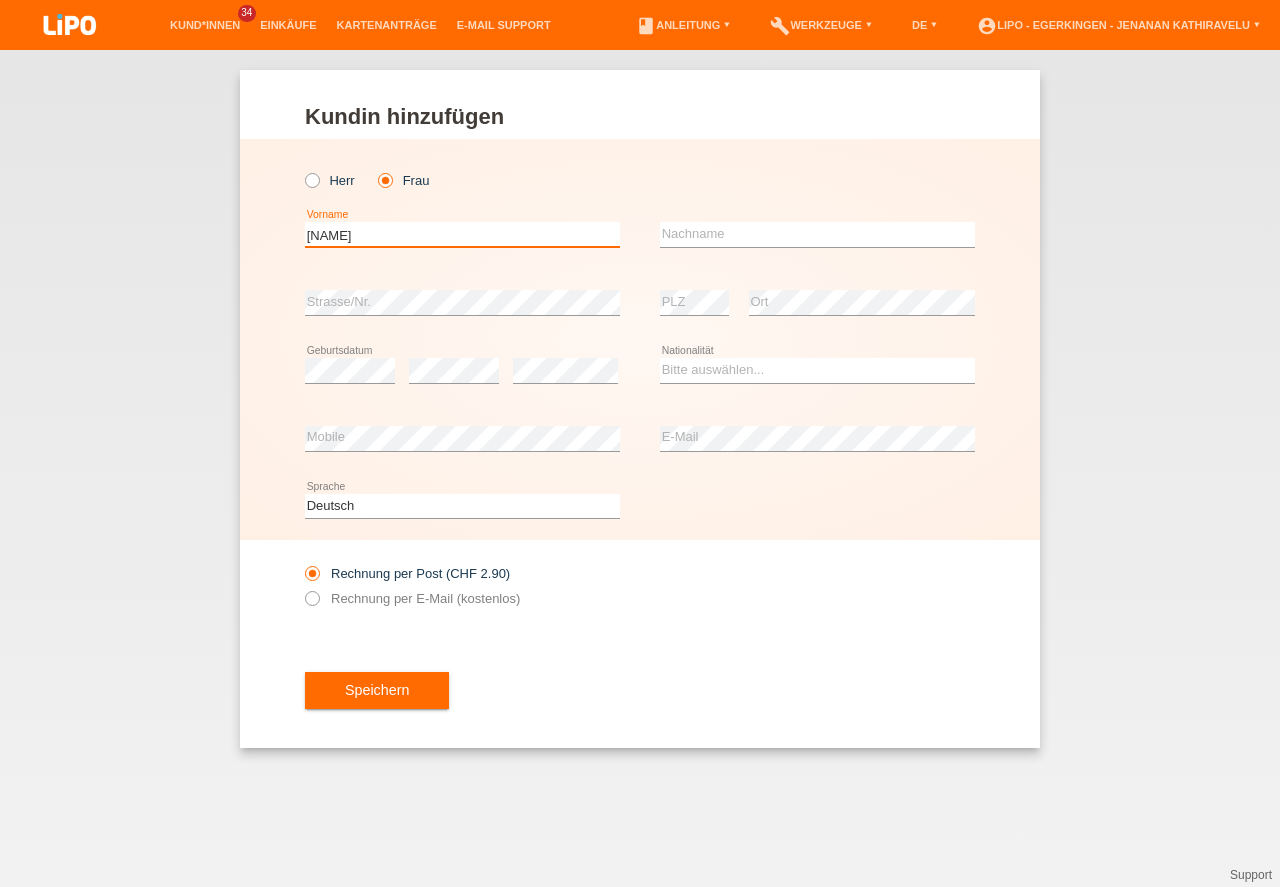 type on "[FIRST]" 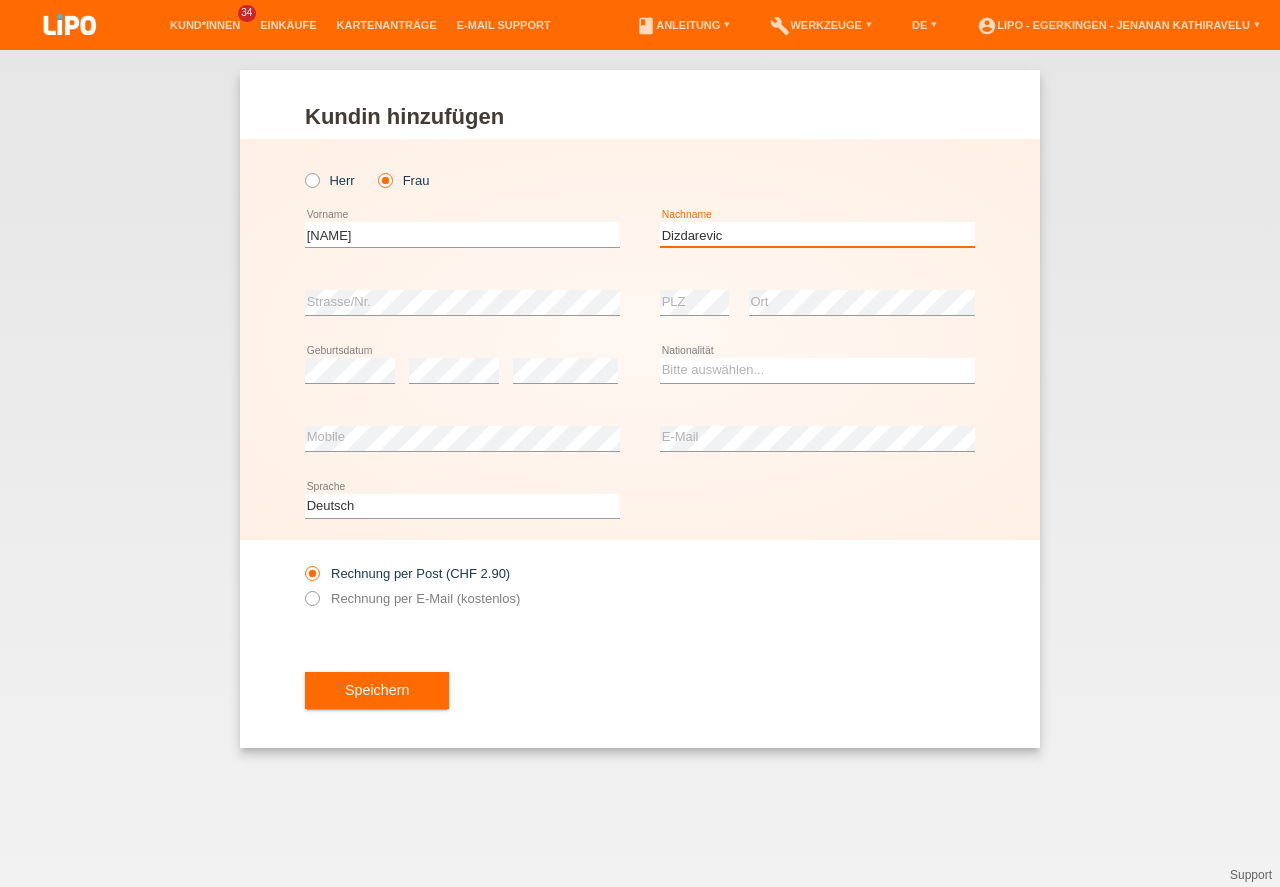 type on "Dizdarevic" 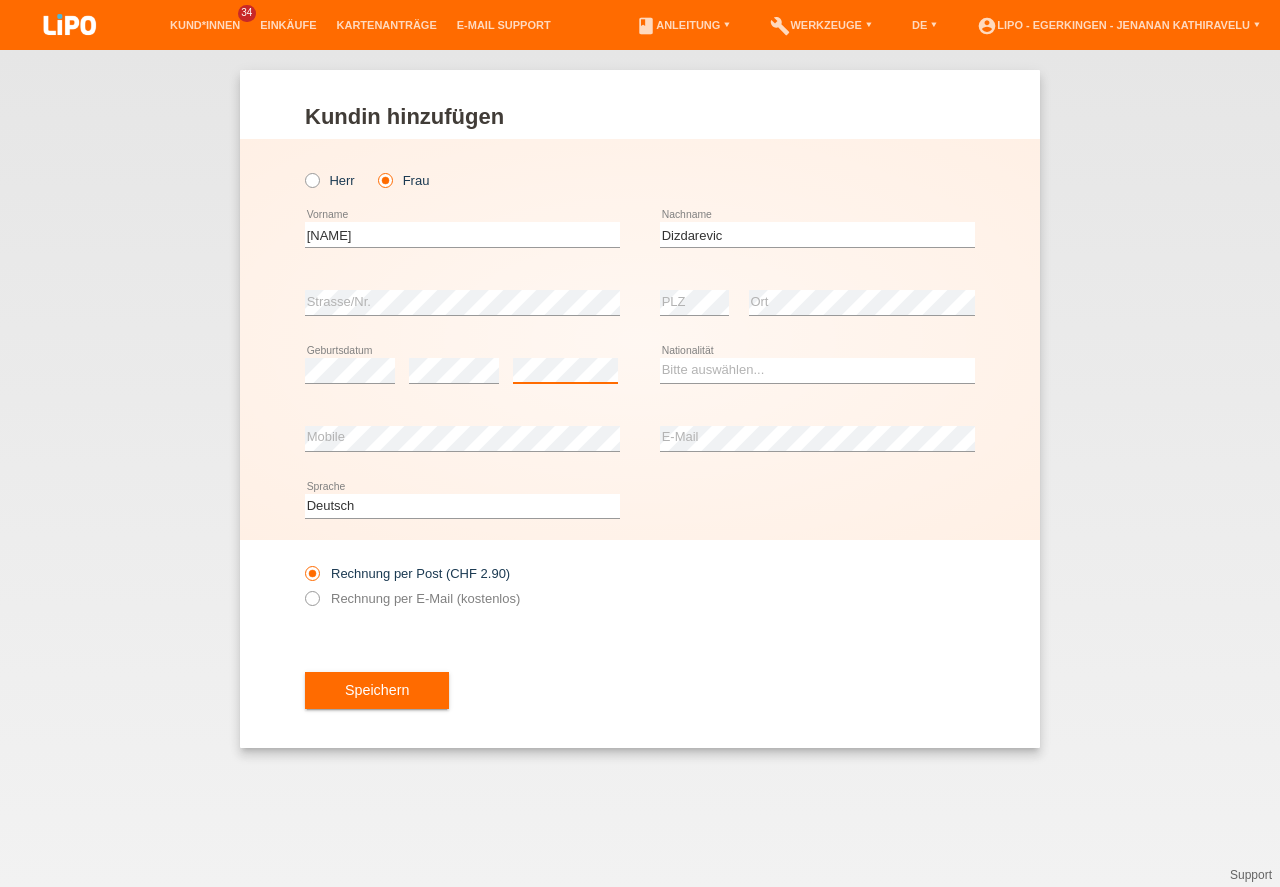 scroll, scrollTop: 0, scrollLeft: 0, axis: both 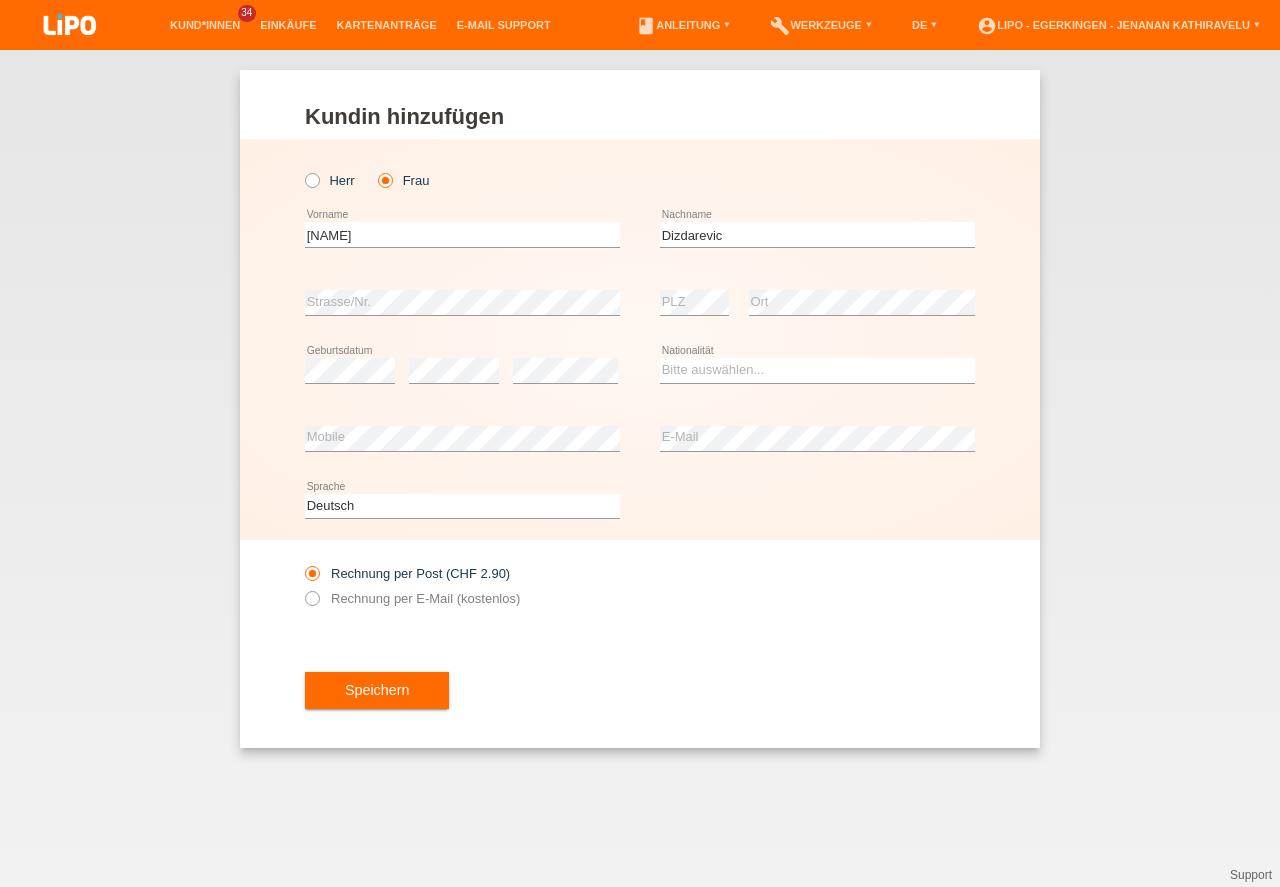 drag, startPoint x: 697, startPoint y: 355, endPoint x: 698, endPoint y: 366, distance: 11.045361 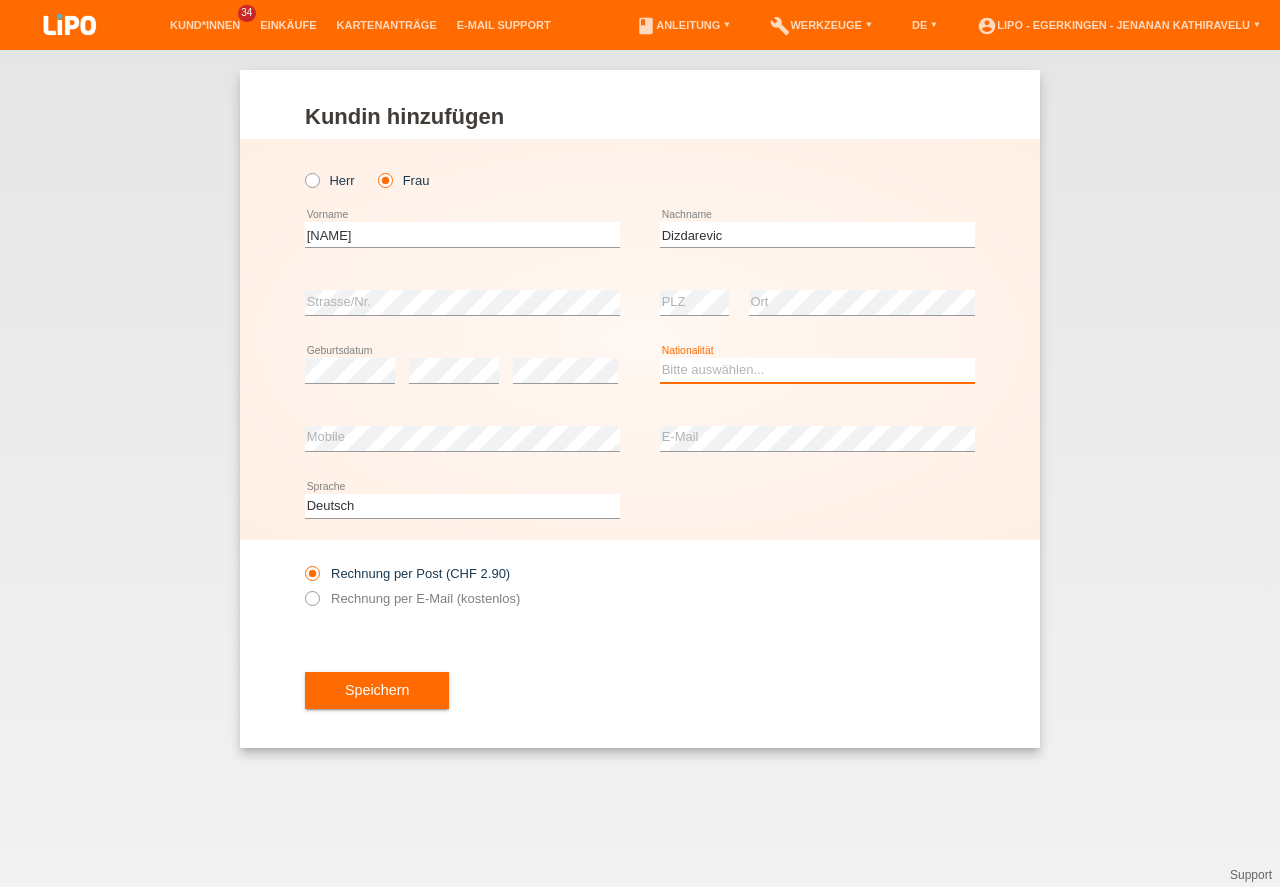 click on "Bitte auswählen...
Schweiz
Deutschland
Liechtenstein
Österreich
------------
Afghanistan
Ägypten
Åland
Albanien
Algerien" at bounding box center [817, 370] 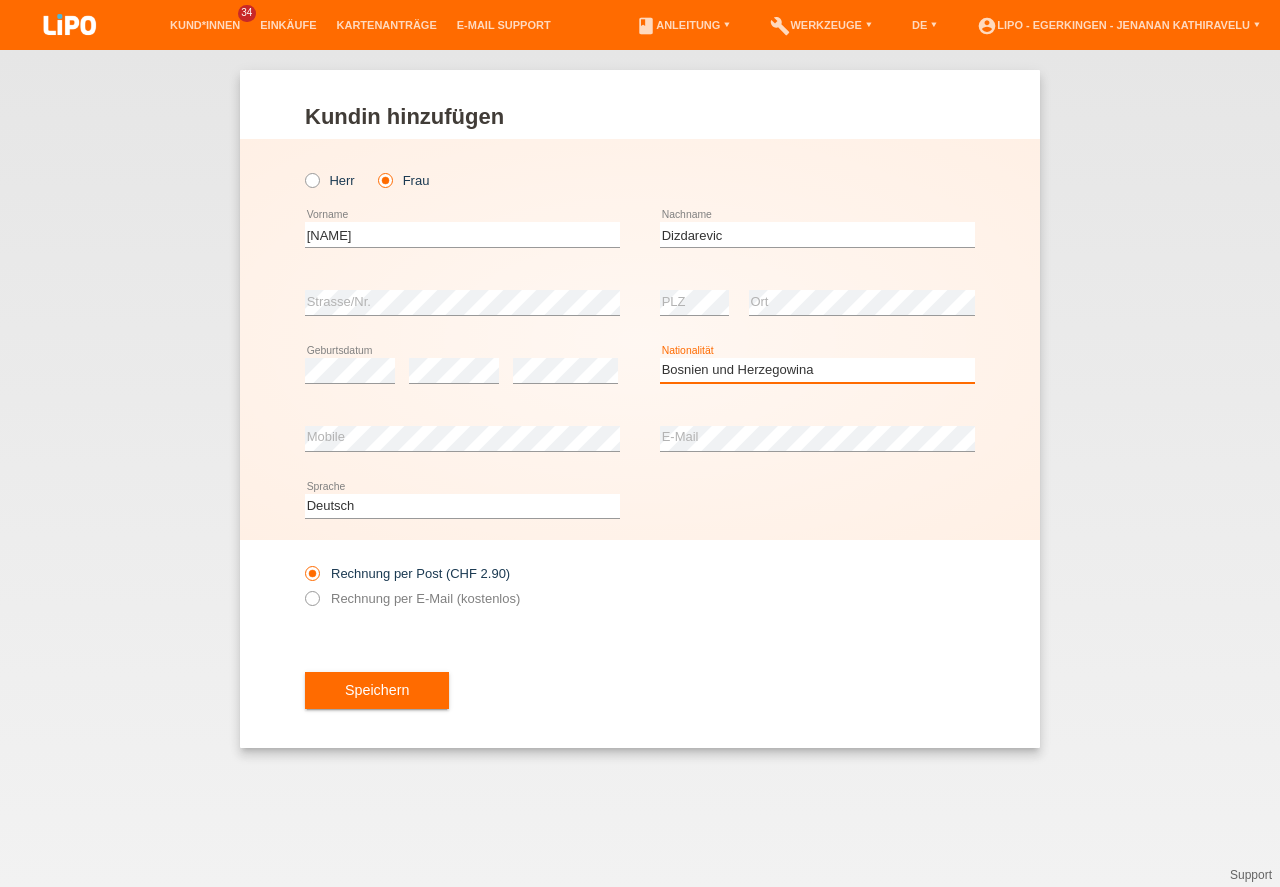 click on "Bosnien und Herzegowina" at bounding box center [0, 0] 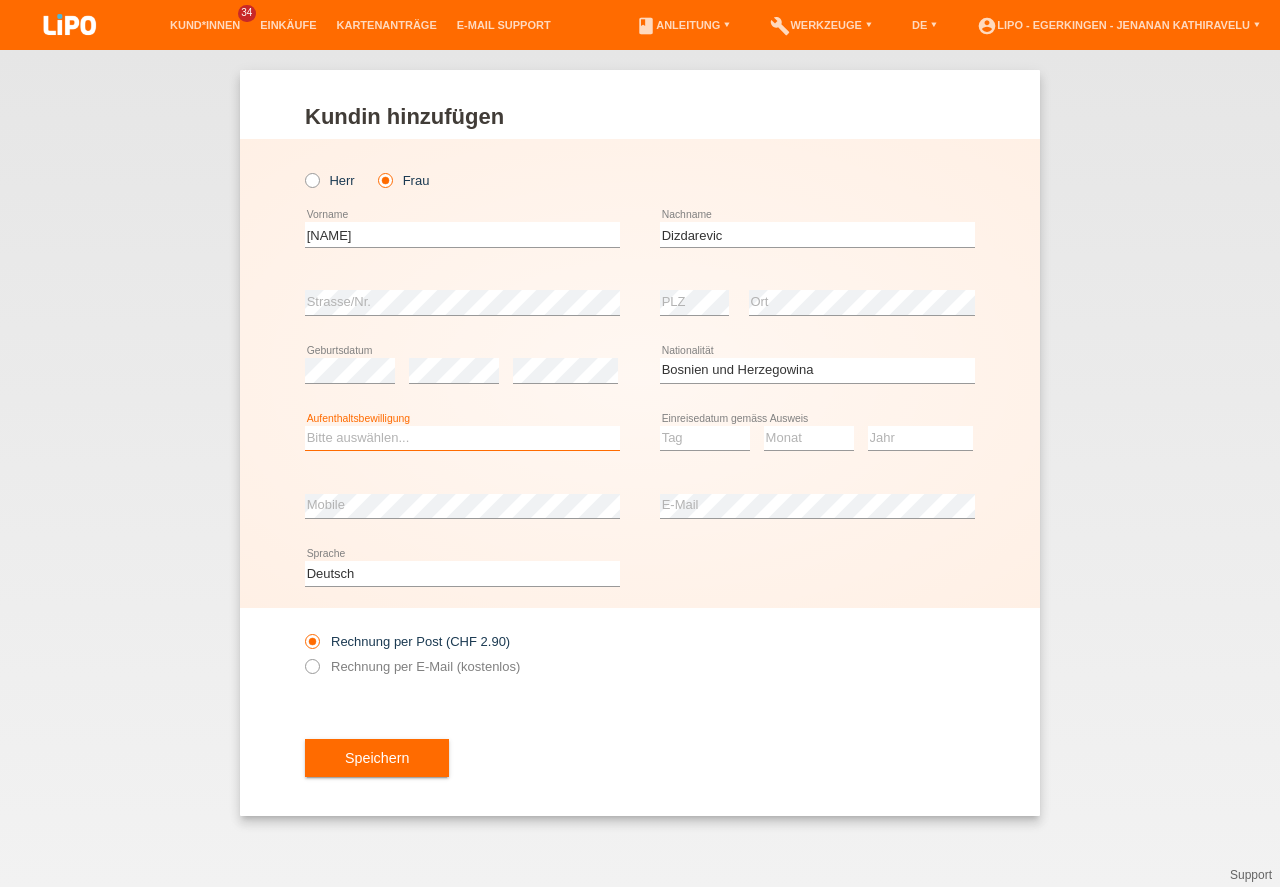 click on "Bitte auswählen...
C
B
B - Flüchtlingsstatus
Andere" at bounding box center [462, 438] 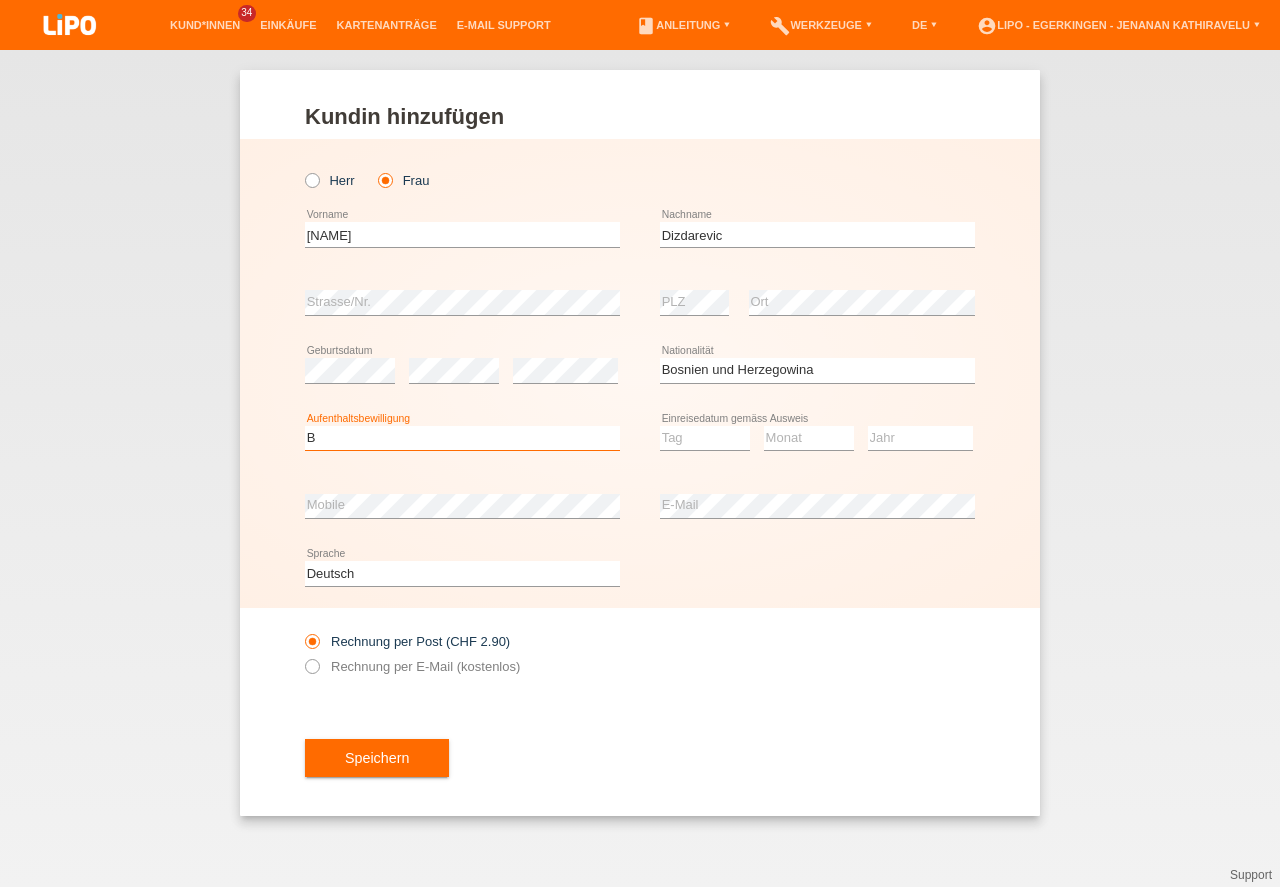click on "B" at bounding box center [0, 0] 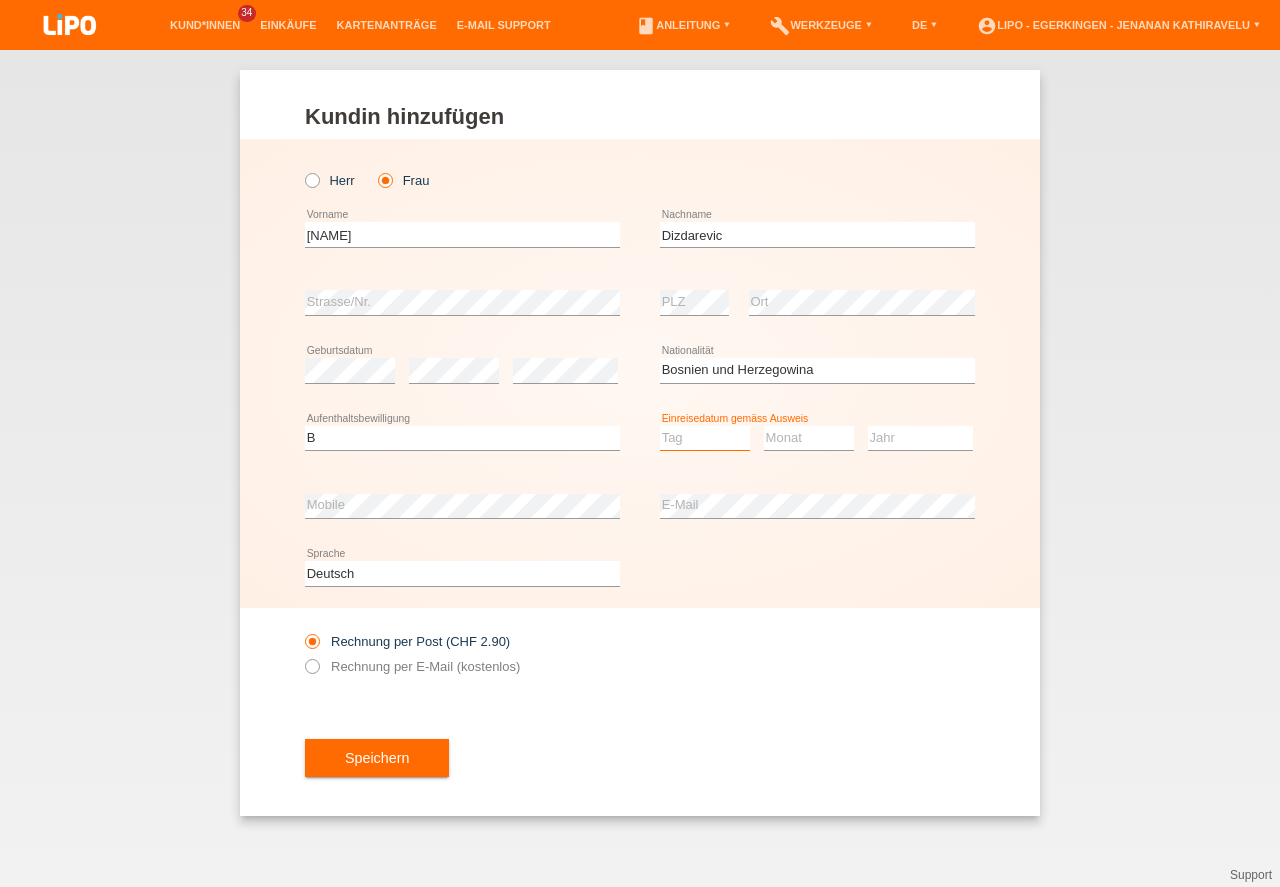 click on "Tag
01
02
03
04
05
06
07
08
09
10 11" at bounding box center [705, 438] 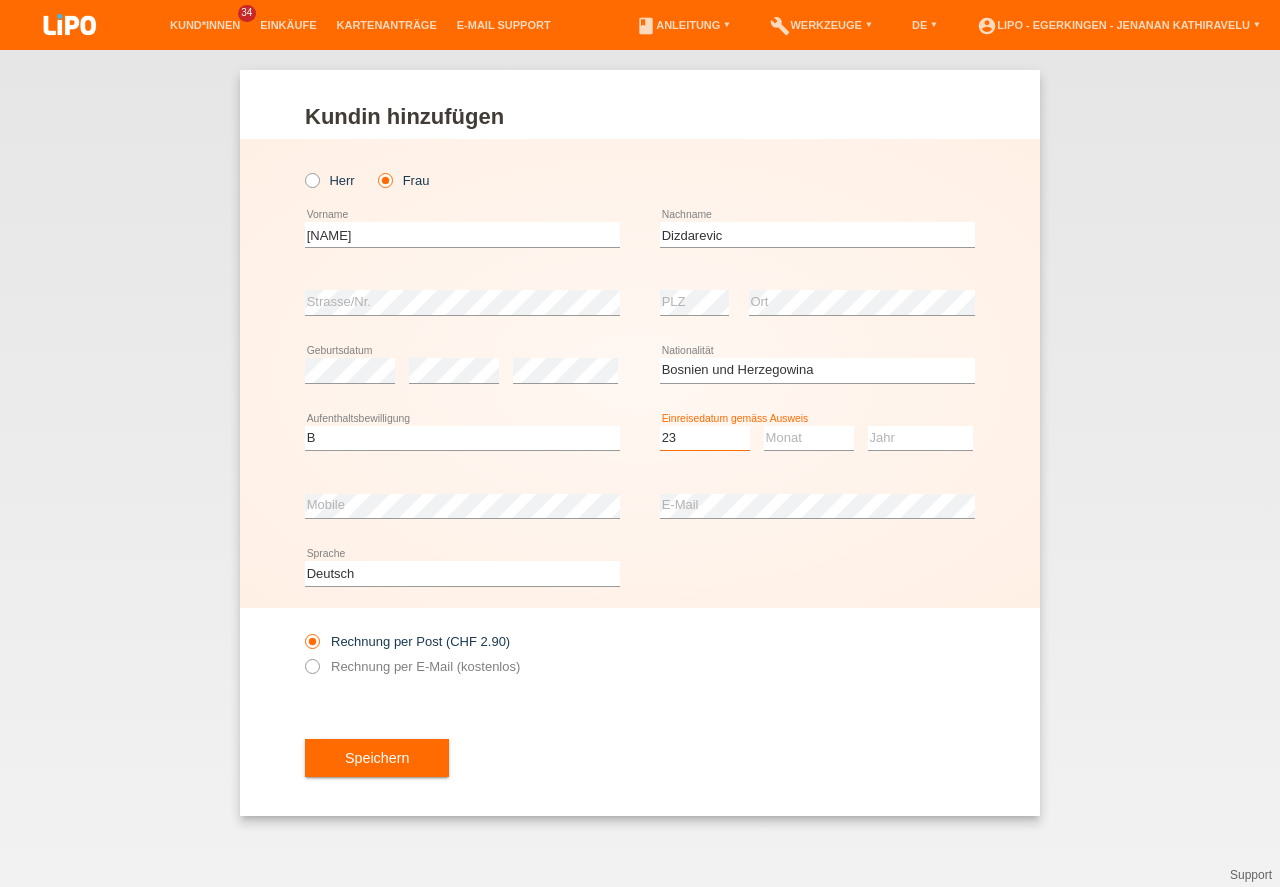 click on "23" at bounding box center [0, 0] 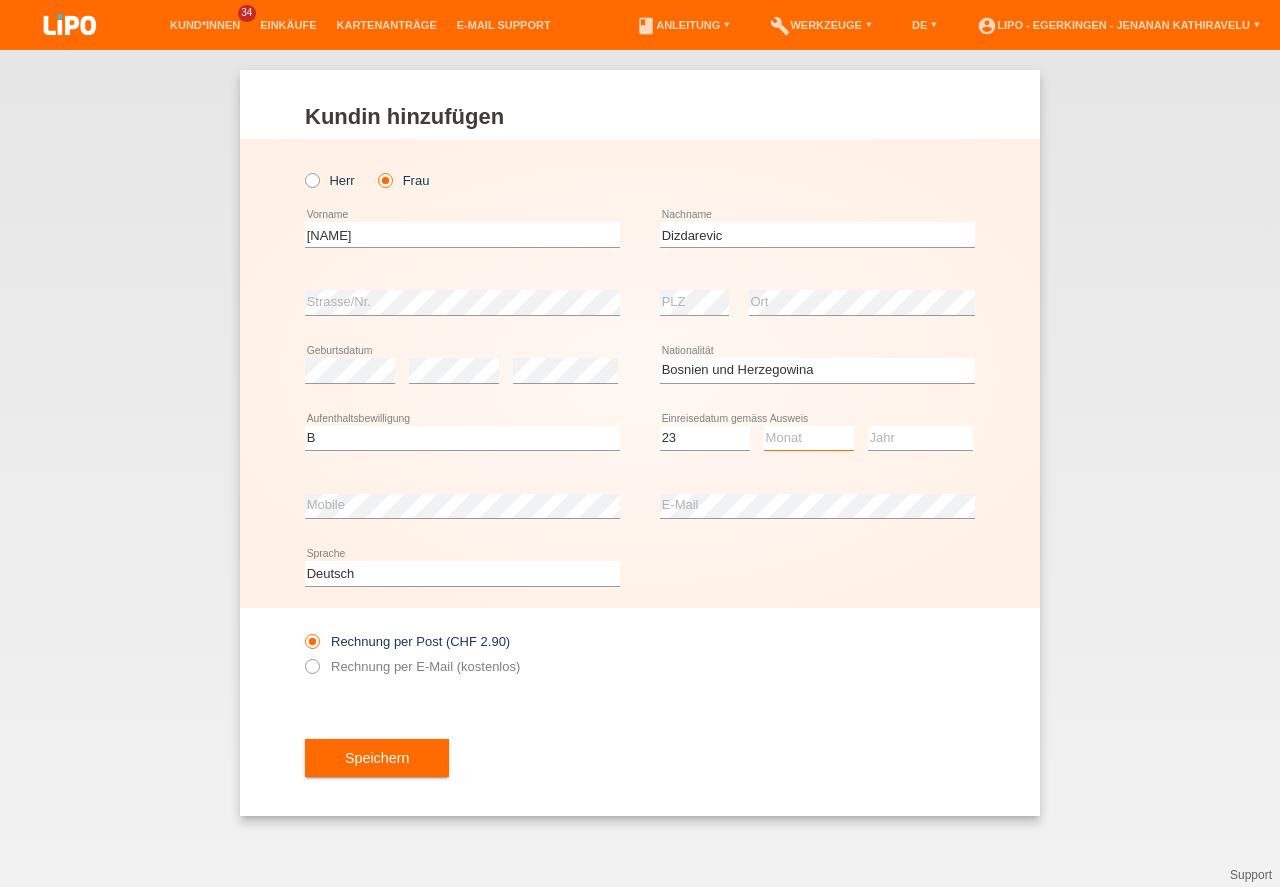 click on "Monat
01
02
03
04
05
06
07
08
09
10 11" at bounding box center (809, 438) 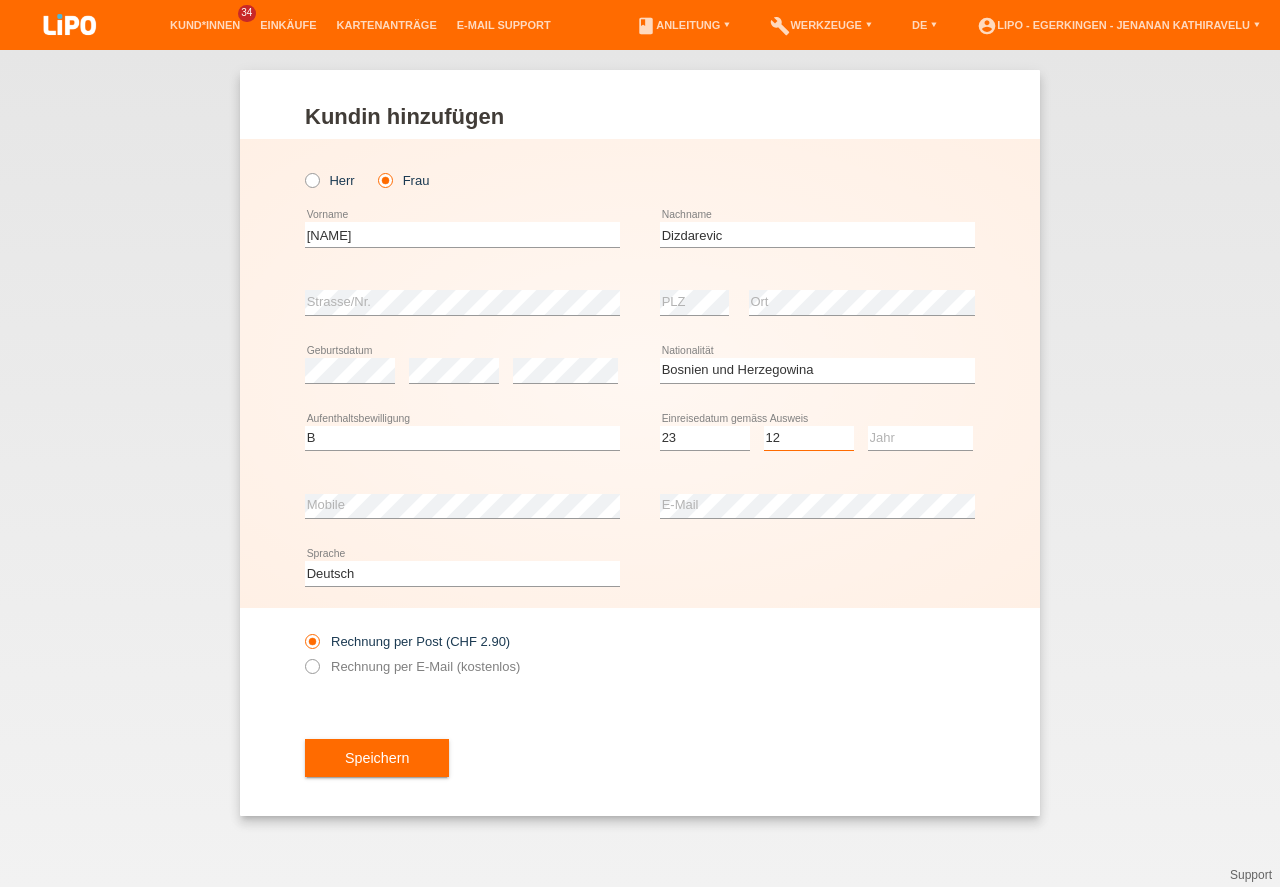 click on "12" at bounding box center [0, 0] 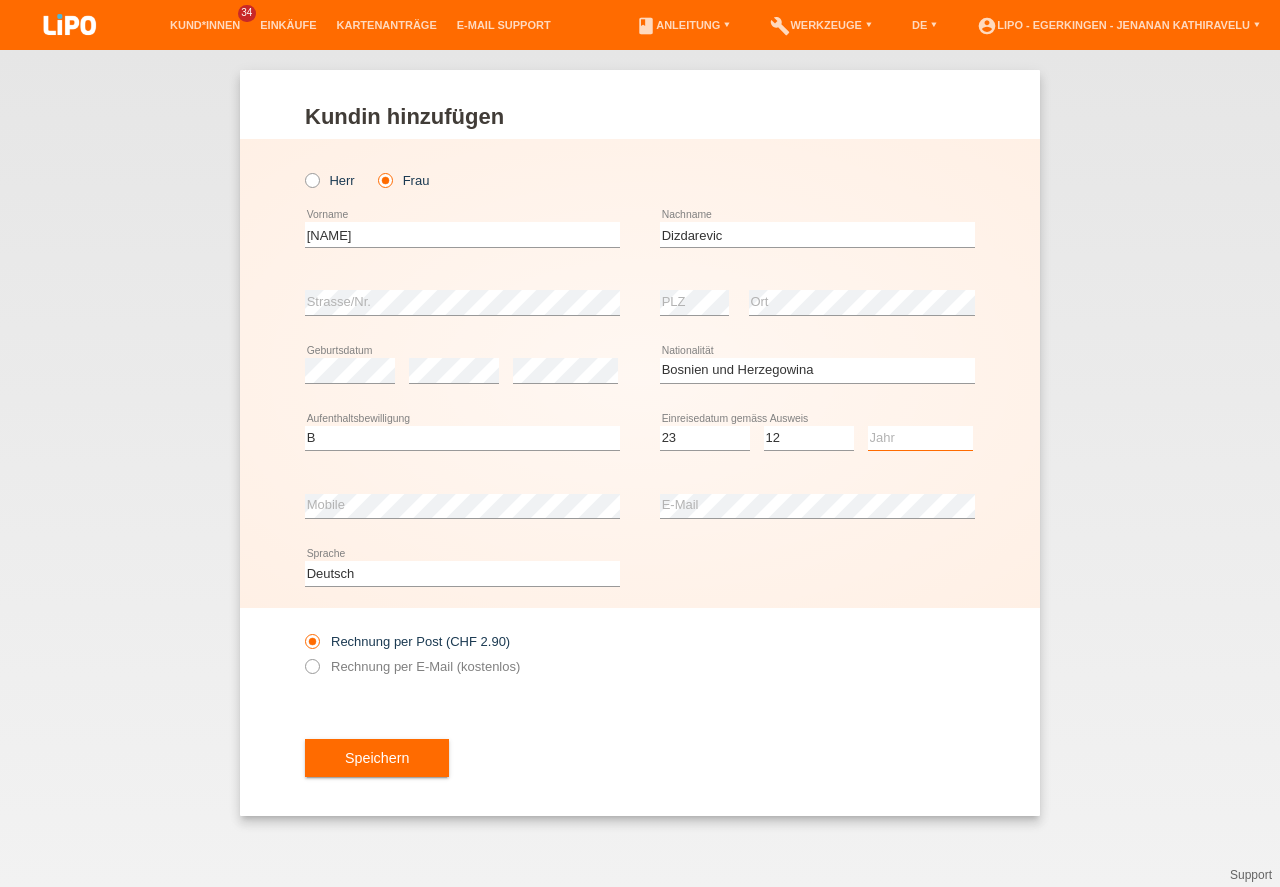 click on "Jahr
2025
2024
2023
2022
2021
2020
2019
2018
2017 2016 2015 2014 2013 2012 2011 2010 2009 2008 2007 2006 2005 2004 2003 2002 2001" at bounding box center [920, 438] 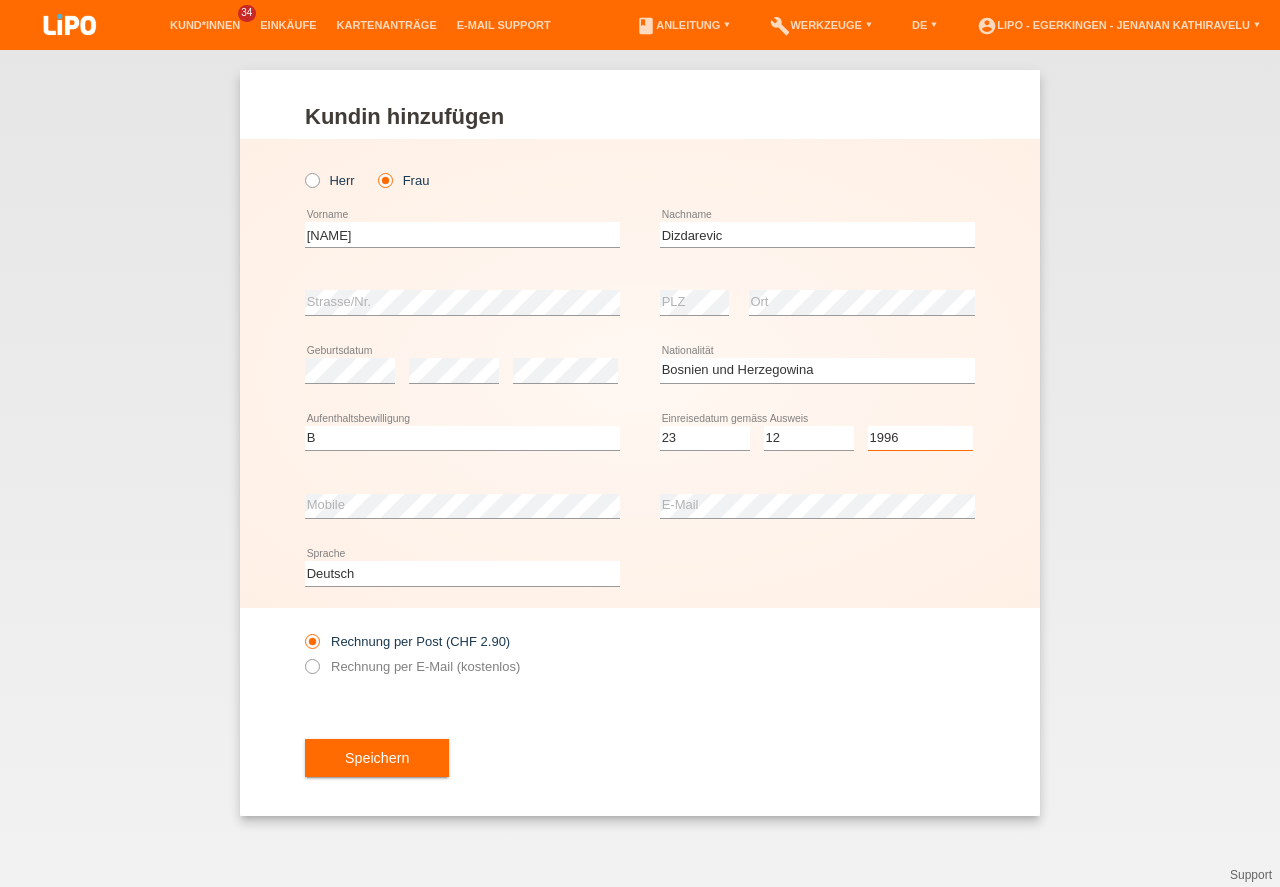 click on "1996" at bounding box center [0, 0] 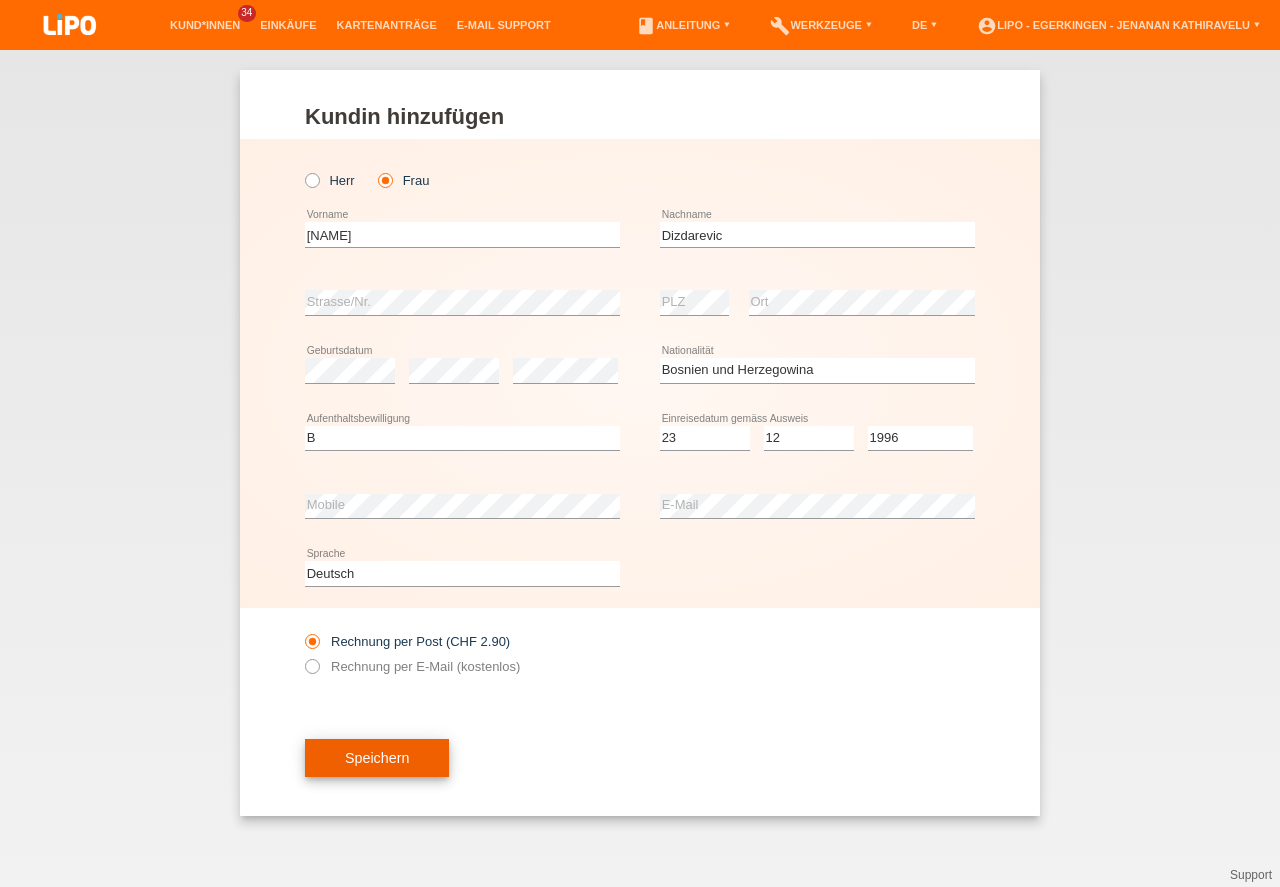click on "Speichern" at bounding box center [377, 758] 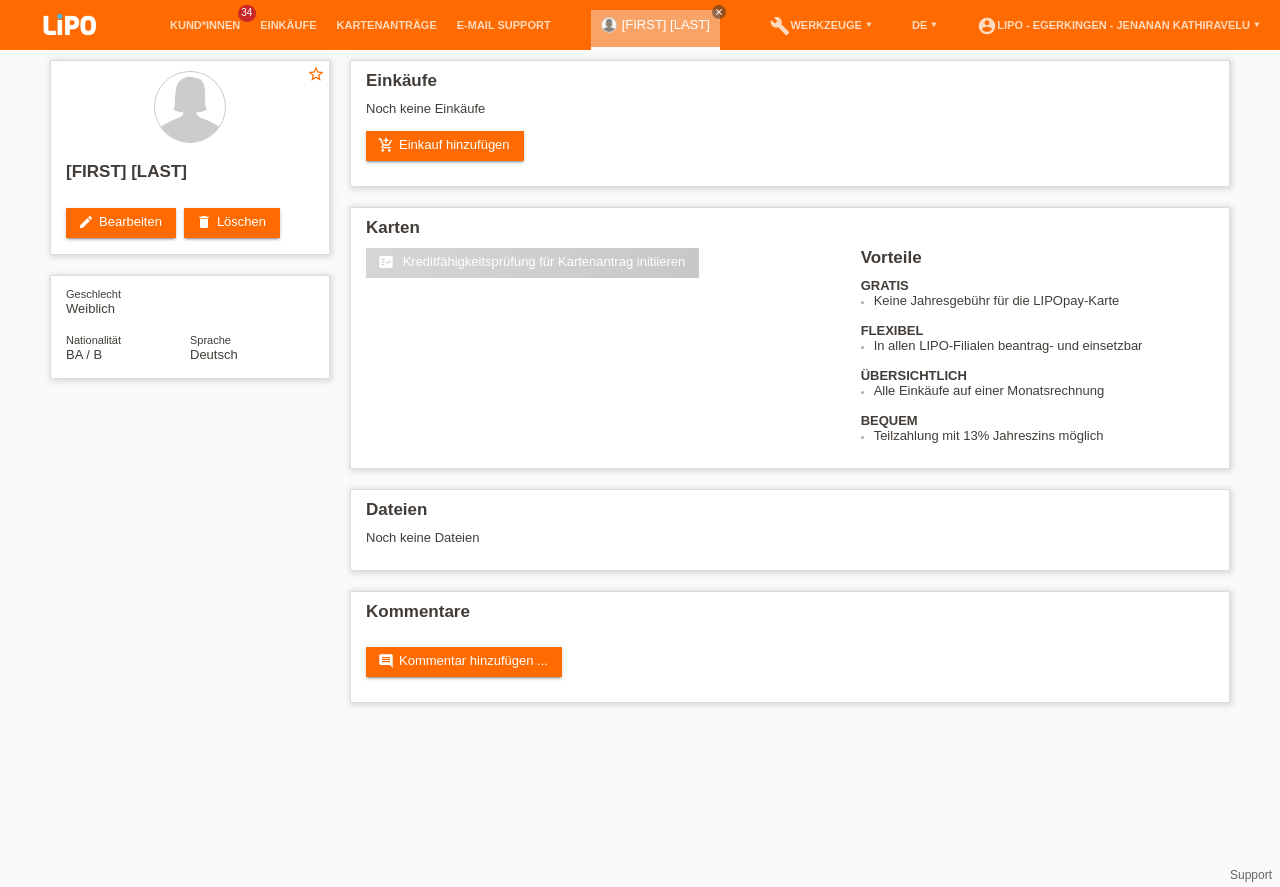 scroll, scrollTop: 0, scrollLeft: 0, axis: both 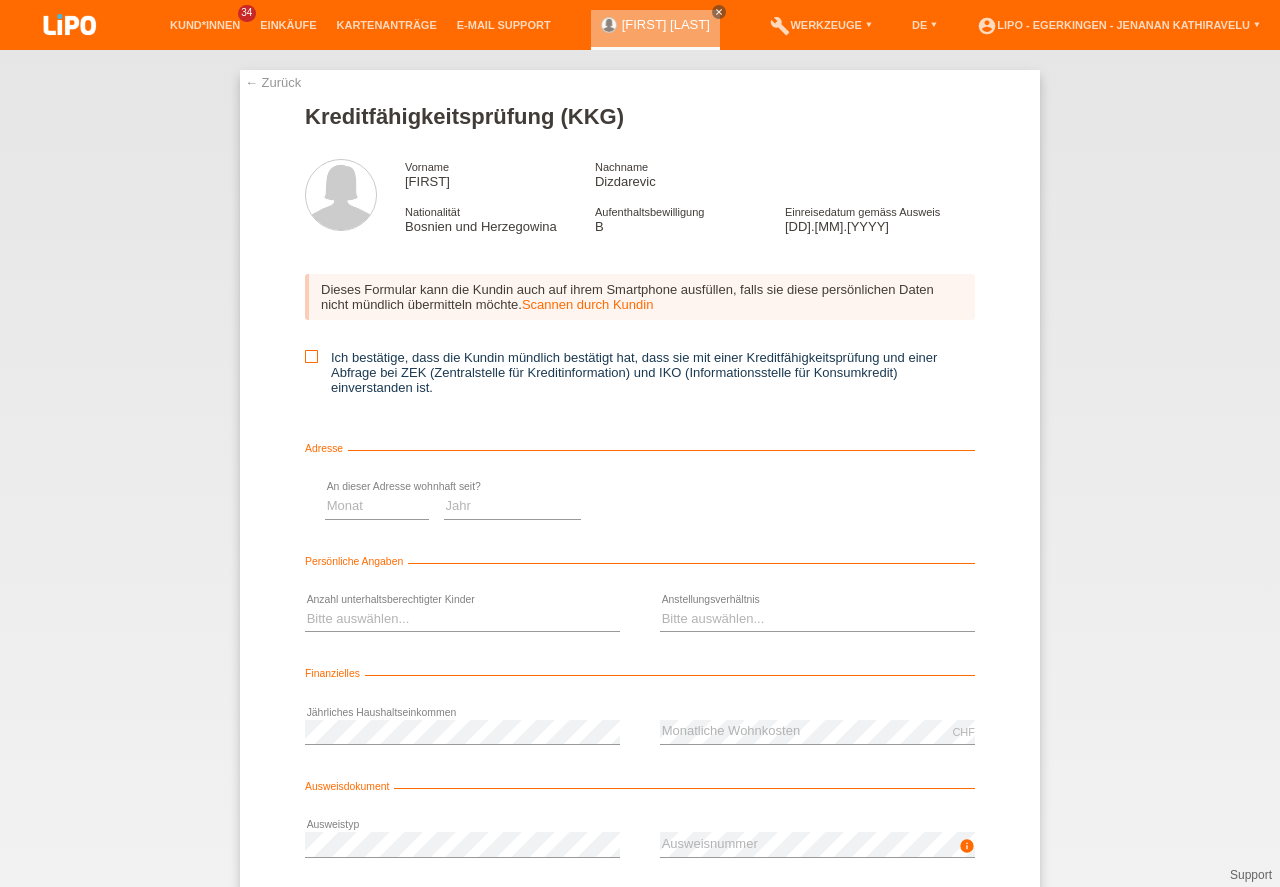 click on "Dieses Formular kann die Kundin auch auf ihrem Smartphone ausfüllen, falls sie diese persönlichen Daten nicht mündlich übermitteln möchte.  Scannen durch Kundin
Ich bestätige, dass die Kundin mündlich bestätigt hat, dass sie mit einer Kreditfähigkeitsprüfung und einer Abfrage bei ZEK (Zentralstelle für Kreditinformation) und IKO (Informationsstelle für Konsumkredit) einverstanden ist." at bounding box center (640, 341) 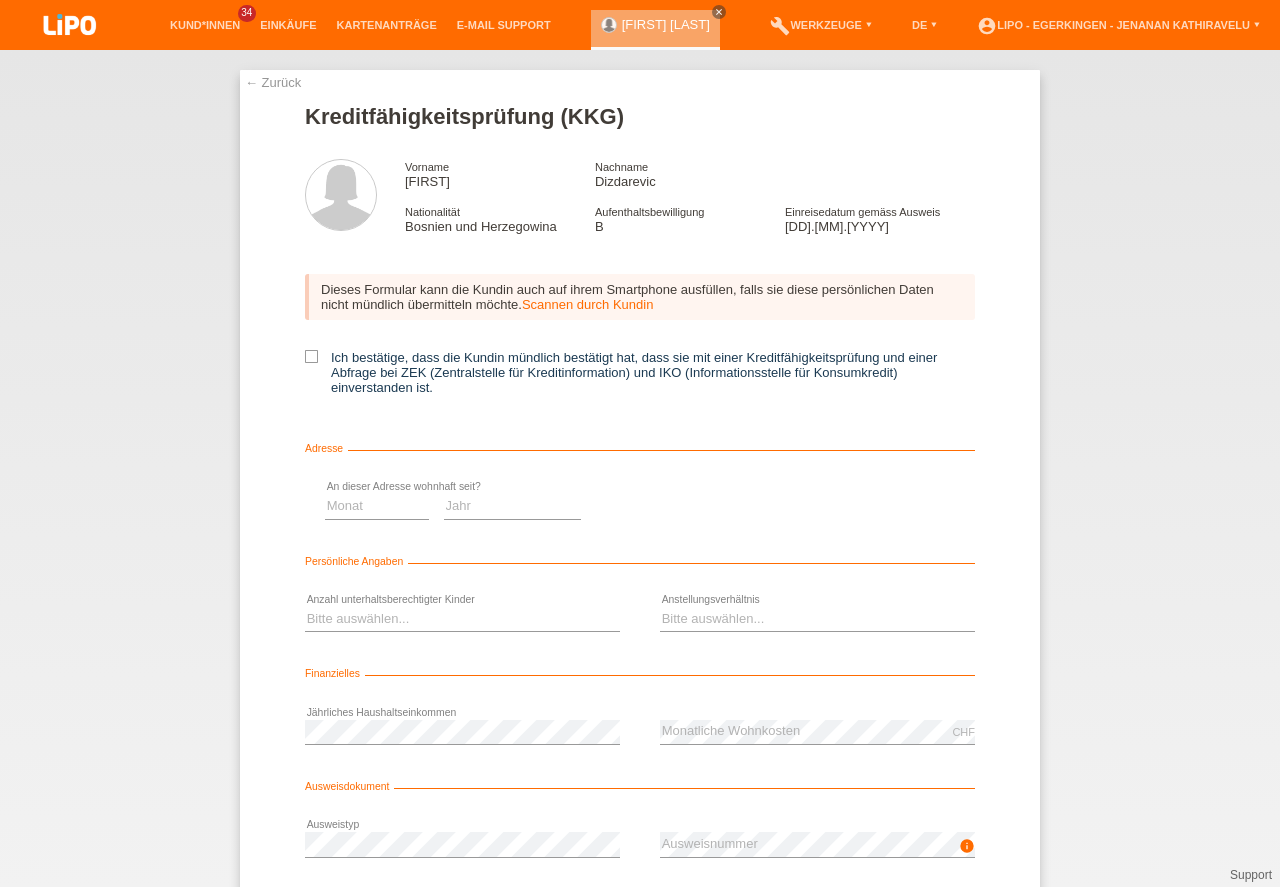 click at bounding box center (311, 356) 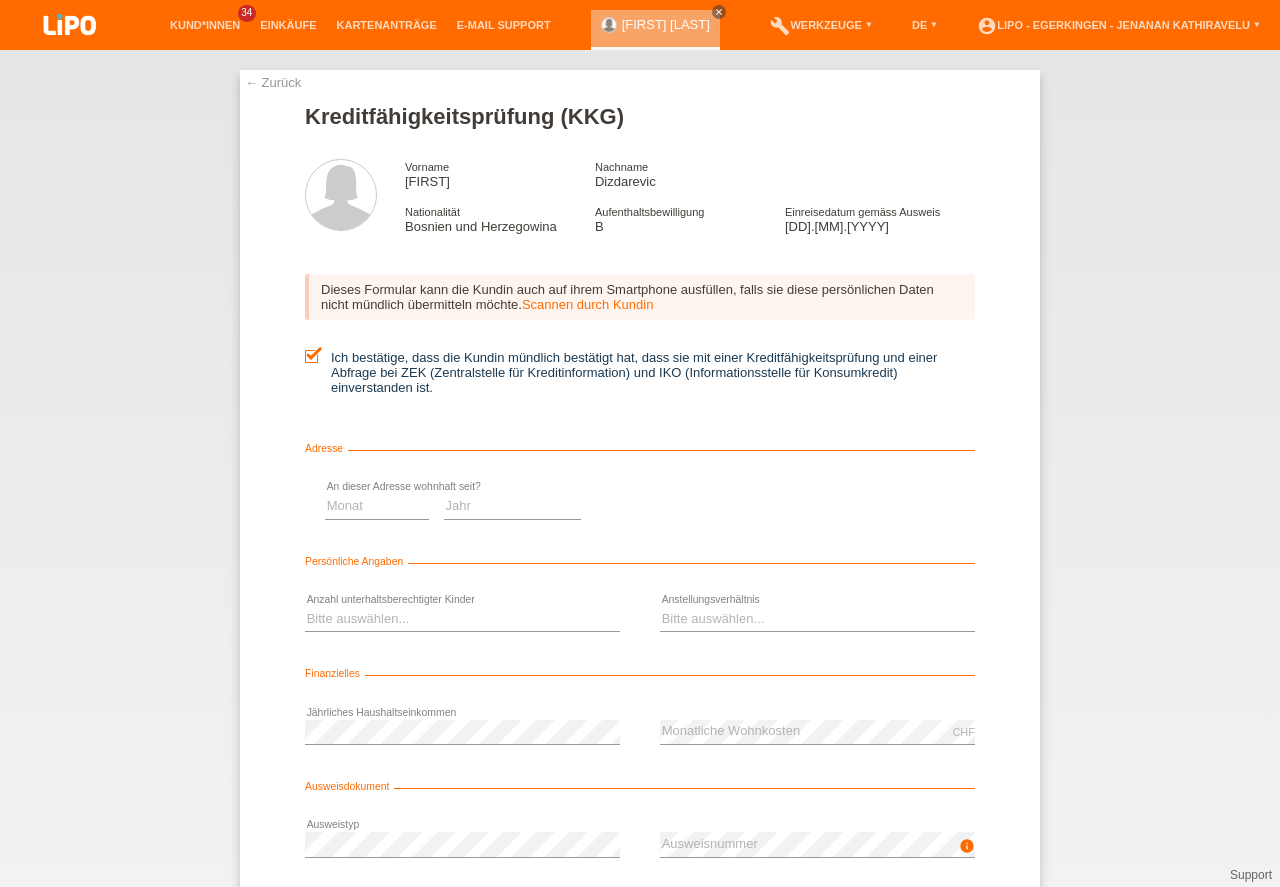 scroll, scrollTop: 0, scrollLeft: 0, axis: both 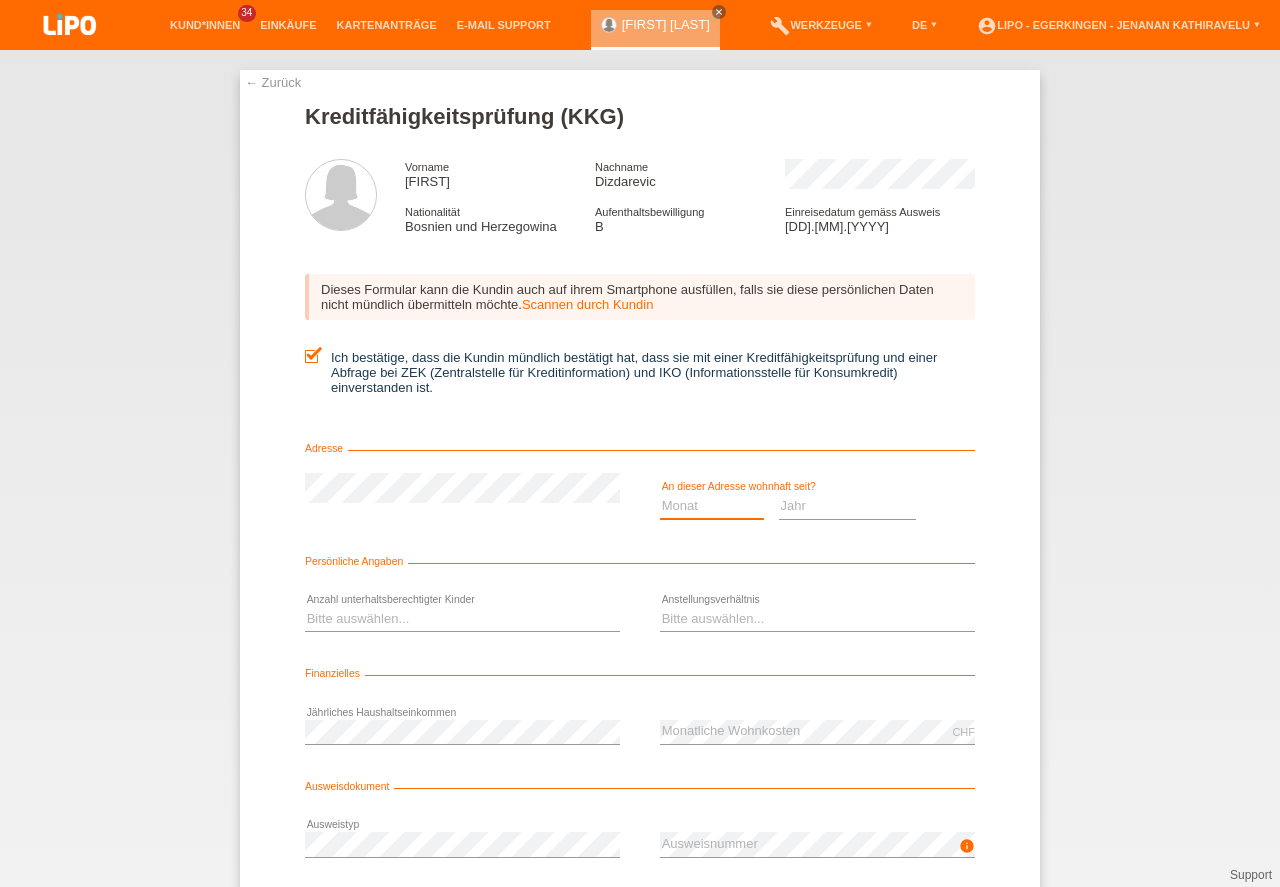 click on "Monat
01
02
03
04
05
06
07
08
09
10" at bounding box center (712, 506) 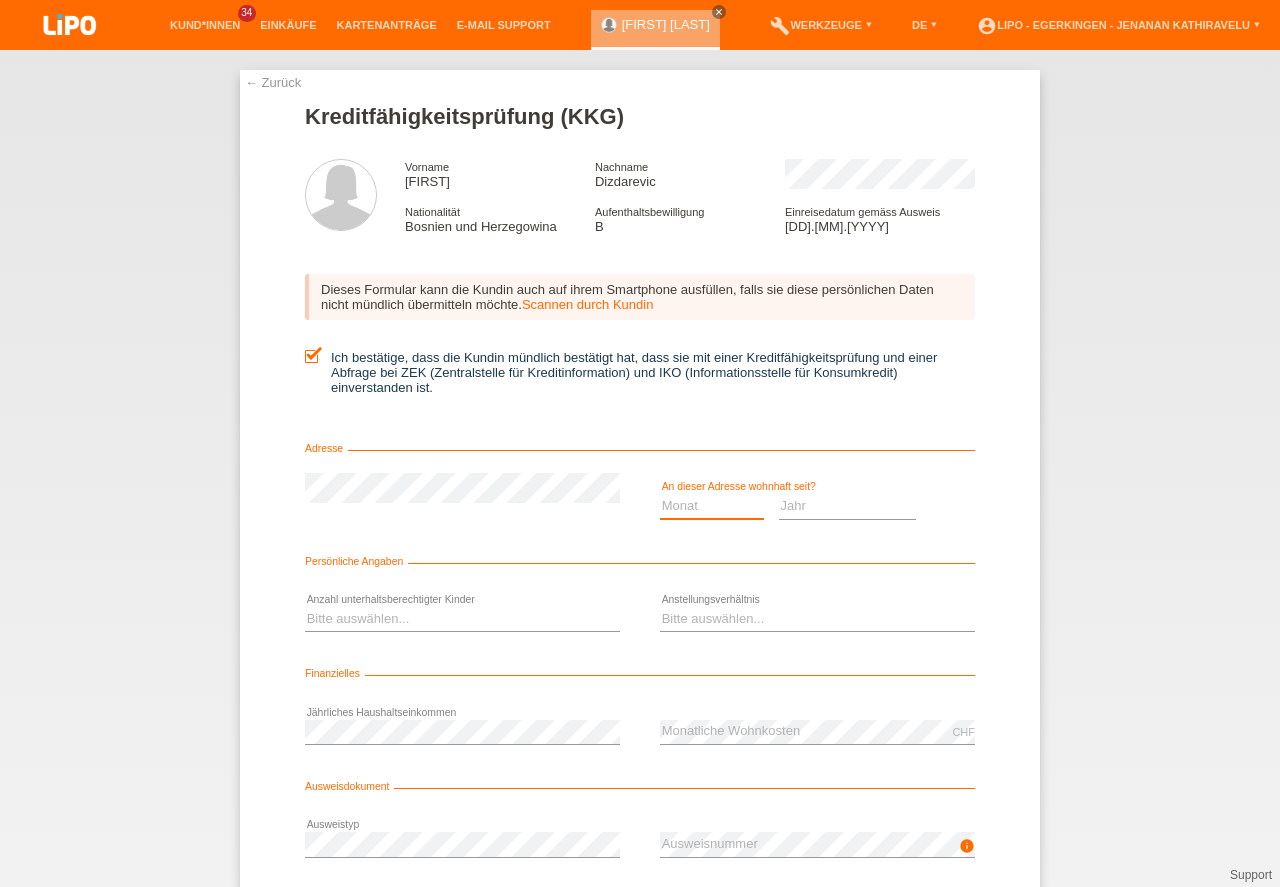 select on "05" 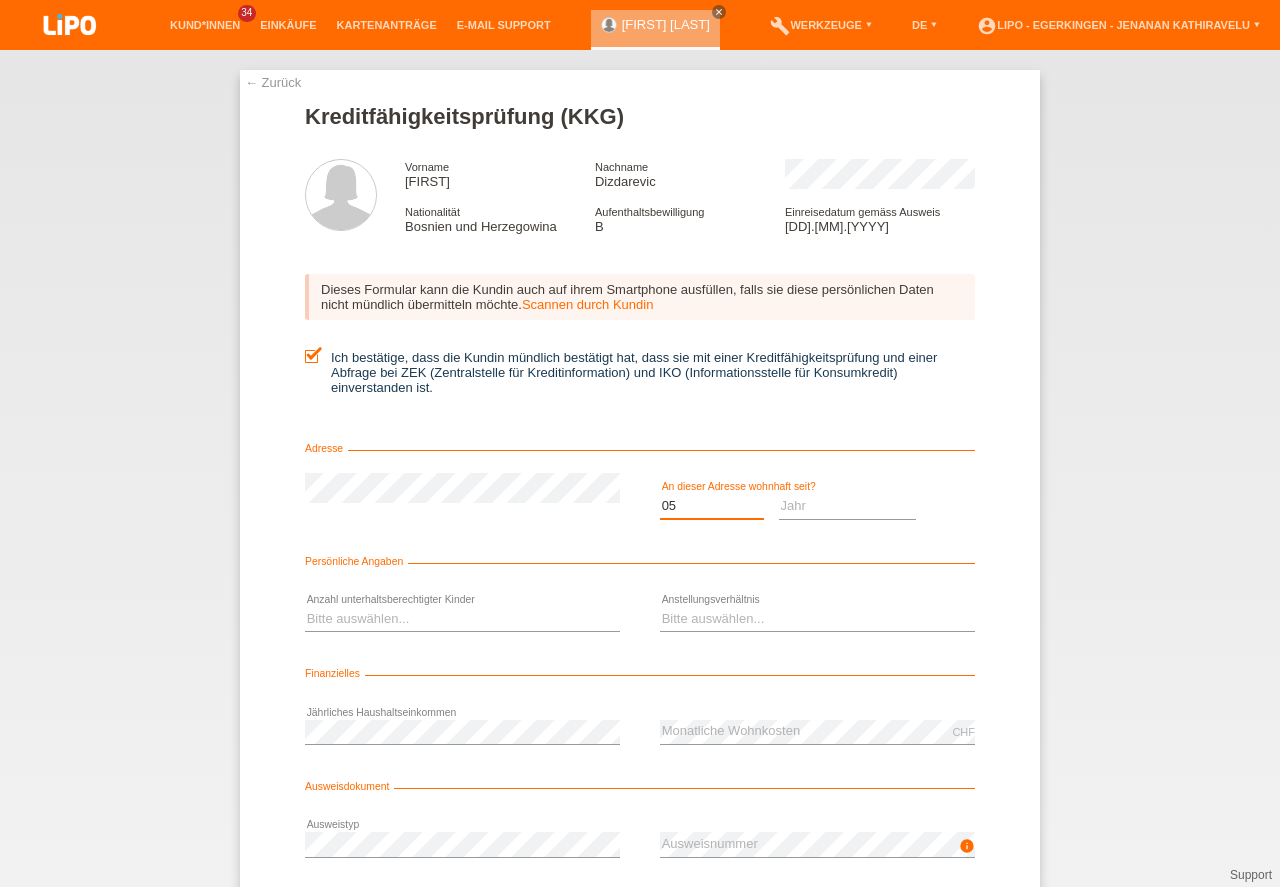 click on "05" at bounding box center [0, 0] 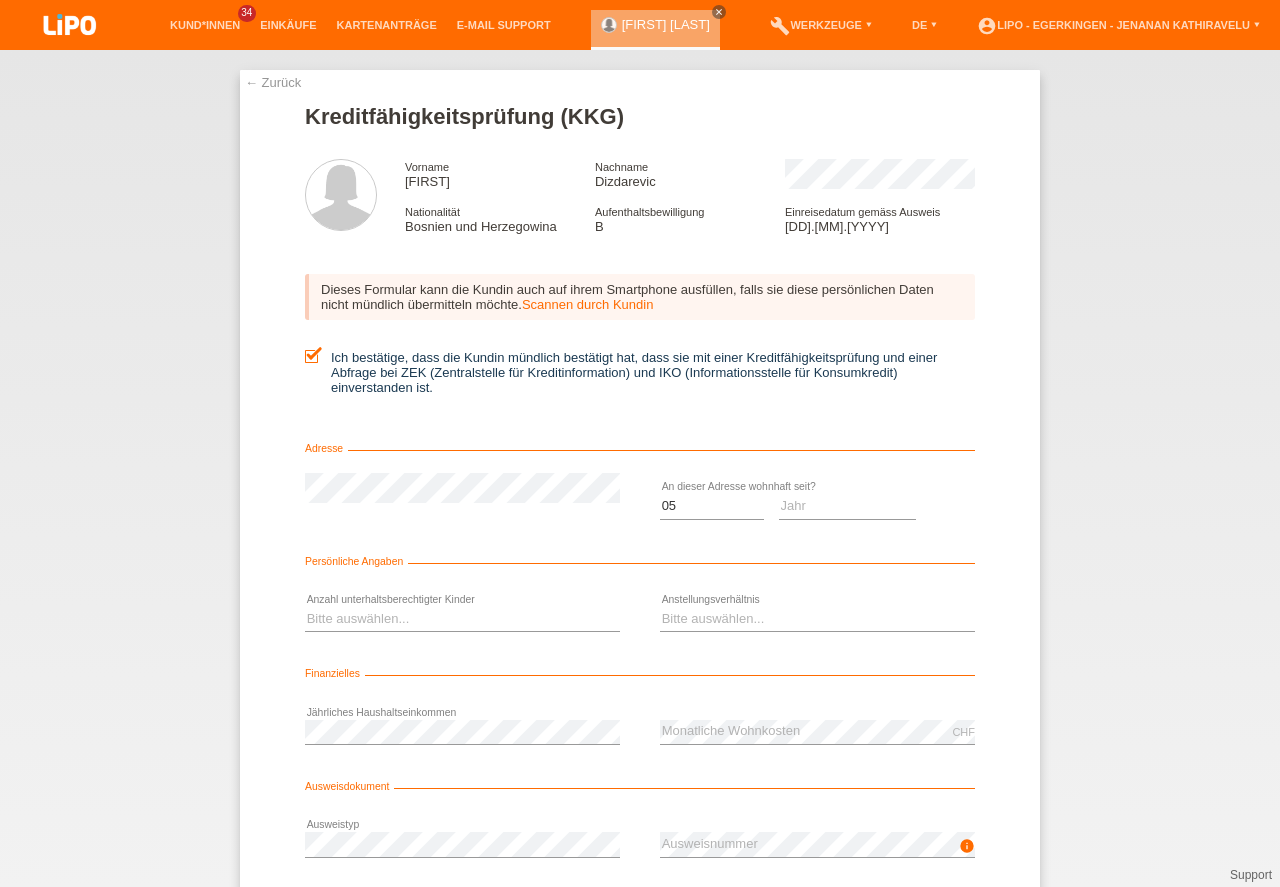 click at bounding box center (848, 519) 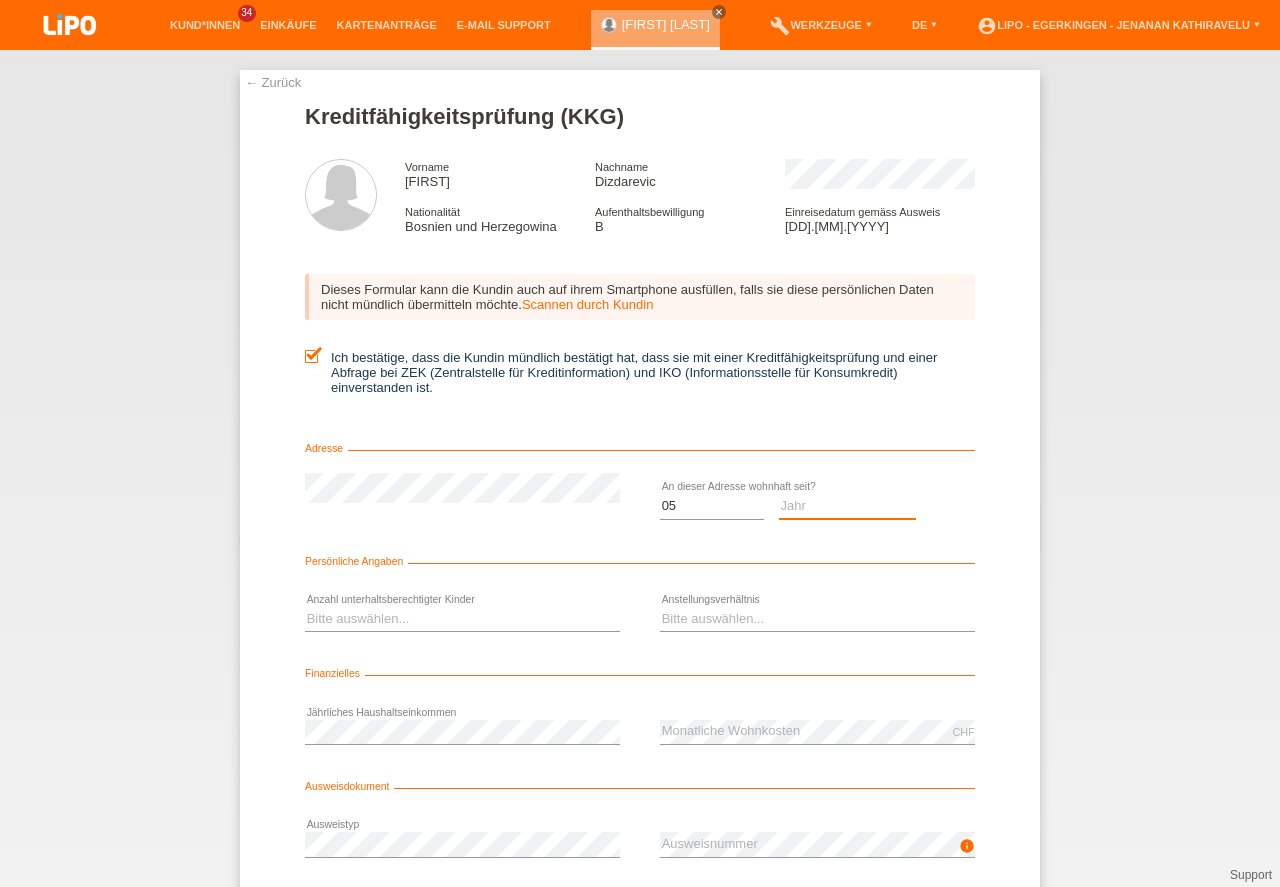 click on "Jahr
2025
2024
2023
2022
2021
2020
2019
2018
2017
2016 2015 2014 2013 2012 2011 2010 2009 2008 2007 2006 2005 2004 2003" at bounding box center (848, 506) 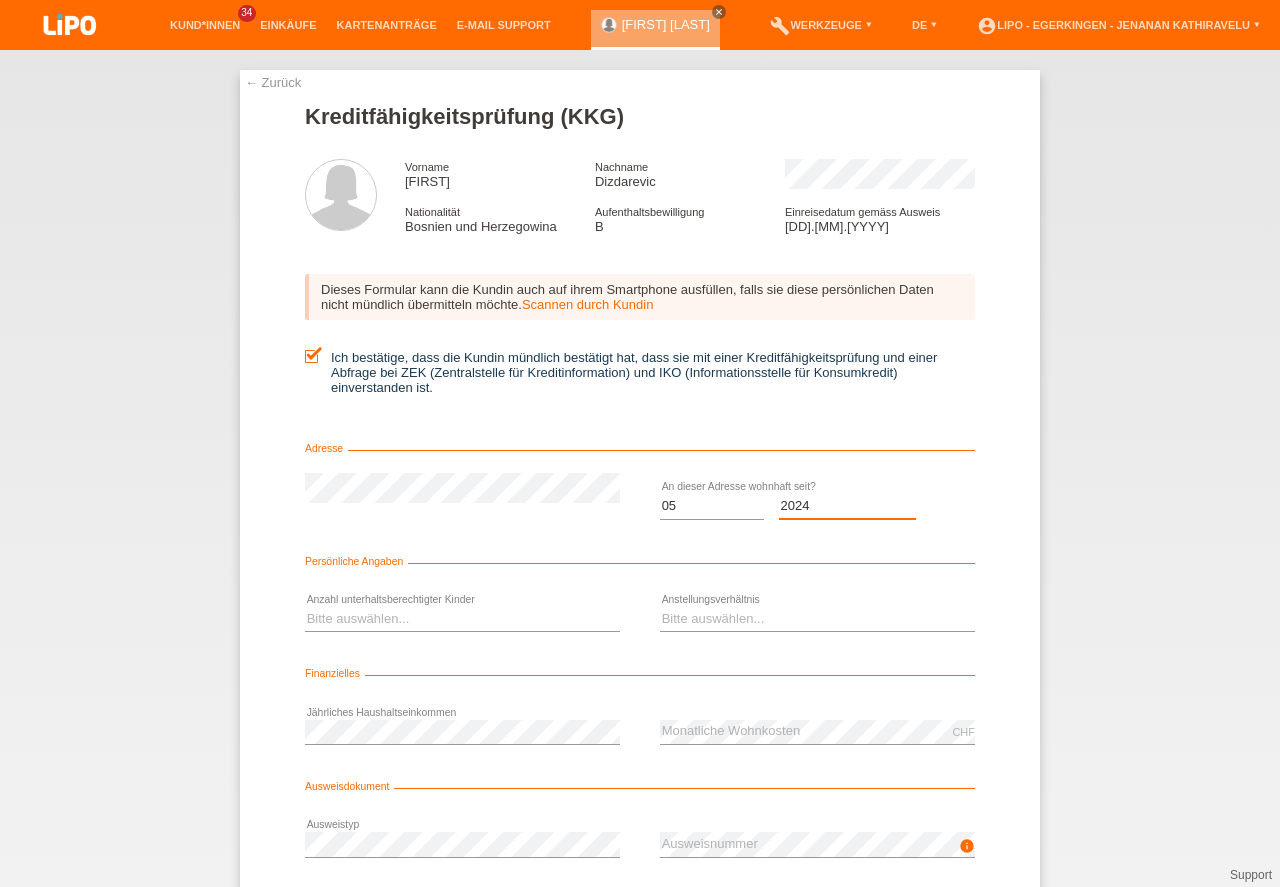 click on "2024" at bounding box center (0, 0) 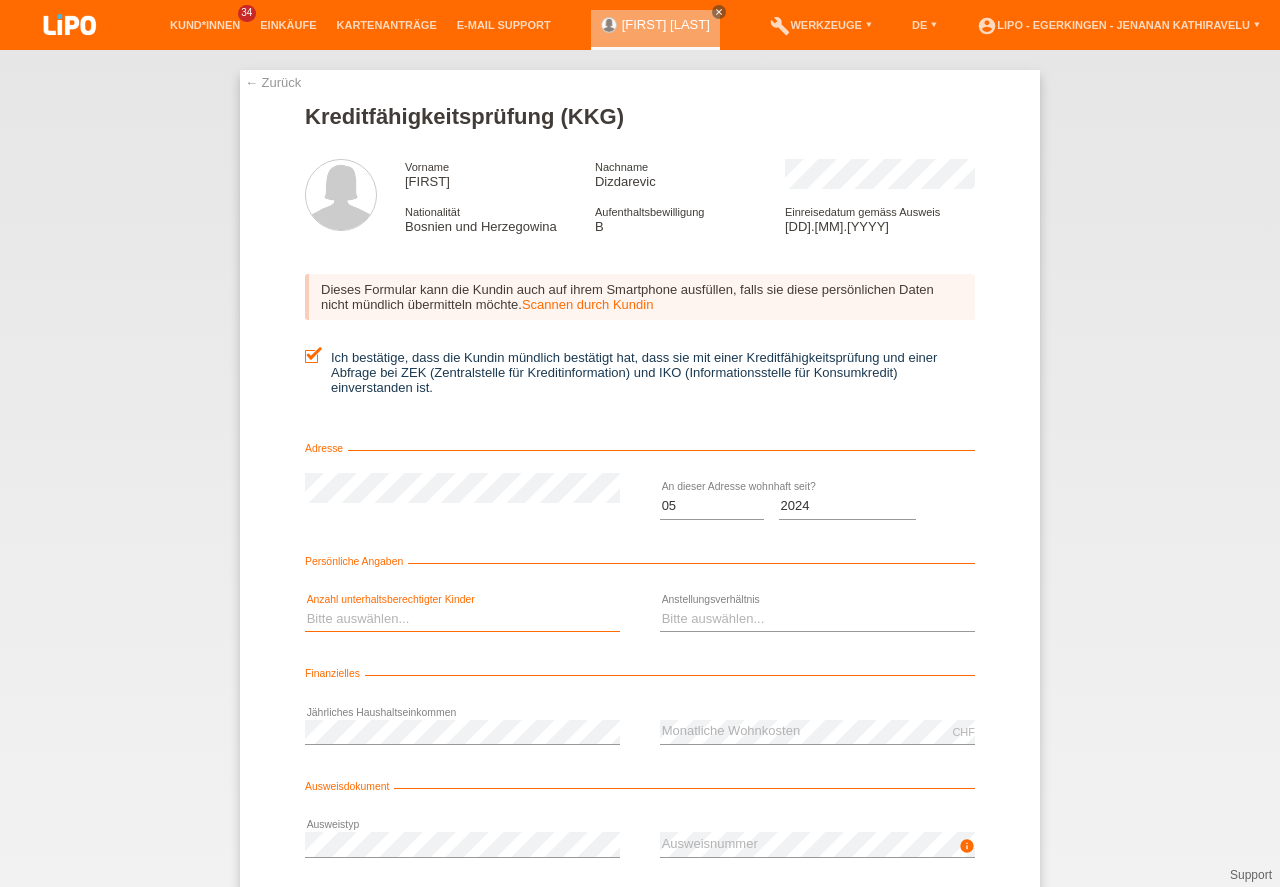 click on "Bitte auswählen...
0
1
2
3
4
5
6
7
8
9" at bounding box center (462, 619) 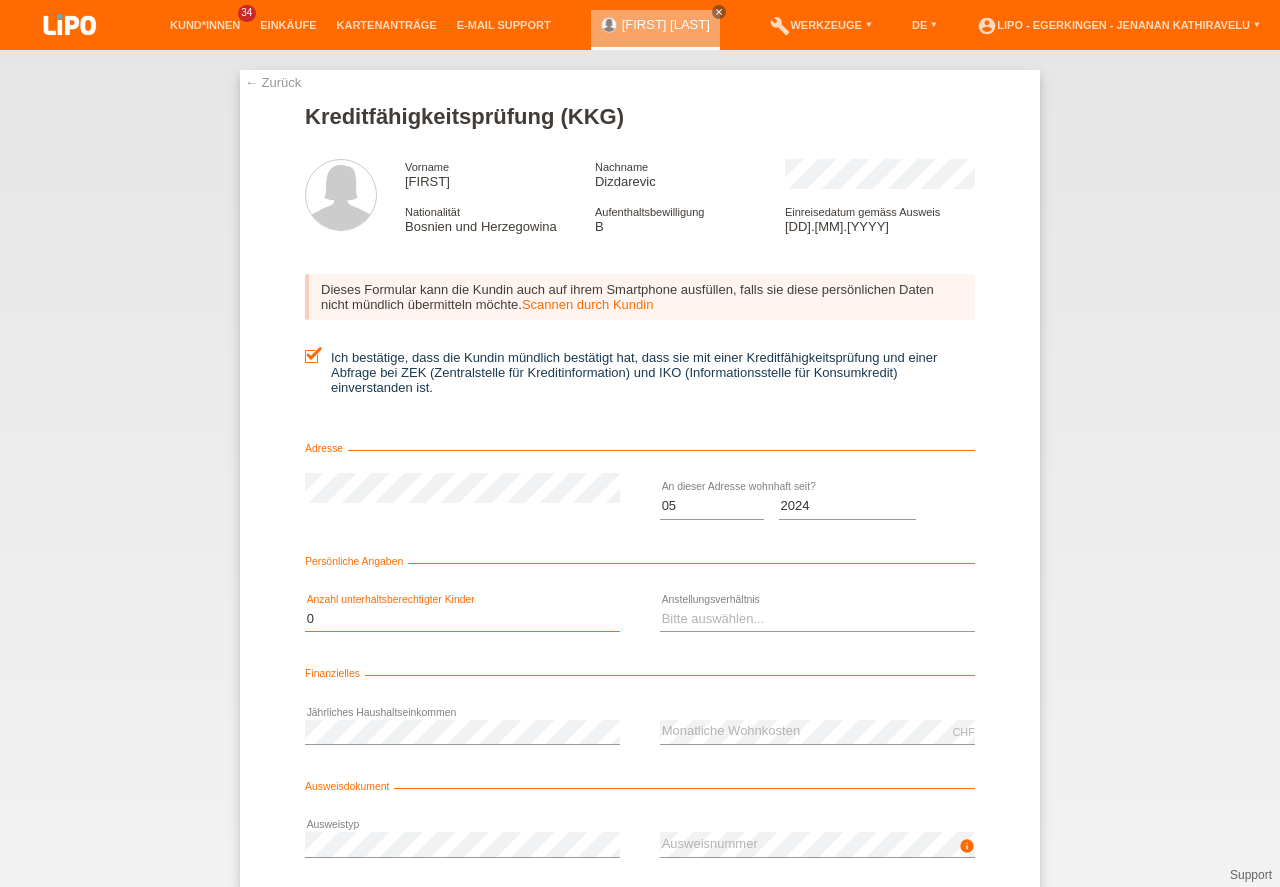 click on "0" at bounding box center [0, 0] 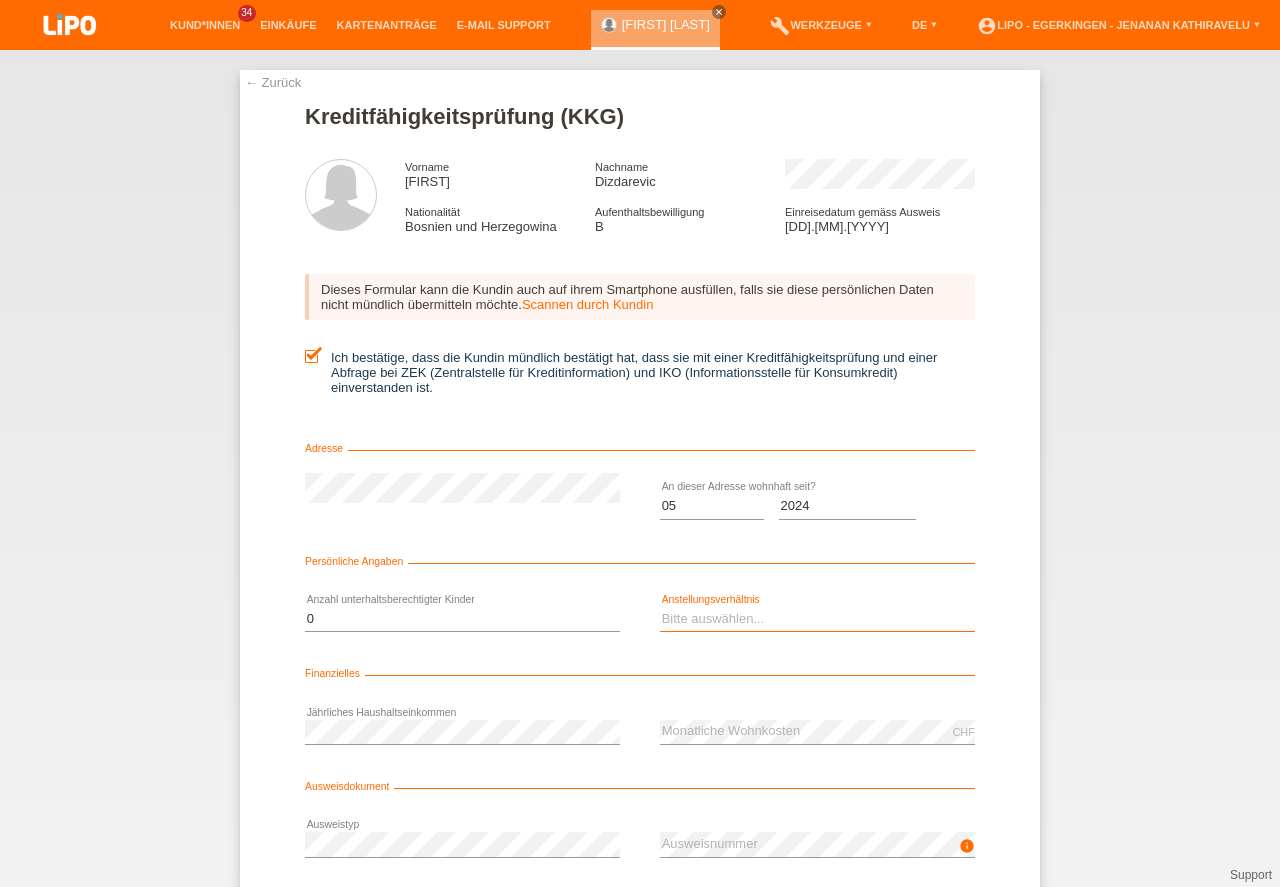 drag, startPoint x: 664, startPoint y: 627, endPoint x: 676, endPoint y: 623, distance: 12.649111 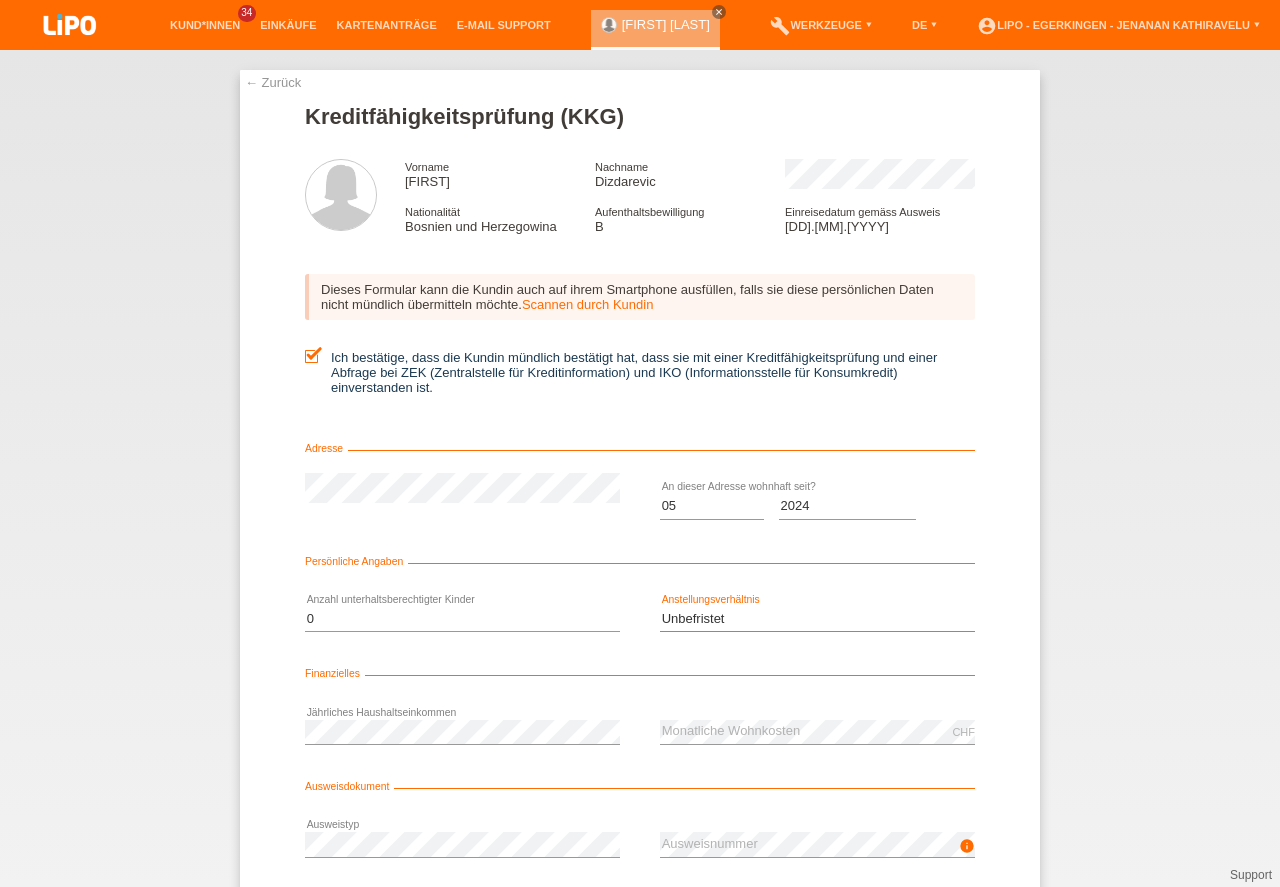 click on "Unbefristet" at bounding box center (0, 0) 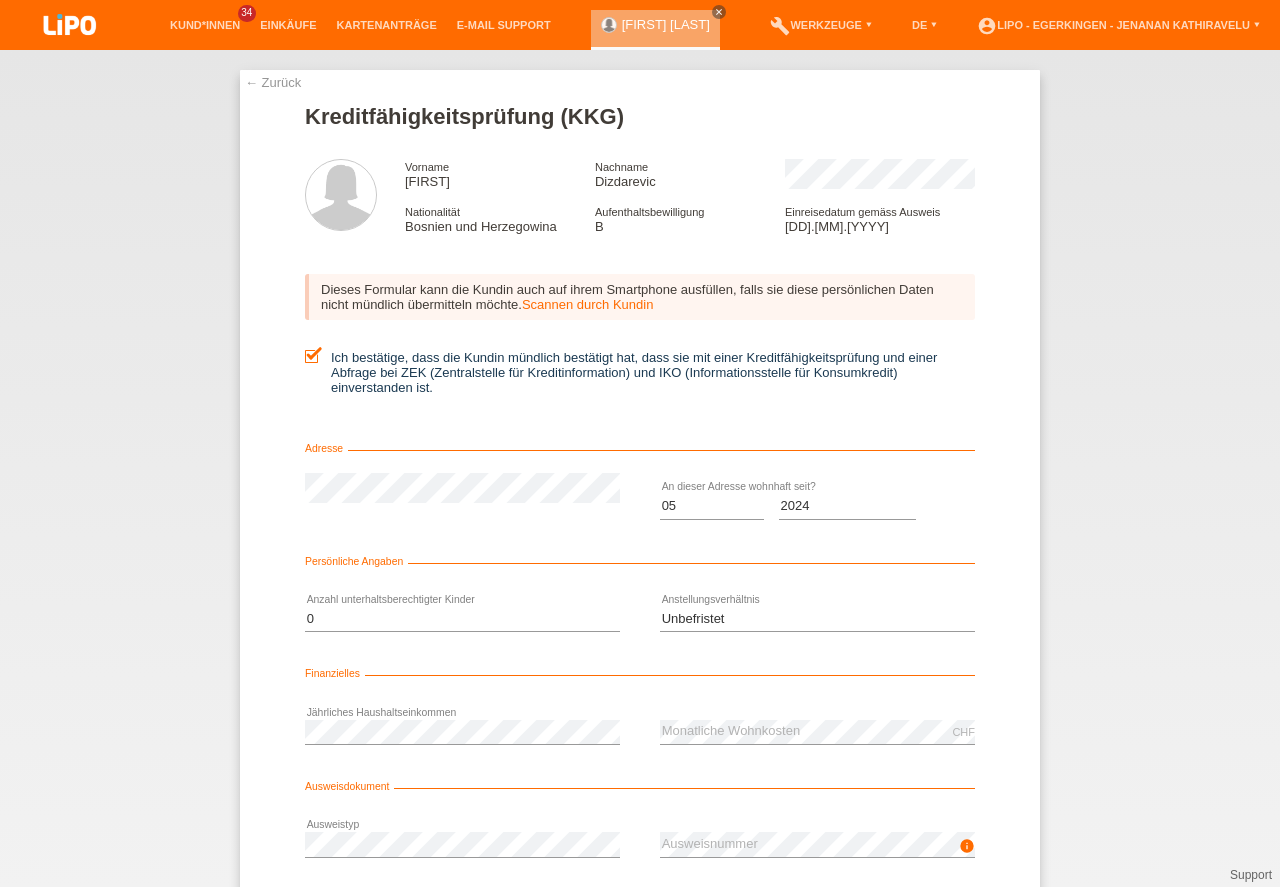 click on "error
Ausweistyp" at bounding box center (462, 845) 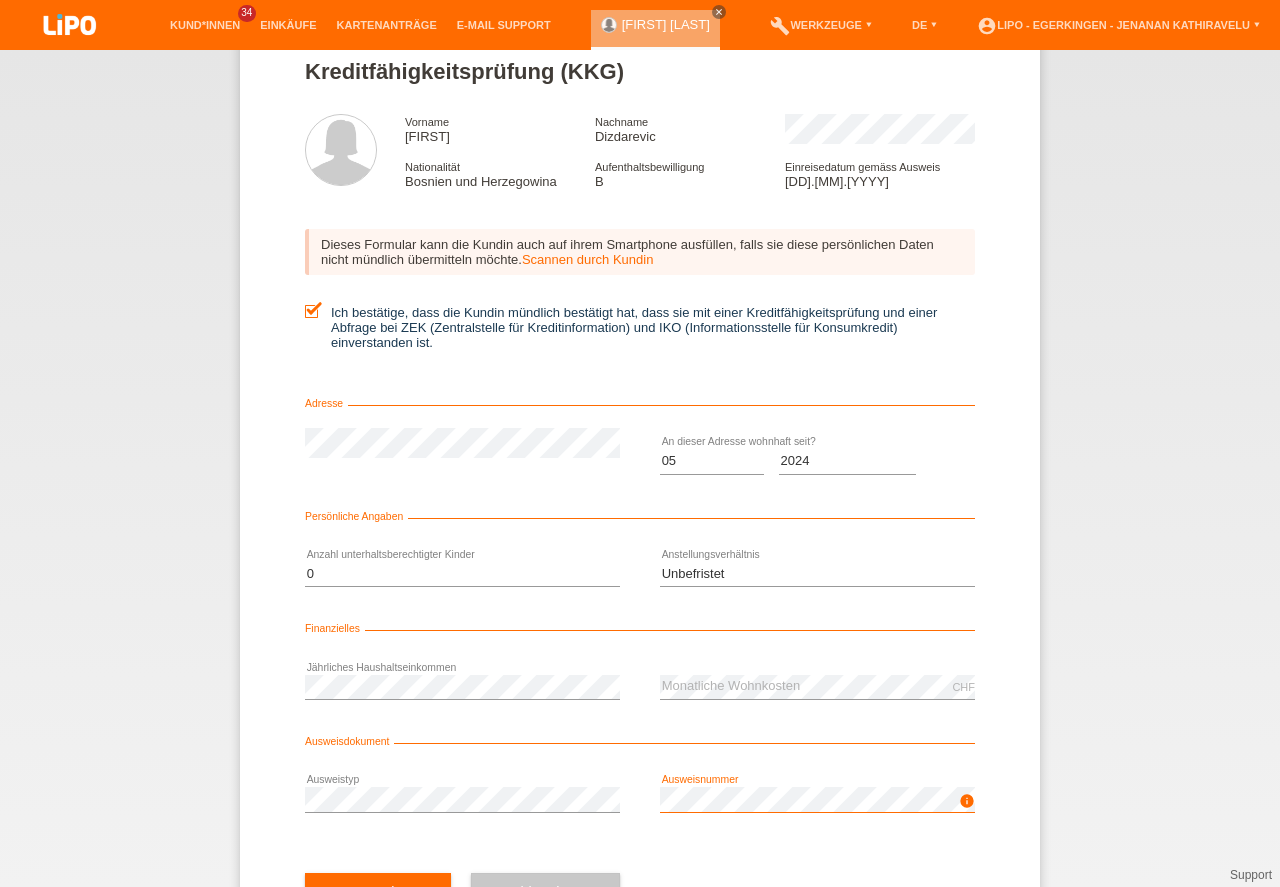 scroll, scrollTop: 132, scrollLeft: 0, axis: vertical 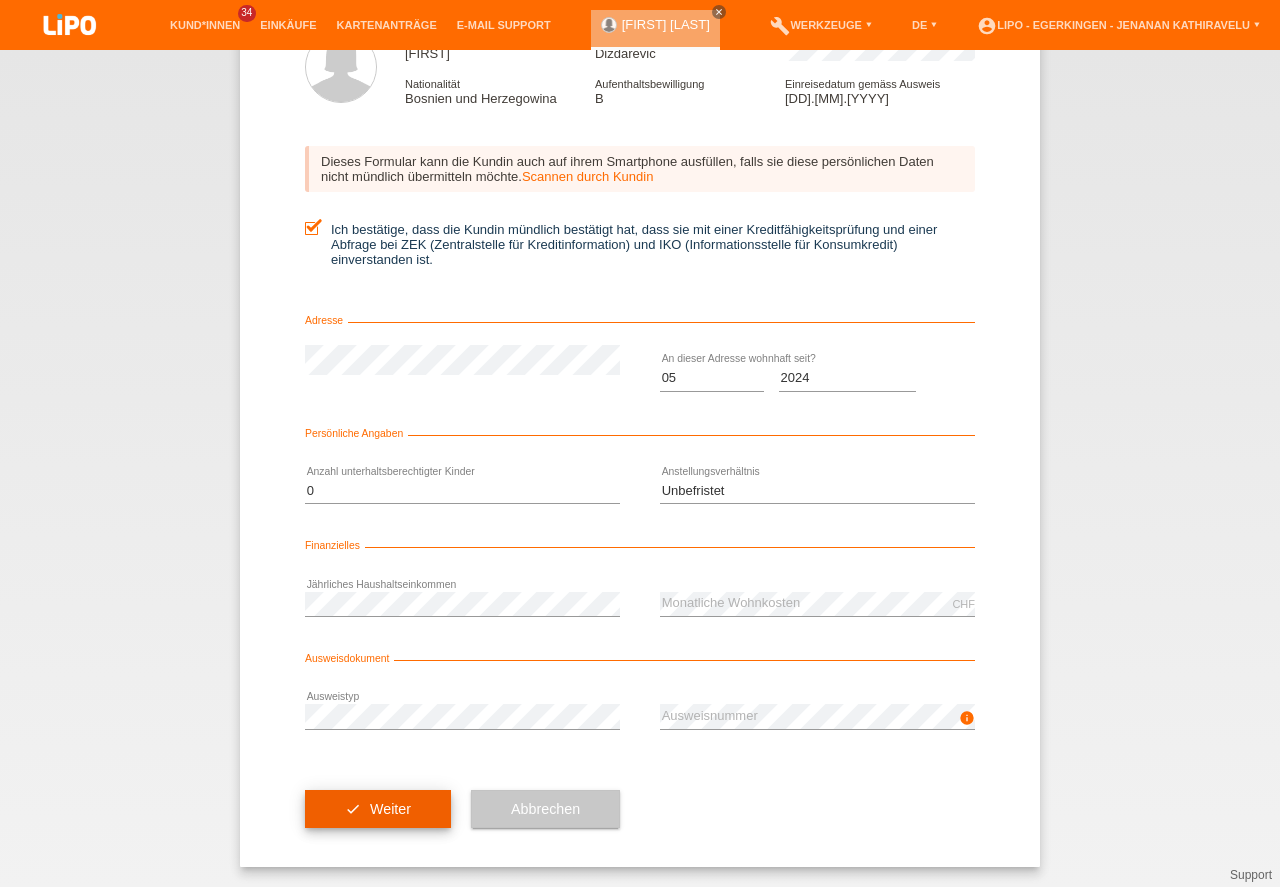 click on "check   Weiter" at bounding box center [378, 809] 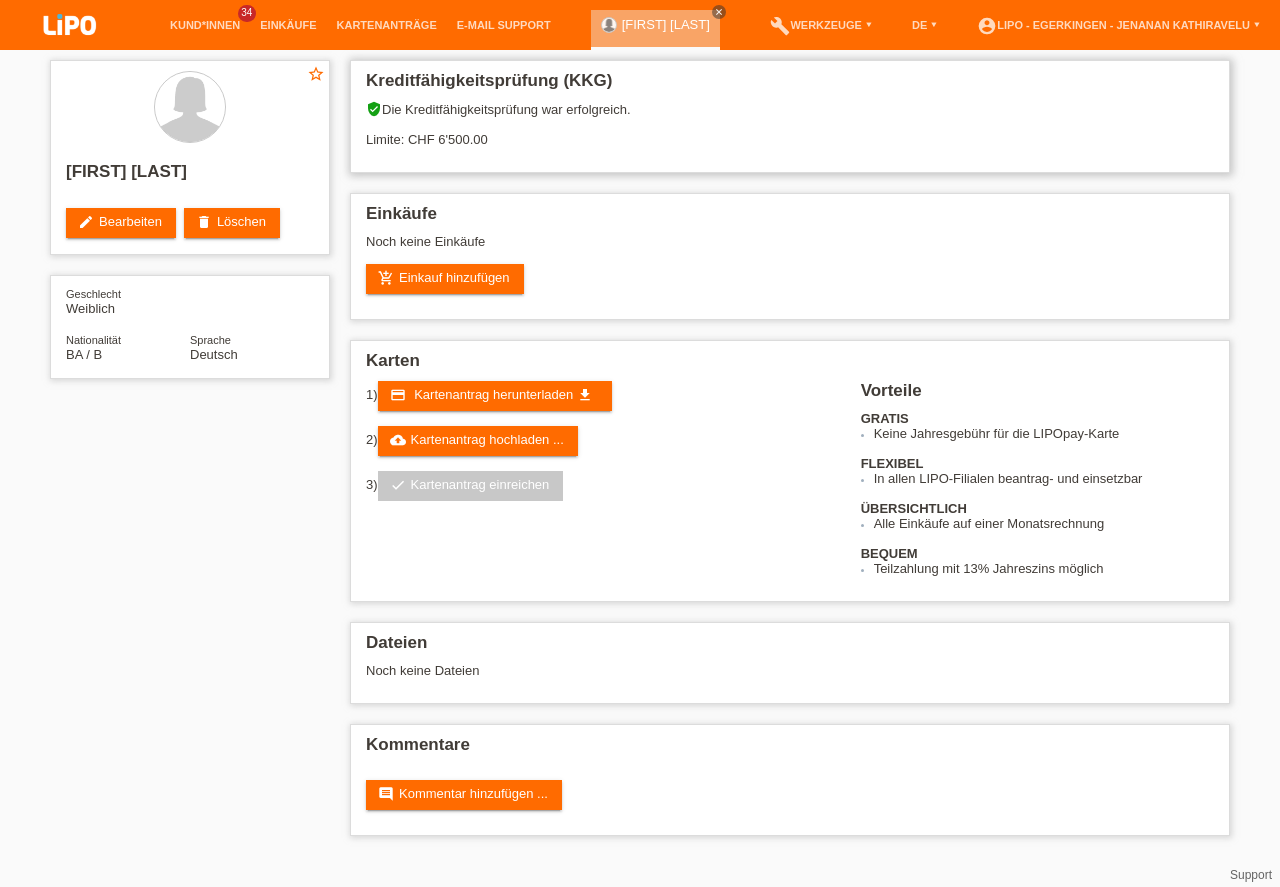 scroll, scrollTop: 0, scrollLeft: 0, axis: both 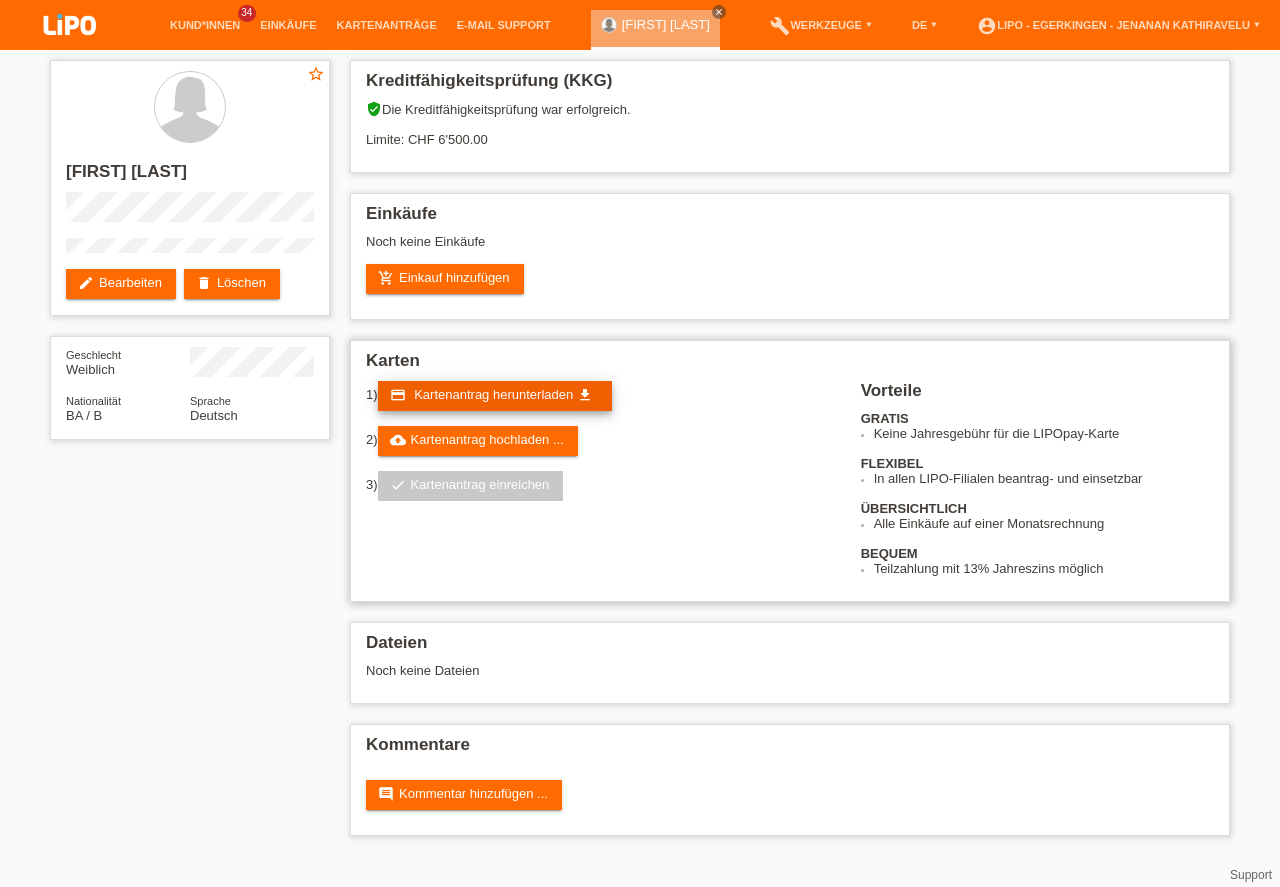 click on "Kartenantrag herunterladen" at bounding box center [493, 394] 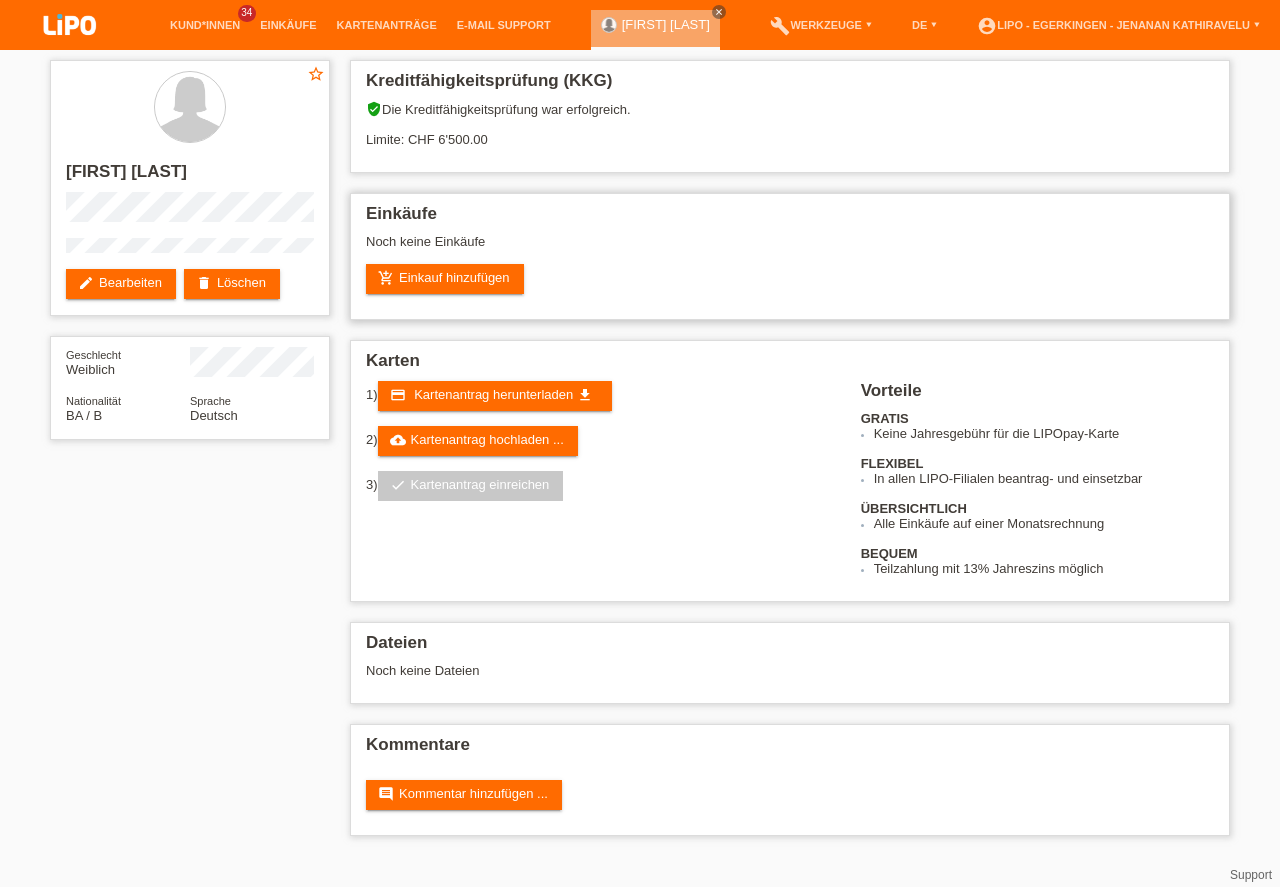 click on "add_shopping_cart  Einkauf hinzufügen" at bounding box center (790, 279) 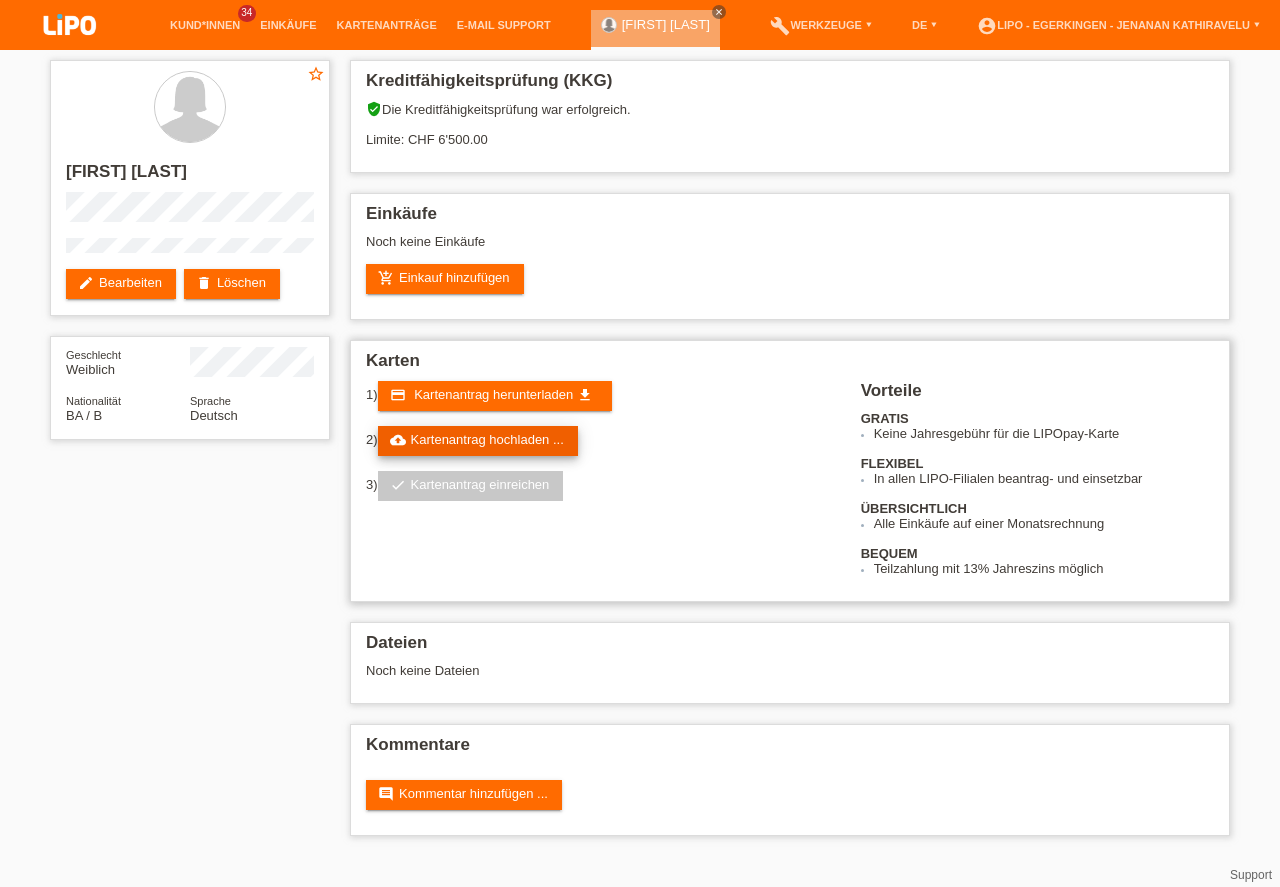 click on "cloud_upload  Kartenantrag hochladen ..." at bounding box center (478, 441) 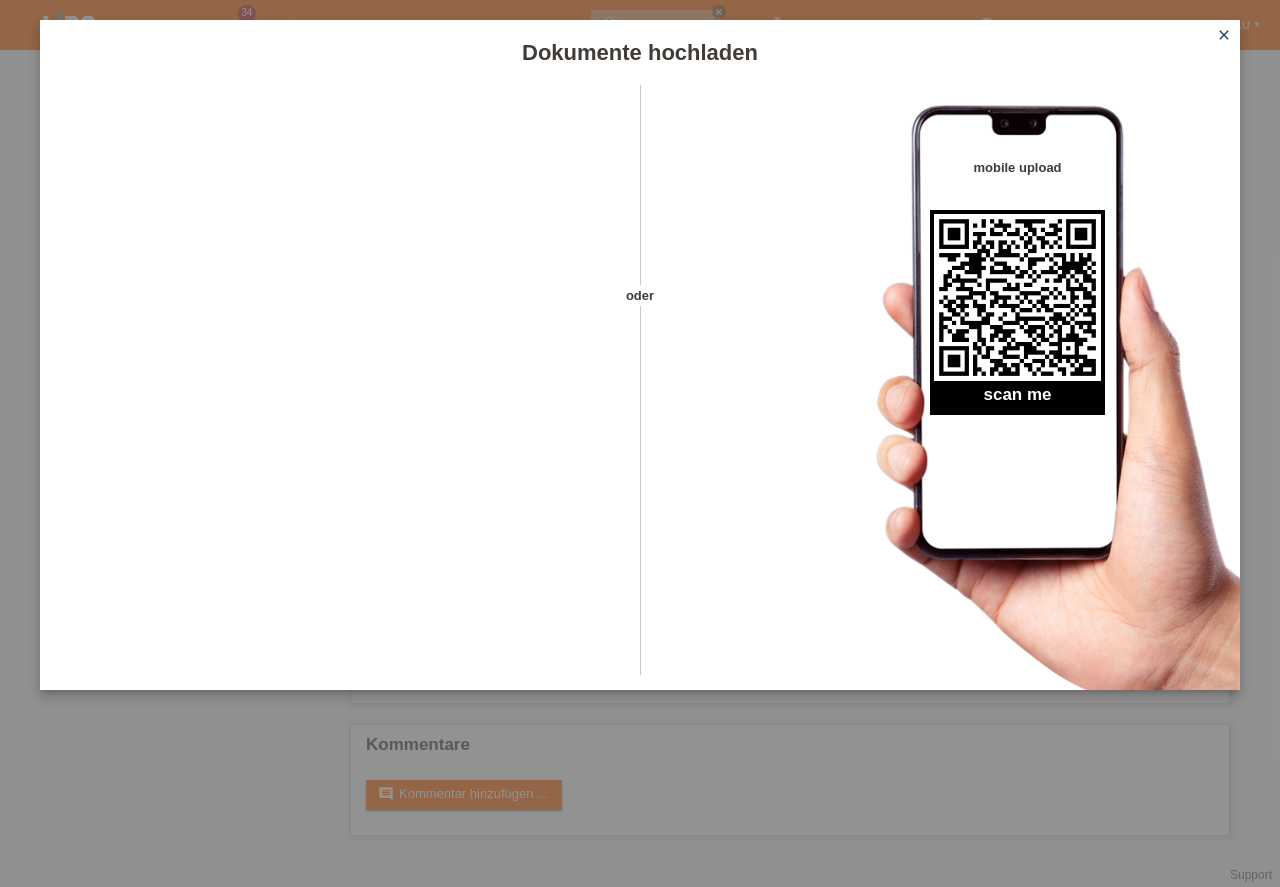 click on "close" at bounding box center (1224, 36) 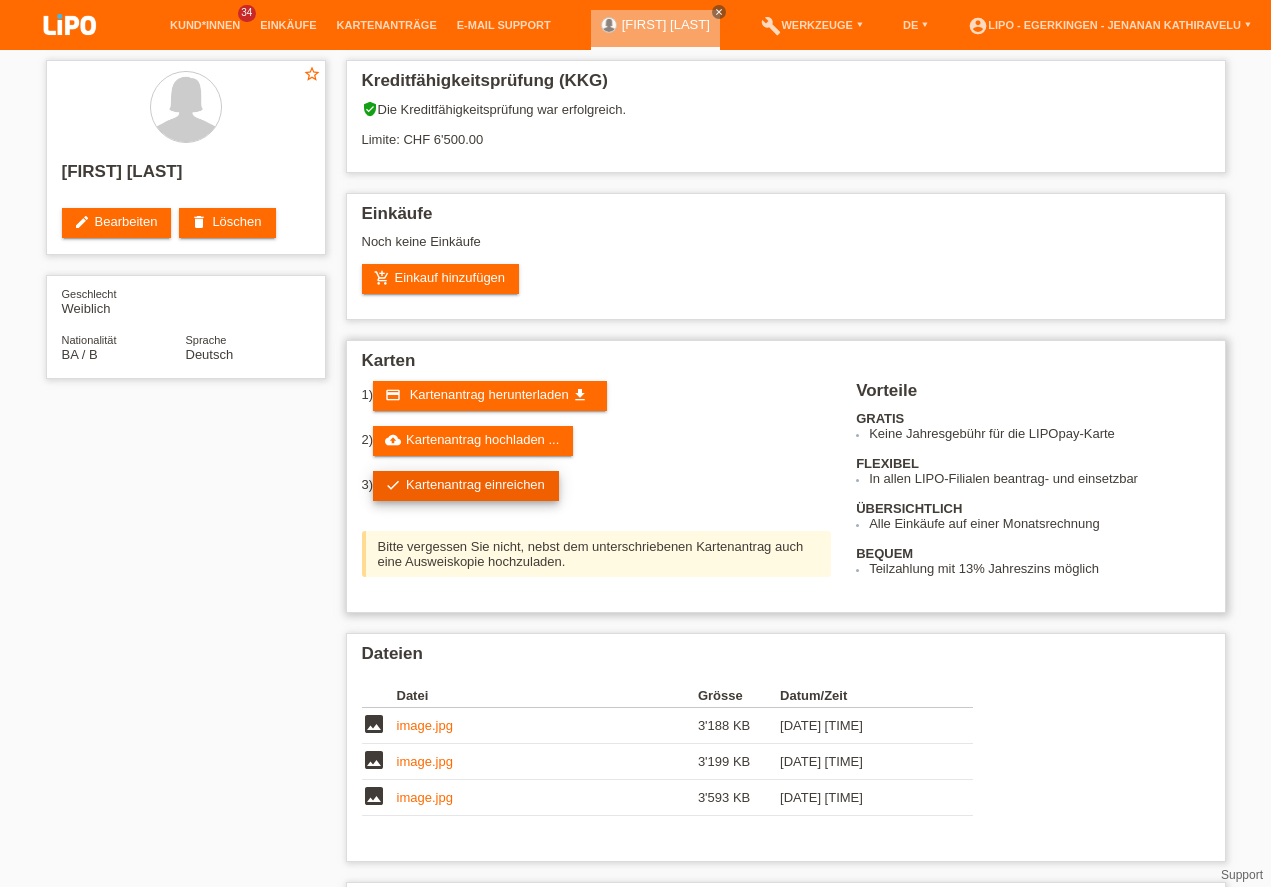 scroll, scrollTop: 0, scrollLeft: 0, axis: both 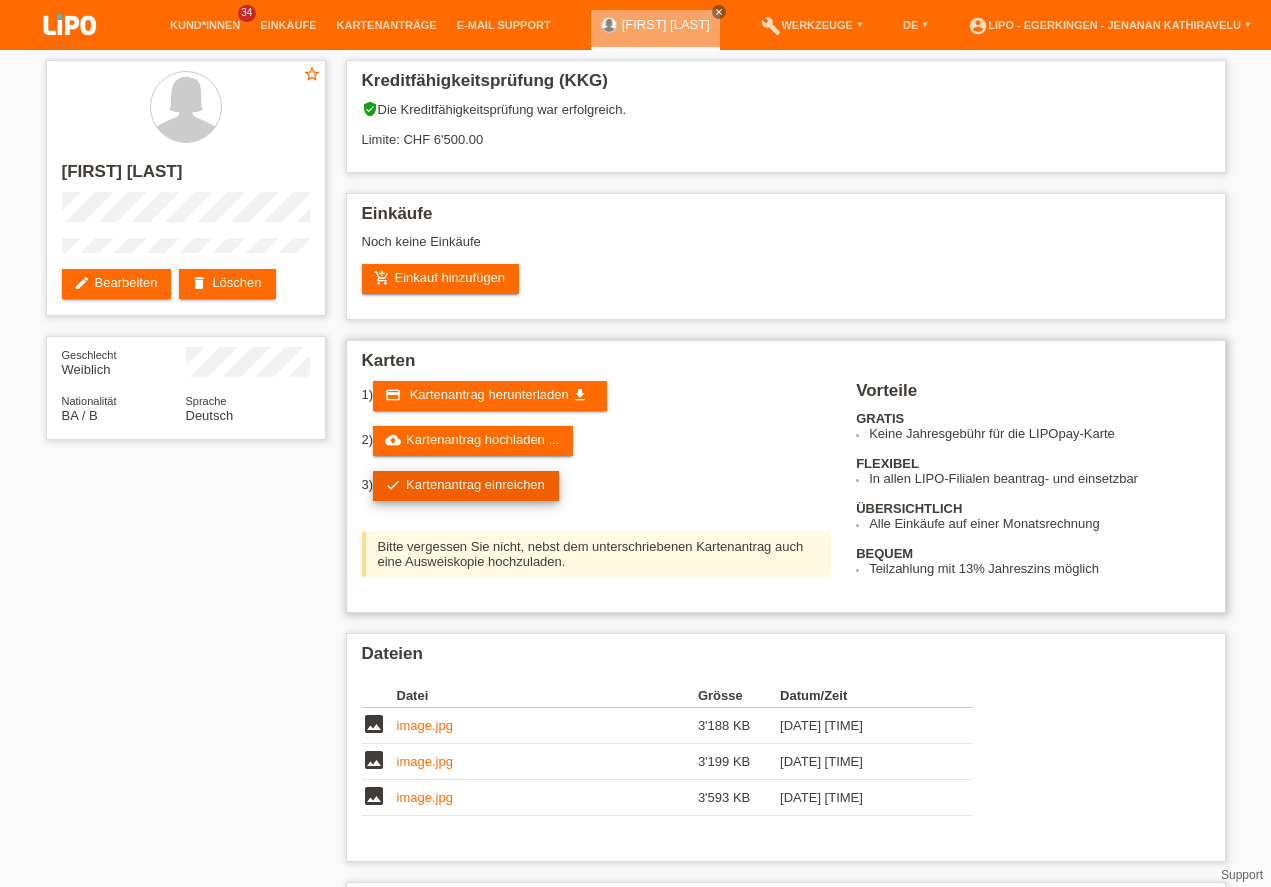 click on "check  Kartenantrag einreichen" at bounding box center (466, 486) 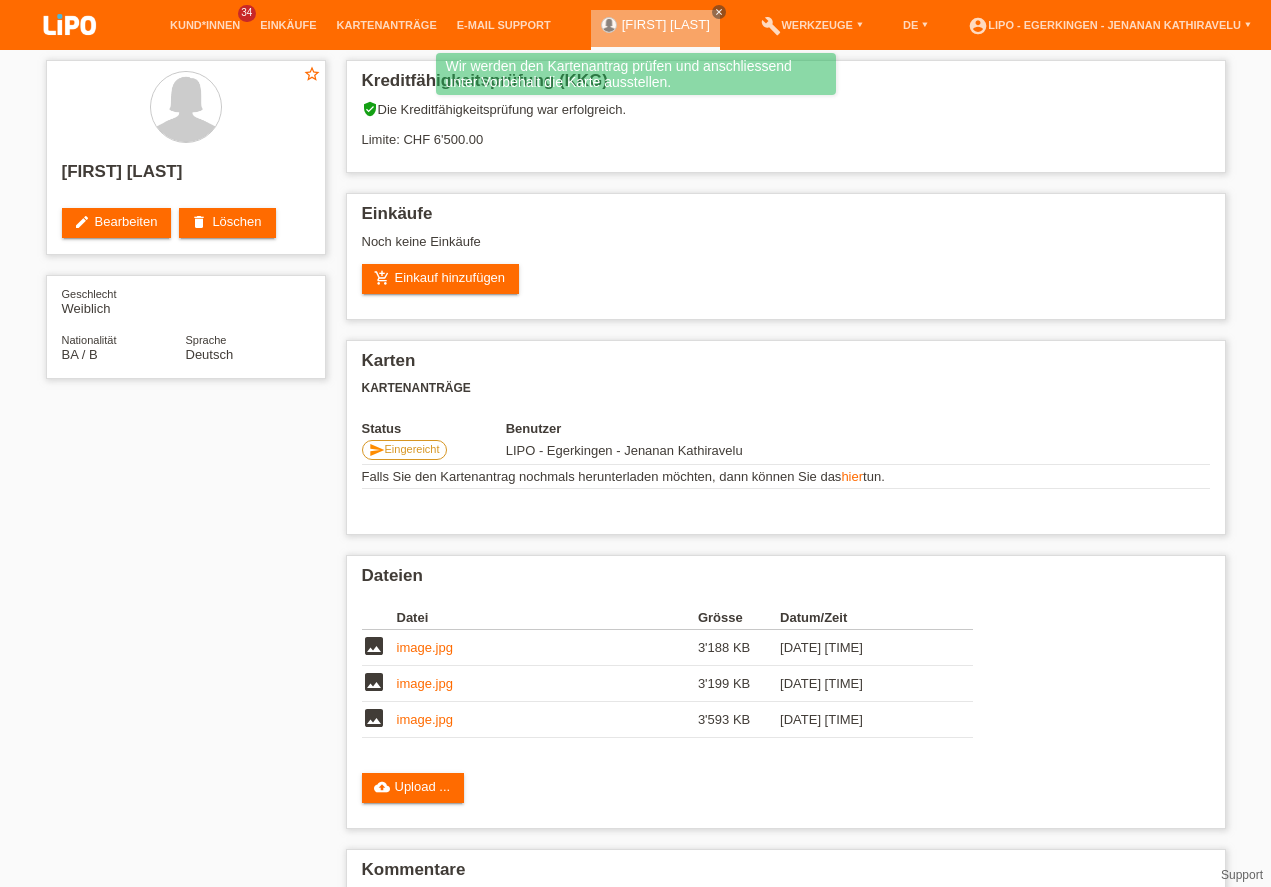 scroll, scrollTop: 0, scrollLeft: 0, axis: both 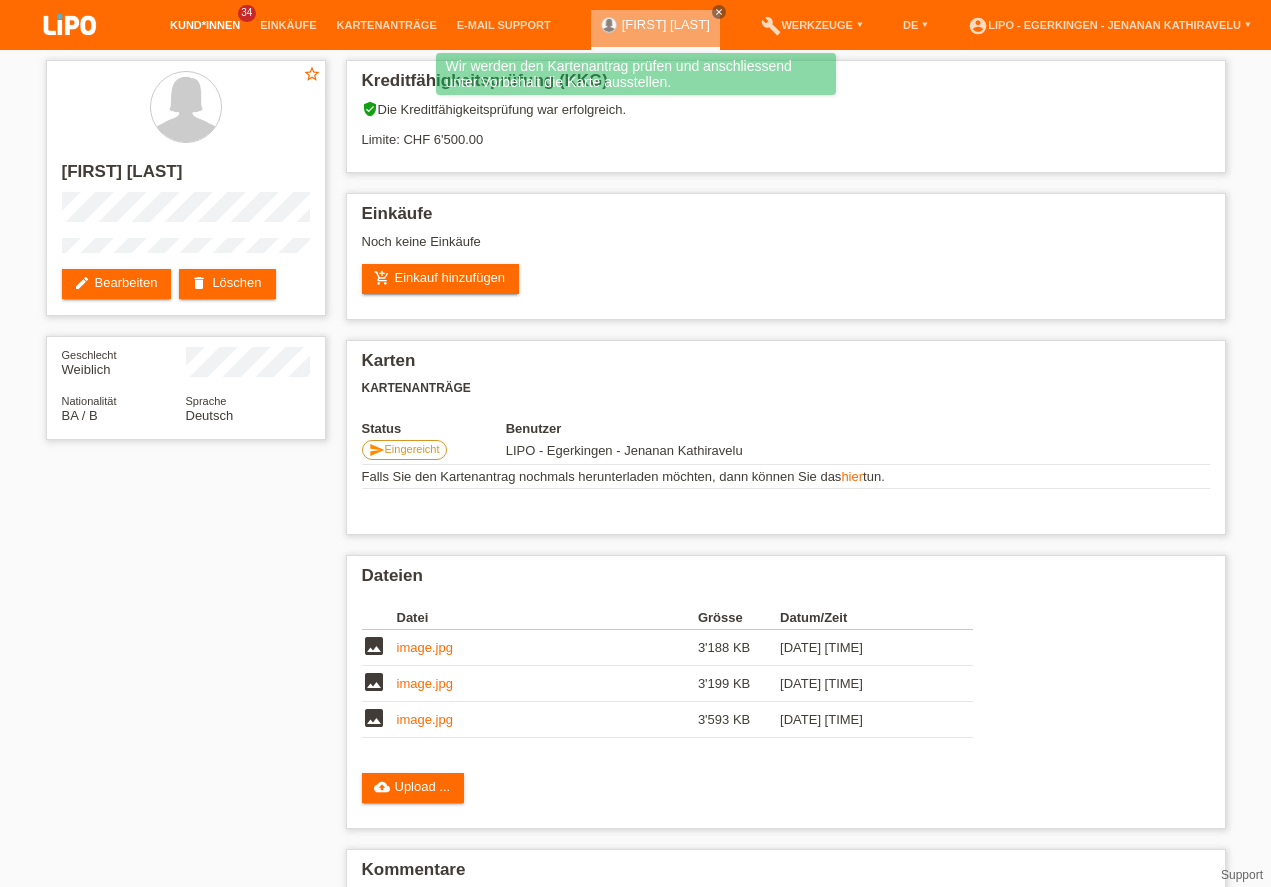 click on "Kund*innen" at bounding box center [205, 25] 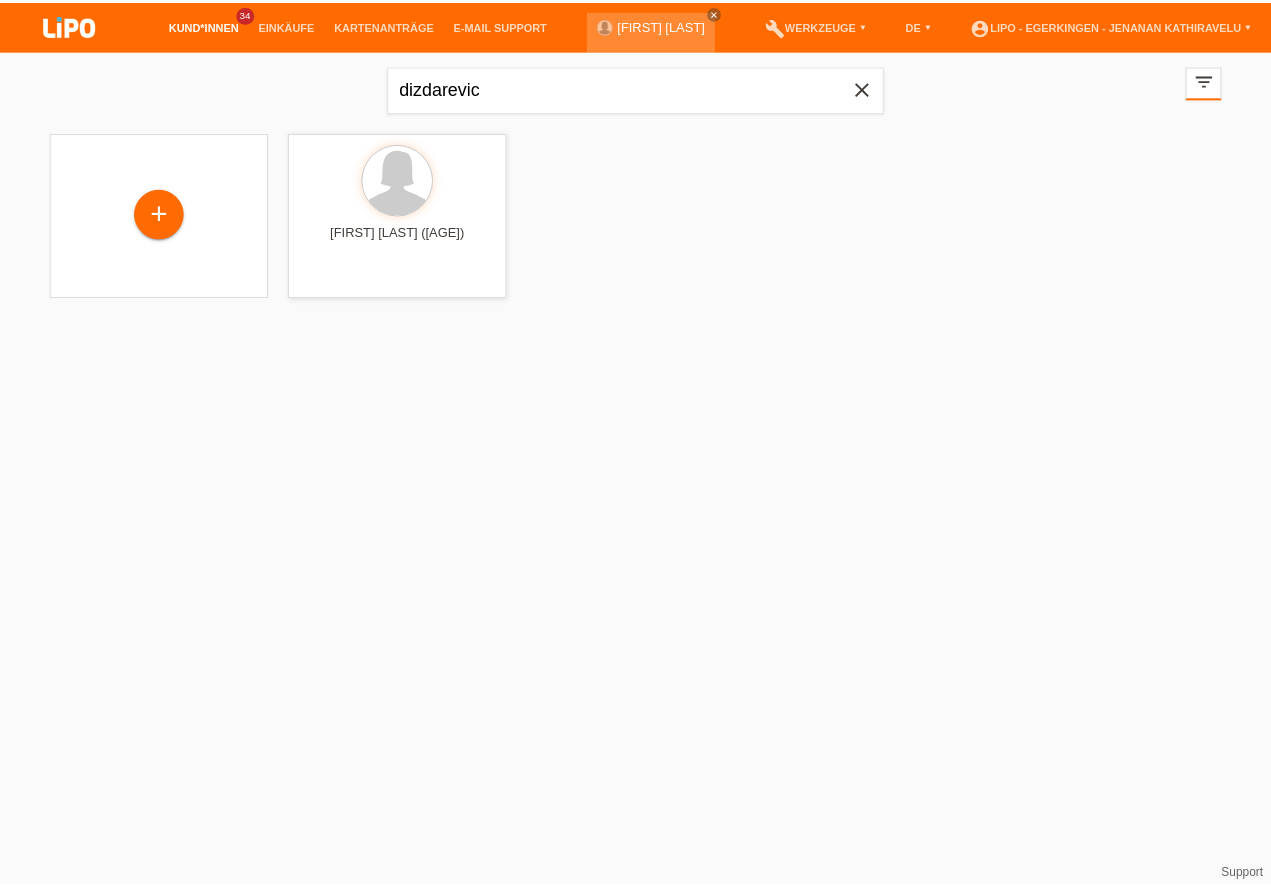 scroll, scrollTop: 0, scrollLeft: 0, axis: both 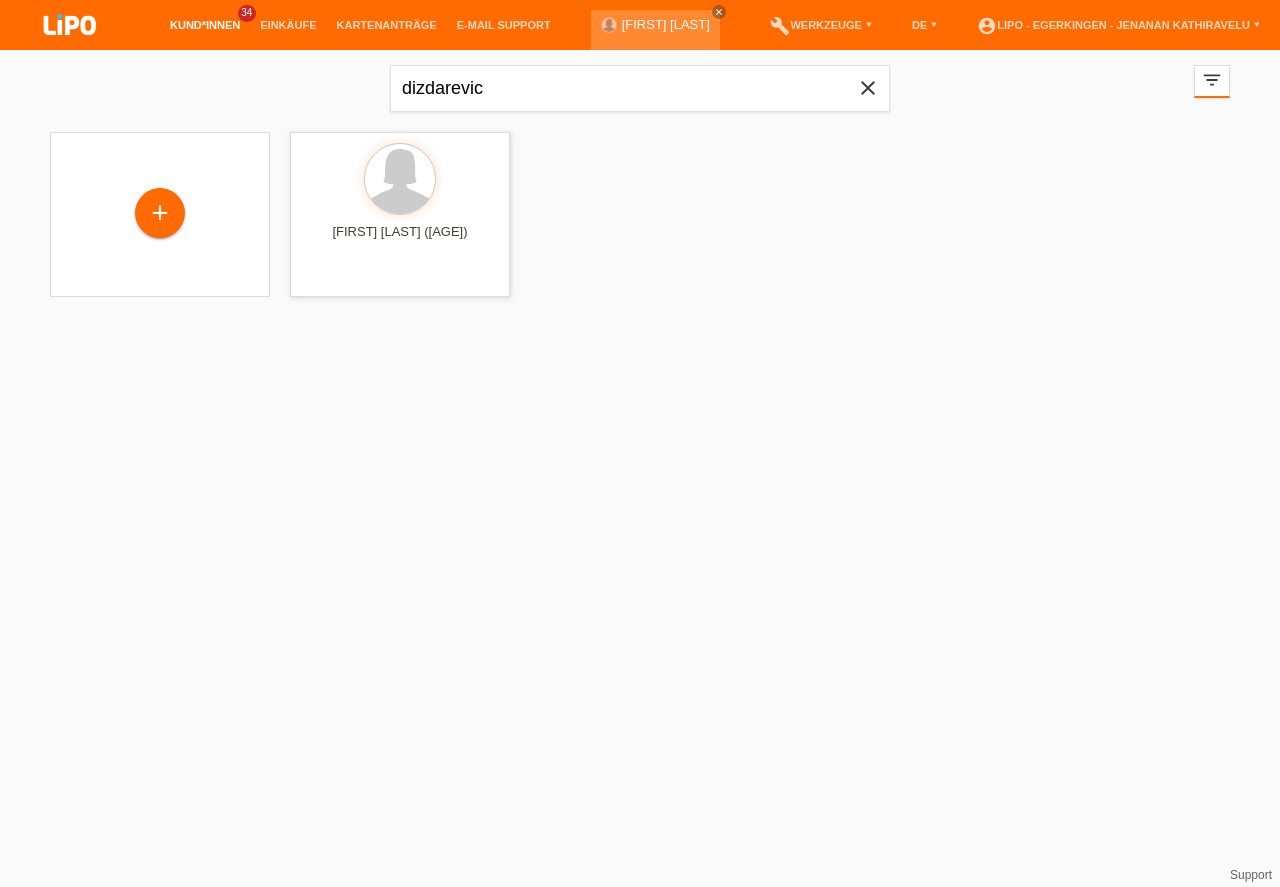 click on "close" at bounding box center (868, 90) 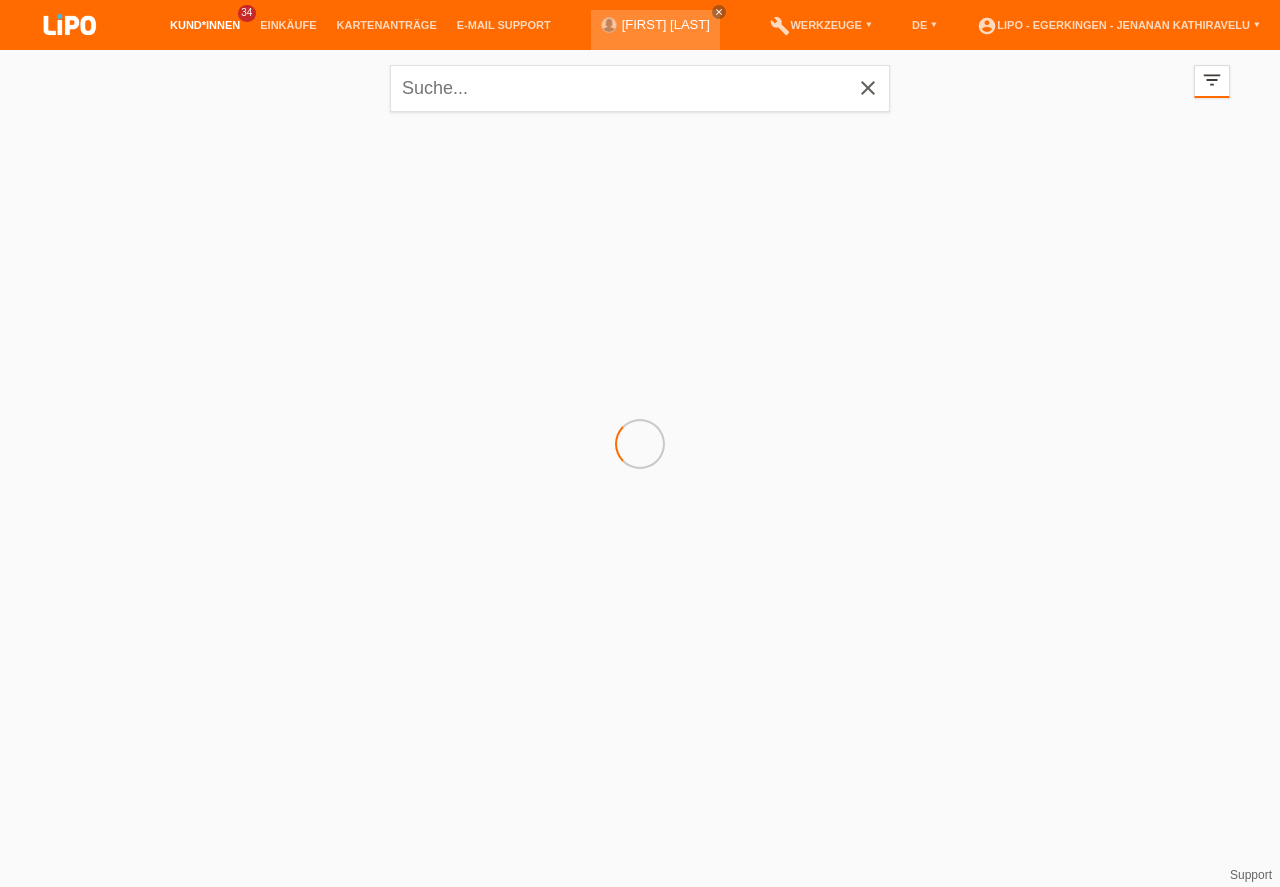 click on "close" at bounding box center (868, 88) 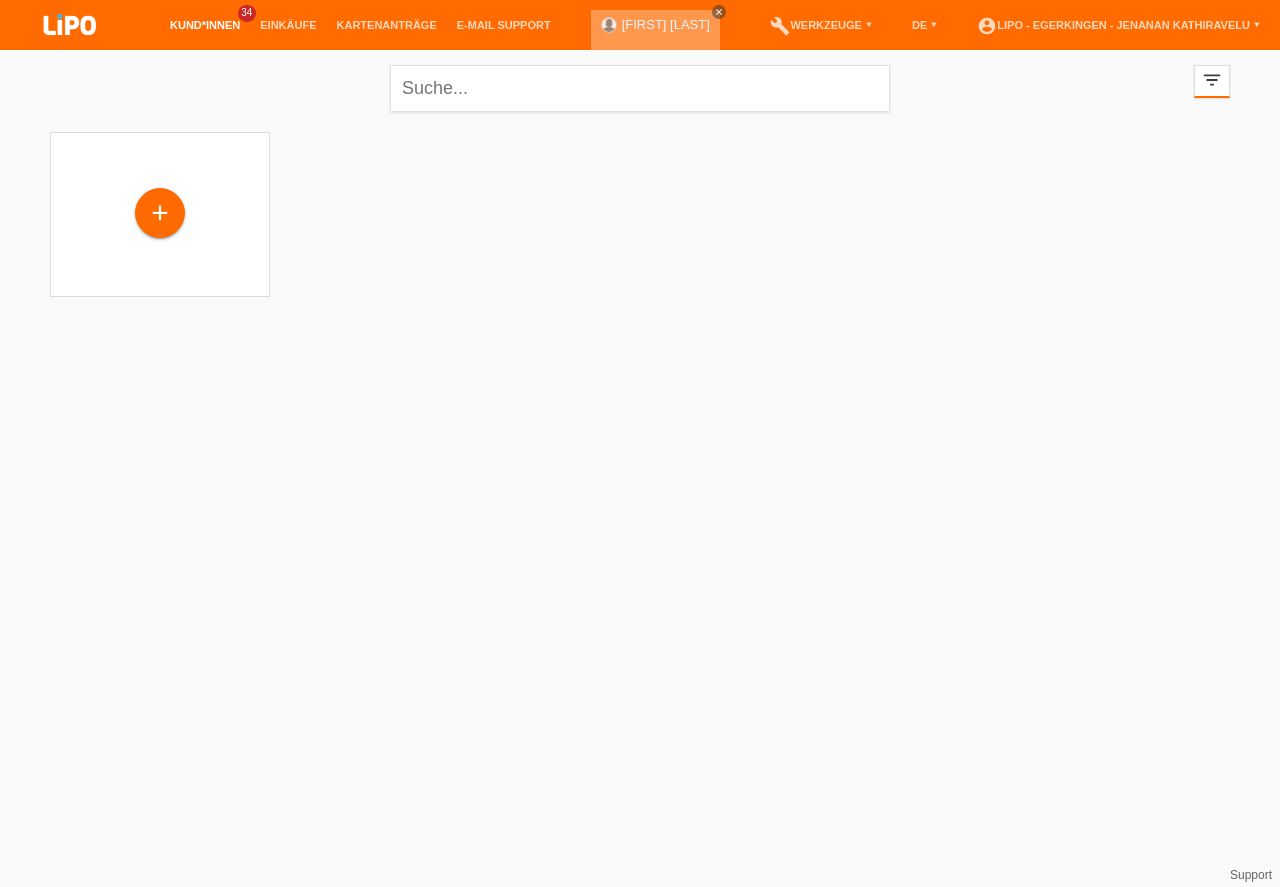 click on "close" at bounding box center (719, 12) 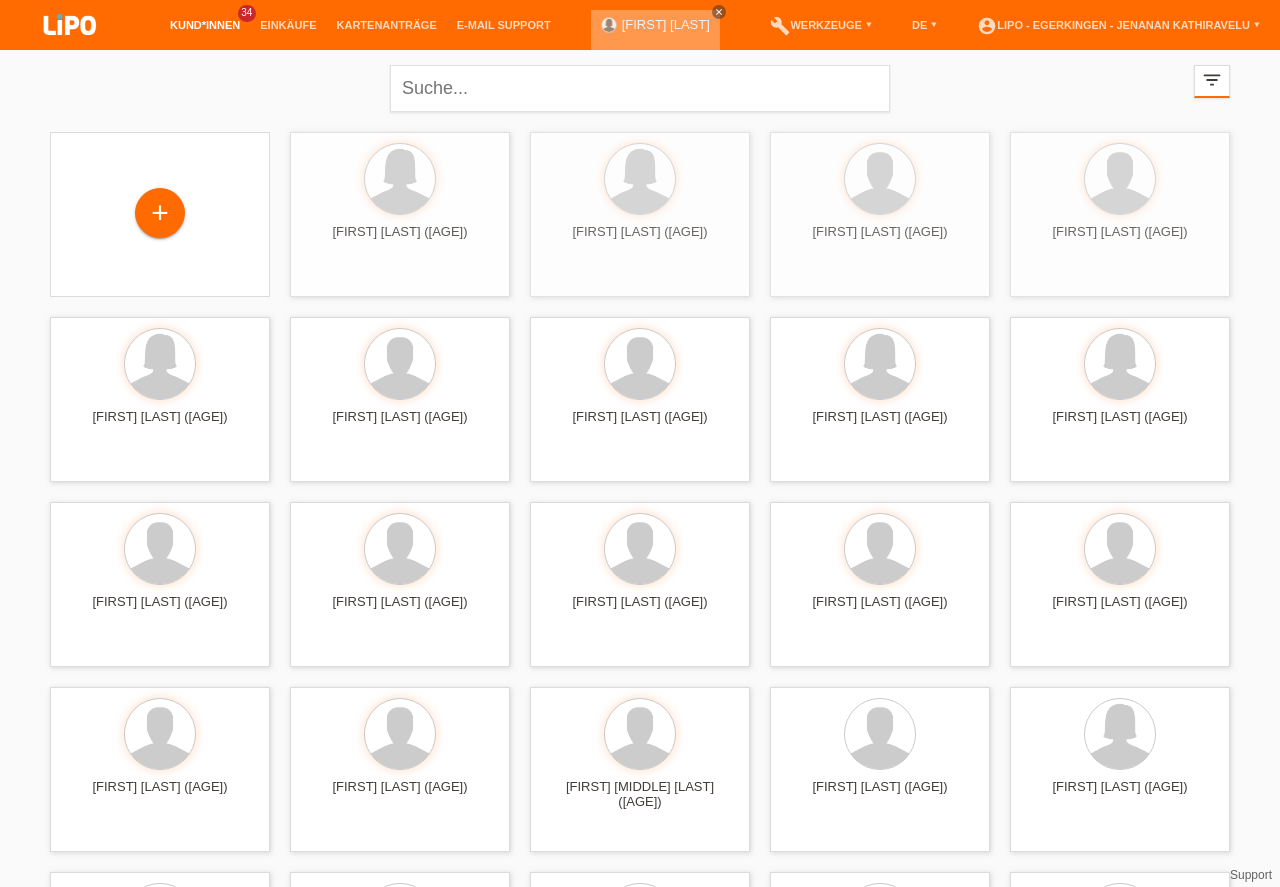 click on "close" at bounding box center [719, 12] 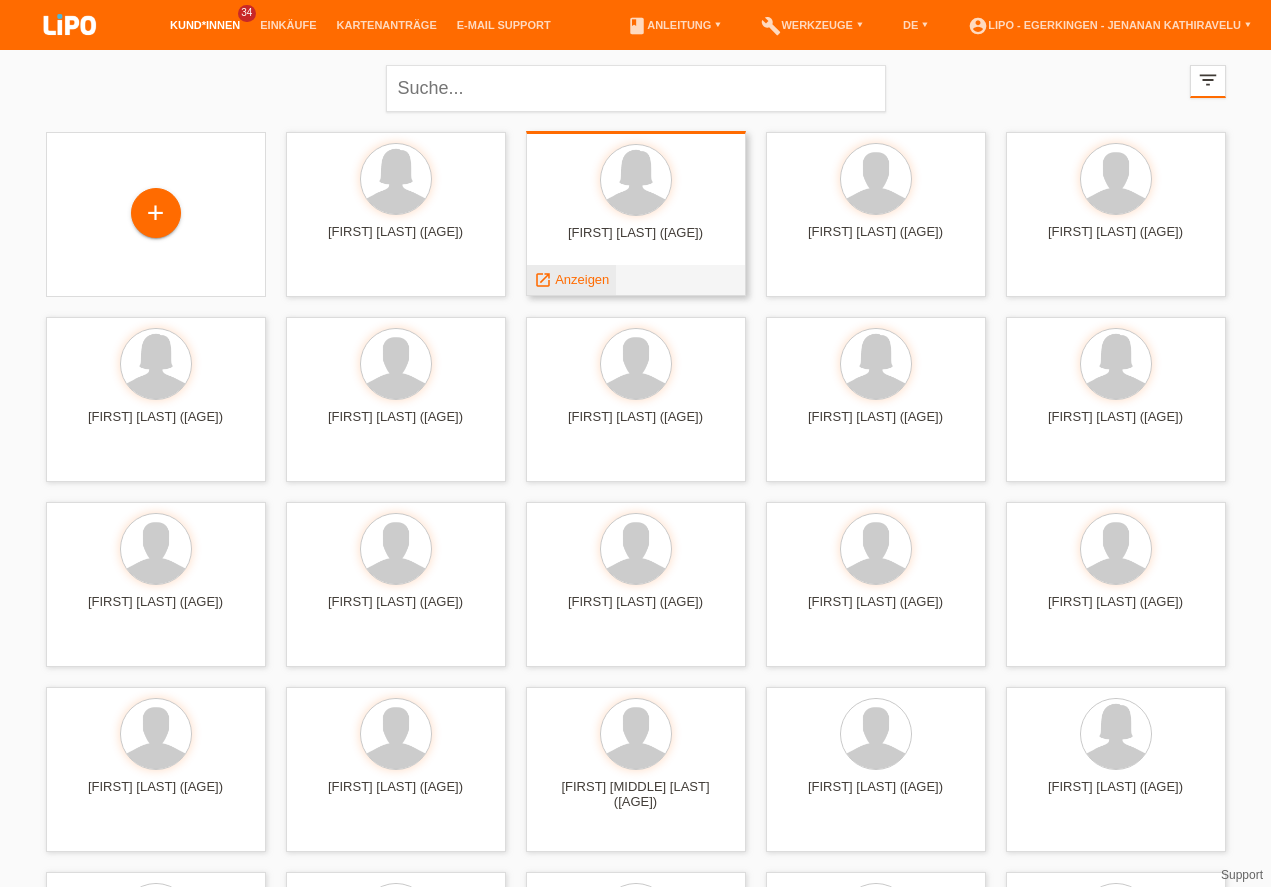 click on "launch   Anzeigen" at bounding box center [572, 280] 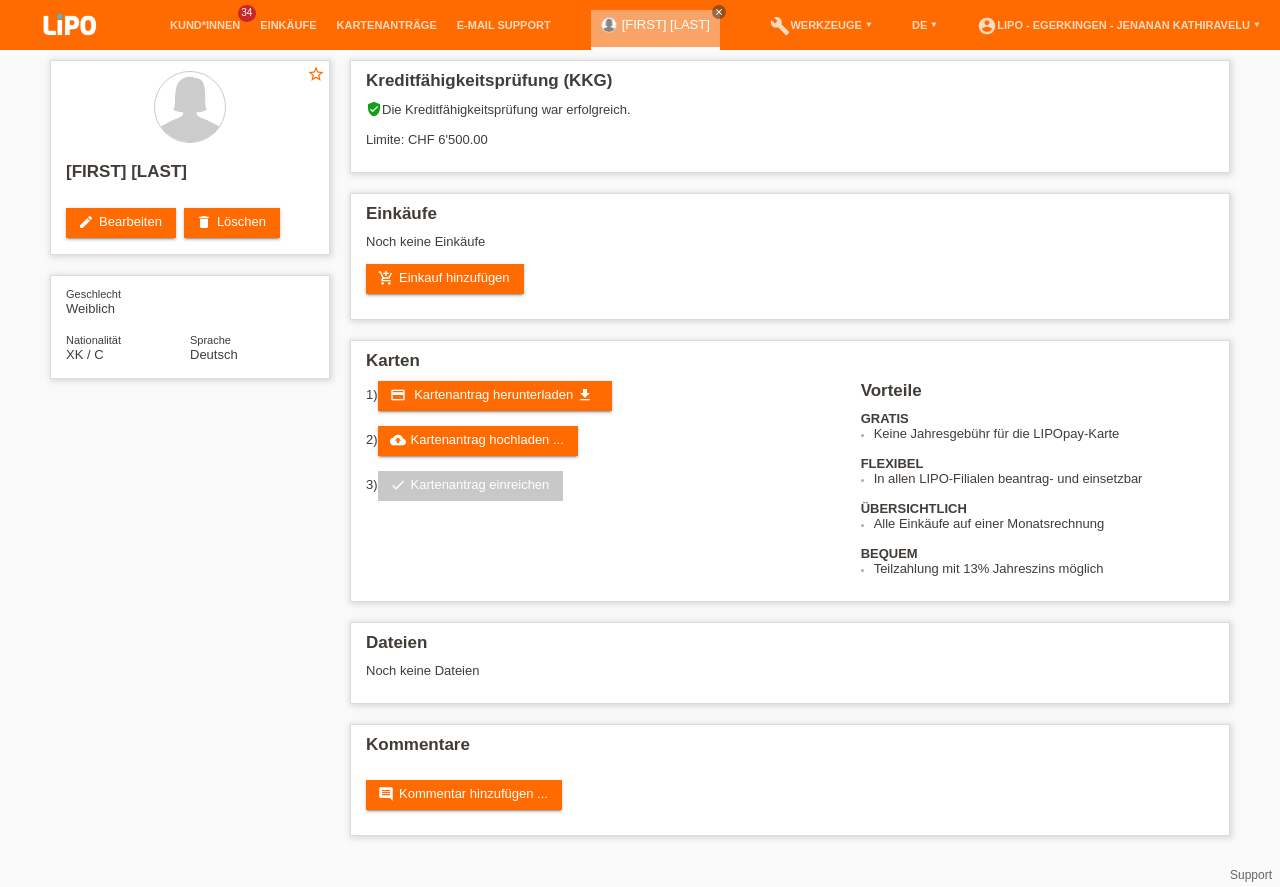 scroll, scrollTop: 0, scrollLeft: 0, axis: both 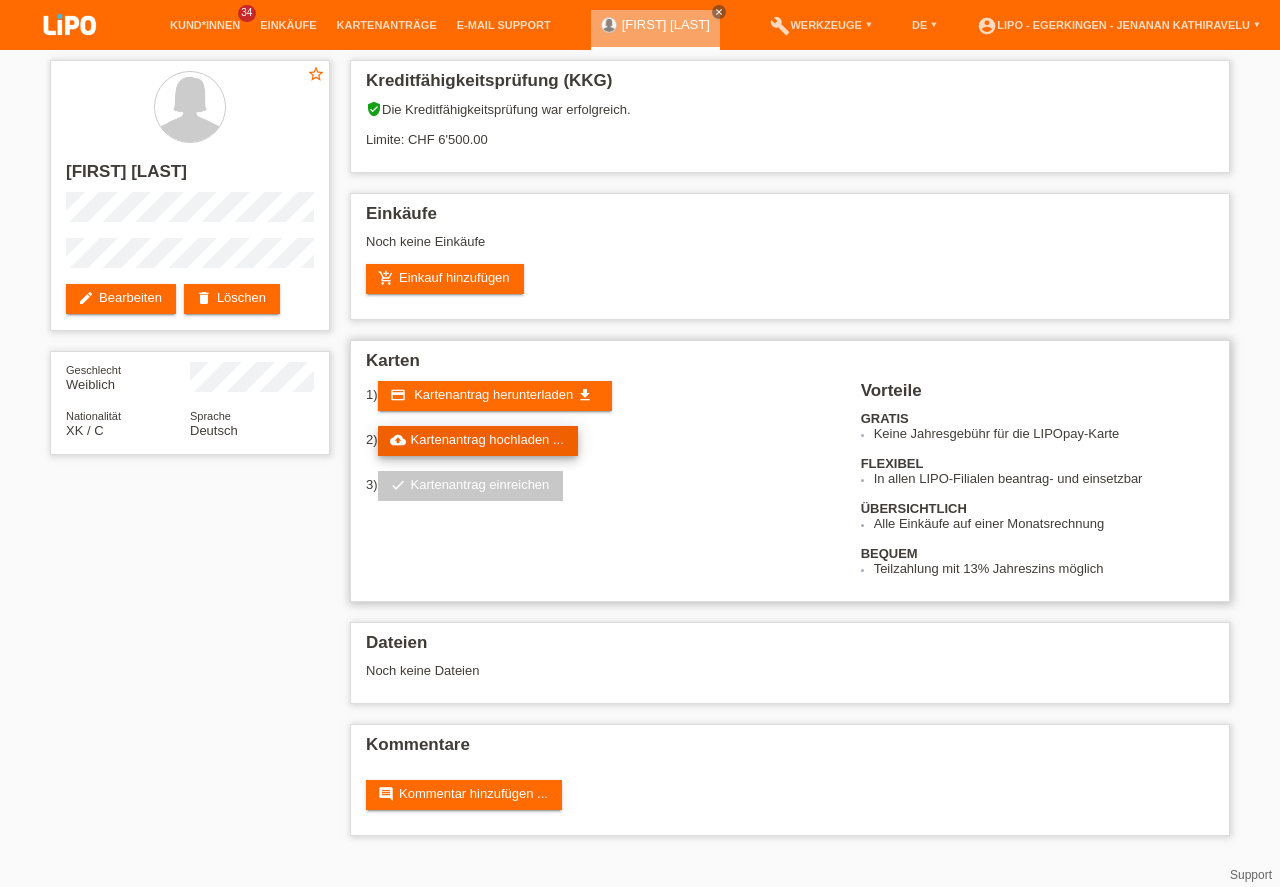 click on "cloud_upload  Kartenantrag hochladen ..." at bounding box center [478, 441] 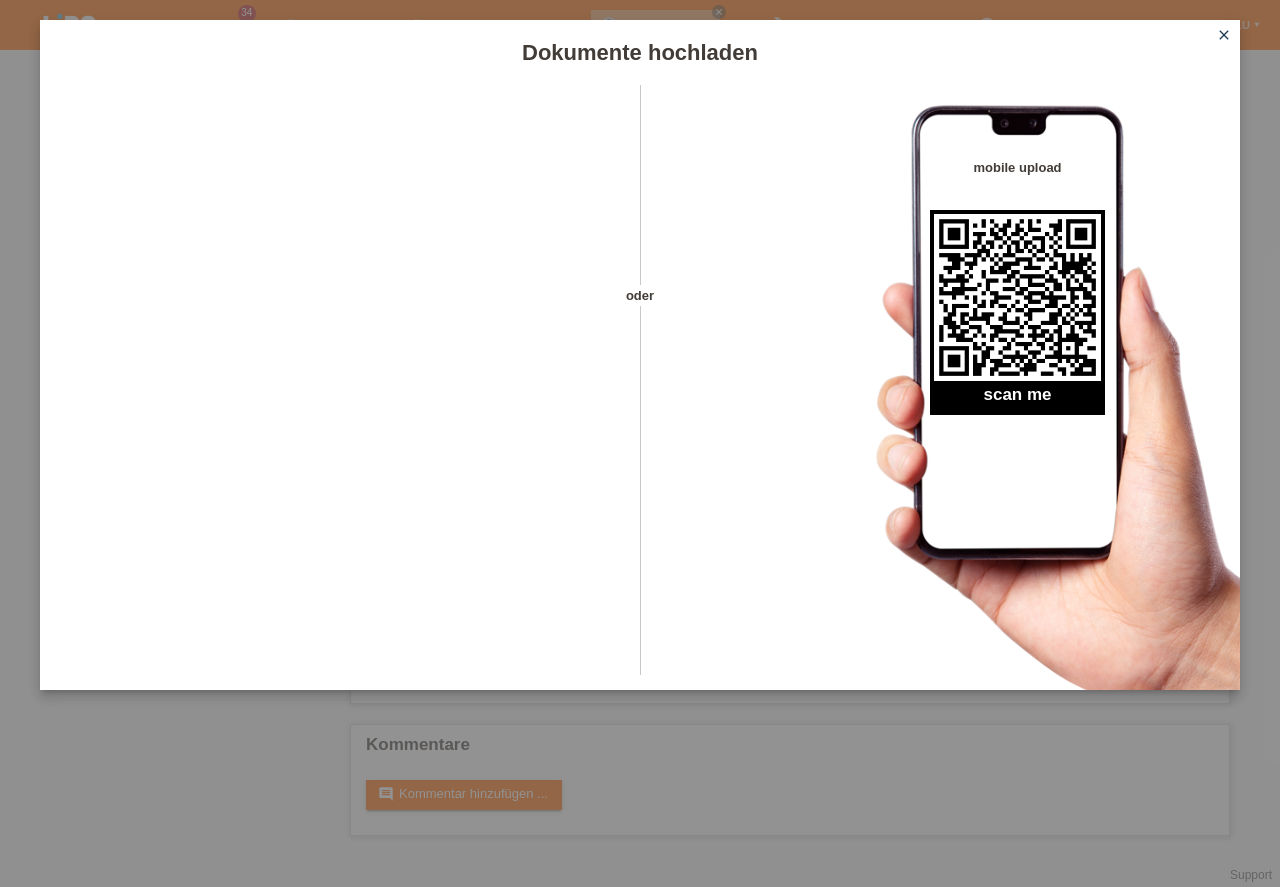 click on "close" at bounding box center [1224, 35] 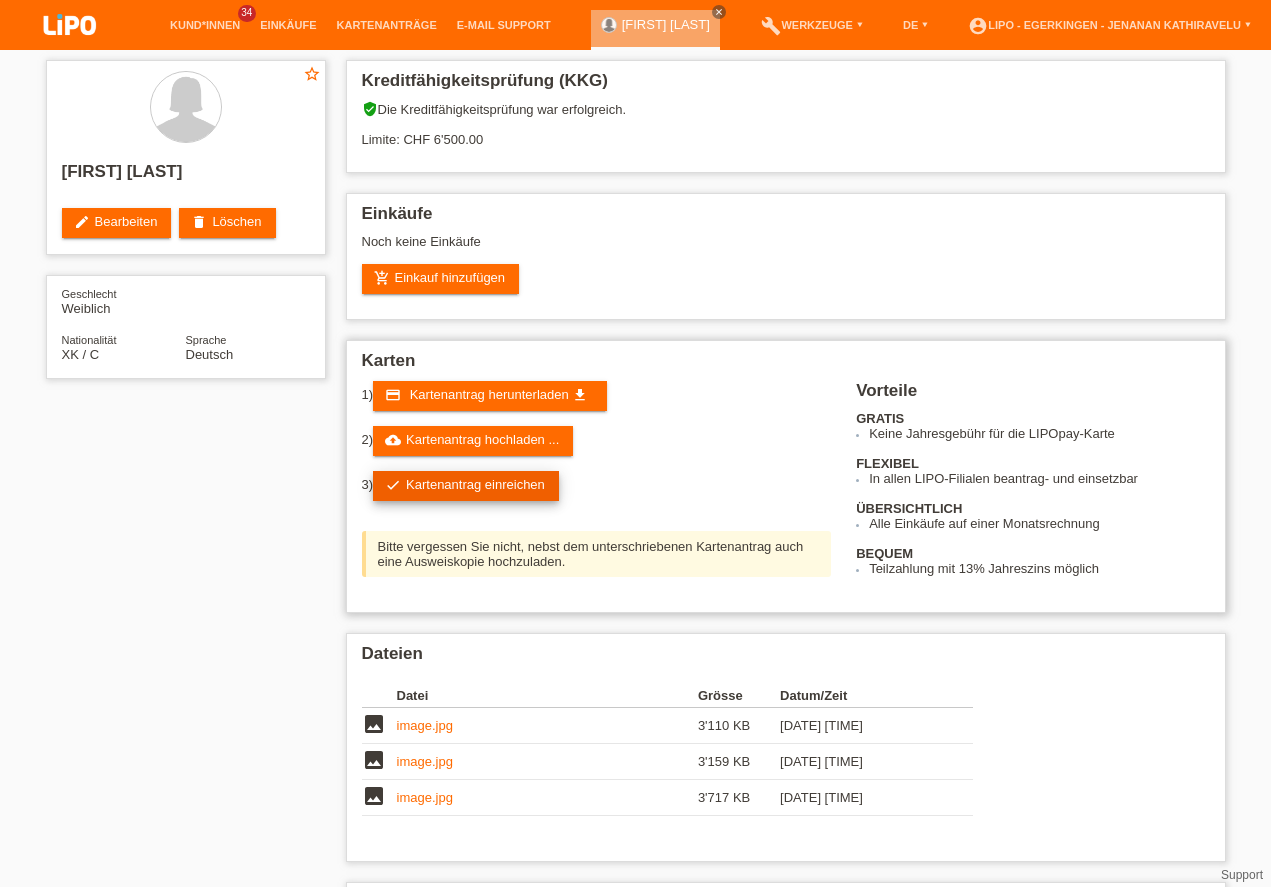 scroll, scrollTop: 0, scrollLeft: 0, axis: both 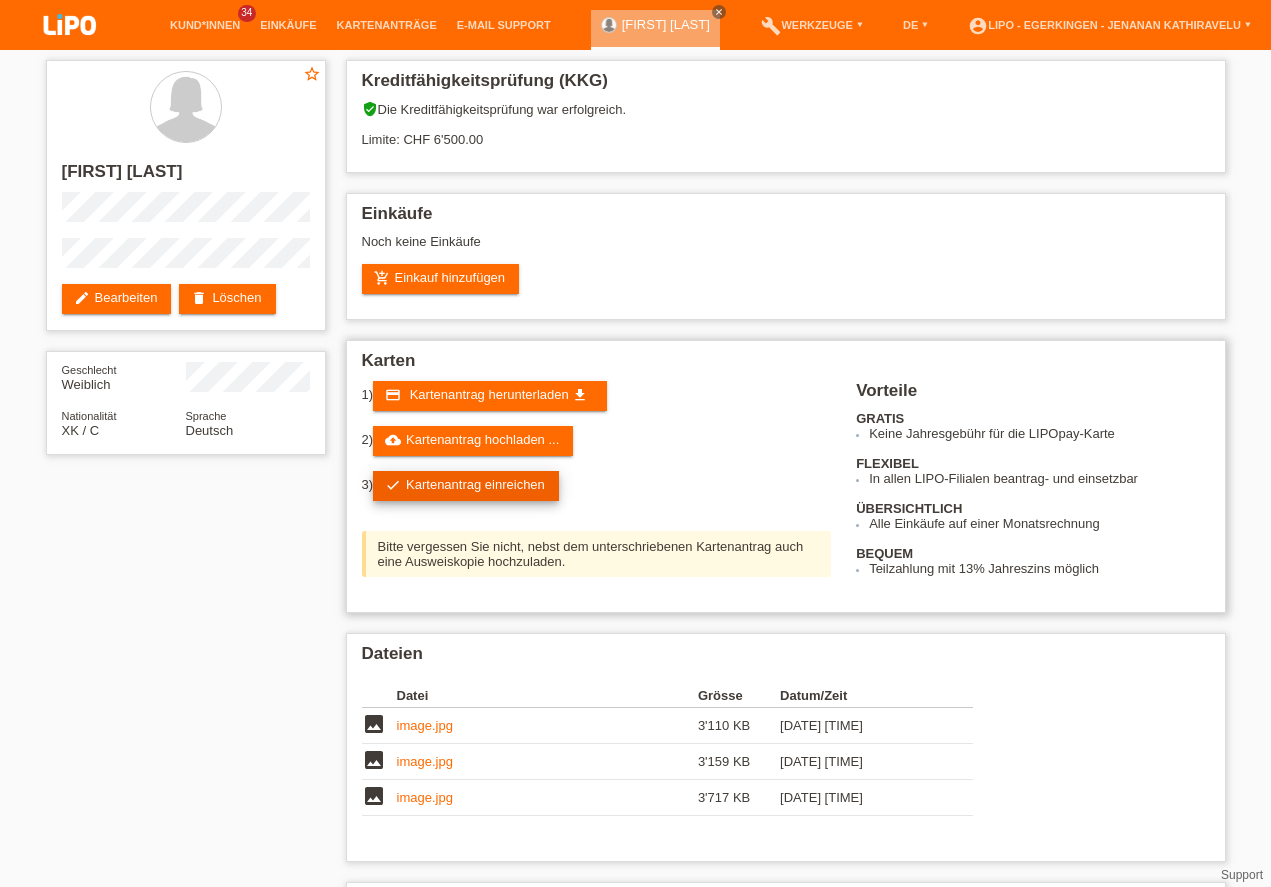 click on "check  Kartenantrag einreichen" at bounding box center (466, 486) 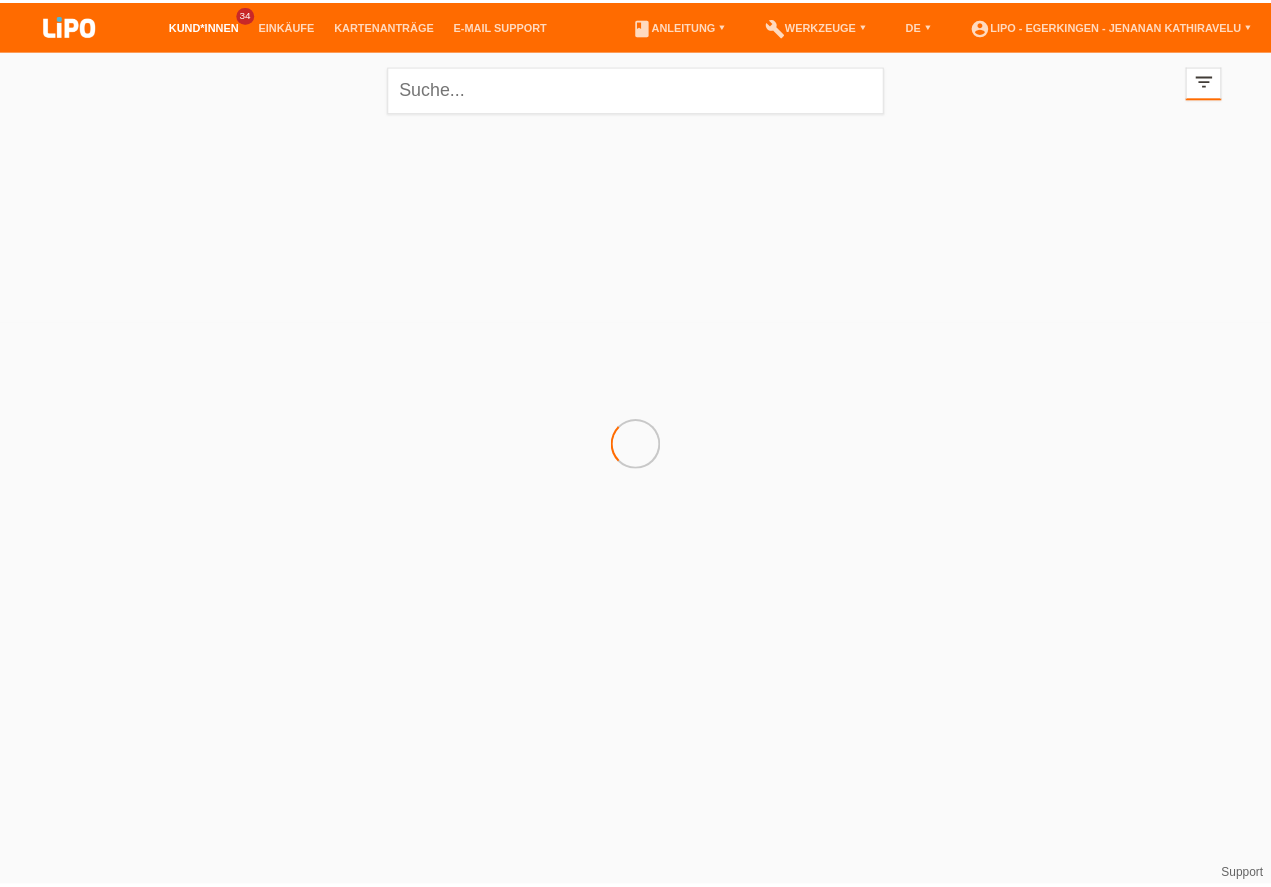 scroll, scrollTop: 0, scrollLeft: 0, axis: both 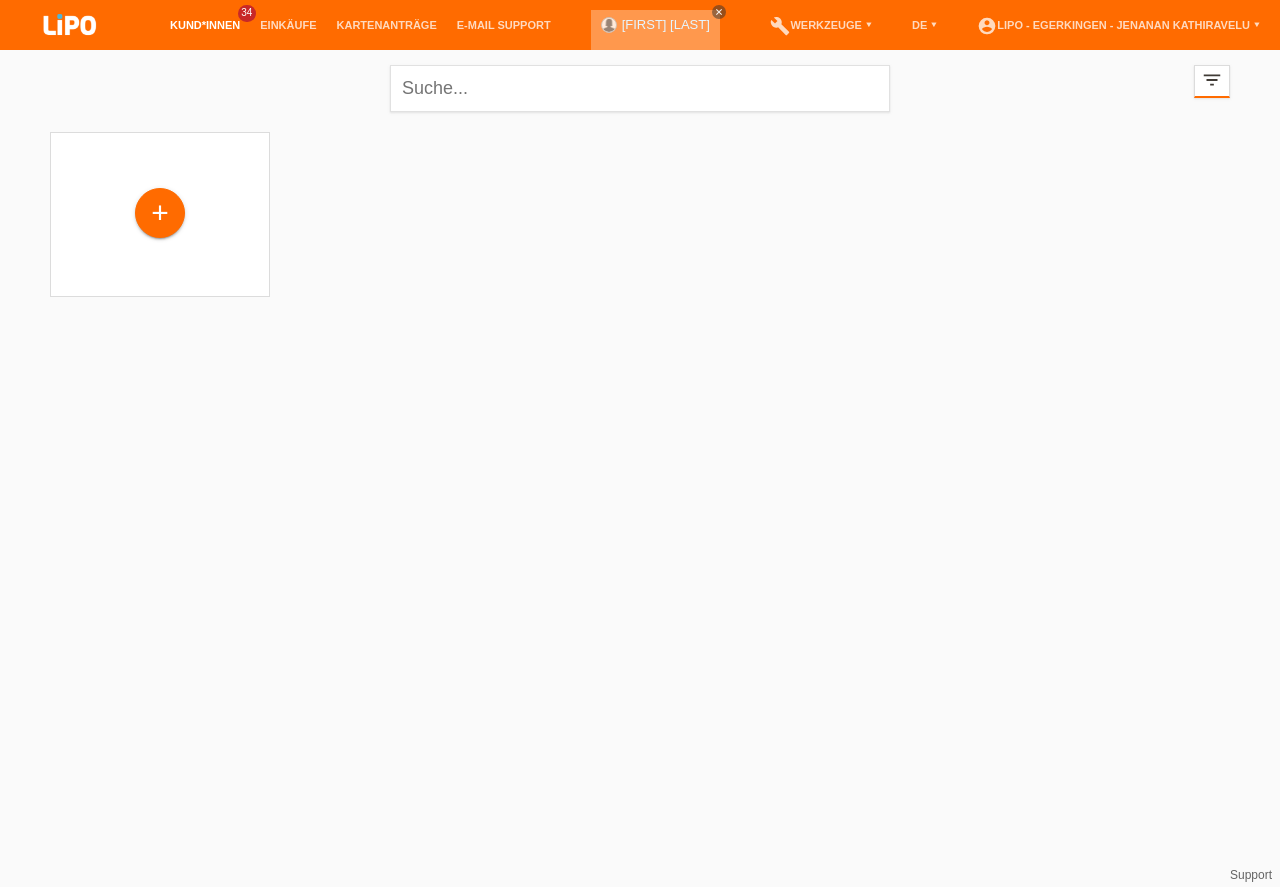 click on "close" at bounding box center (719, 12) 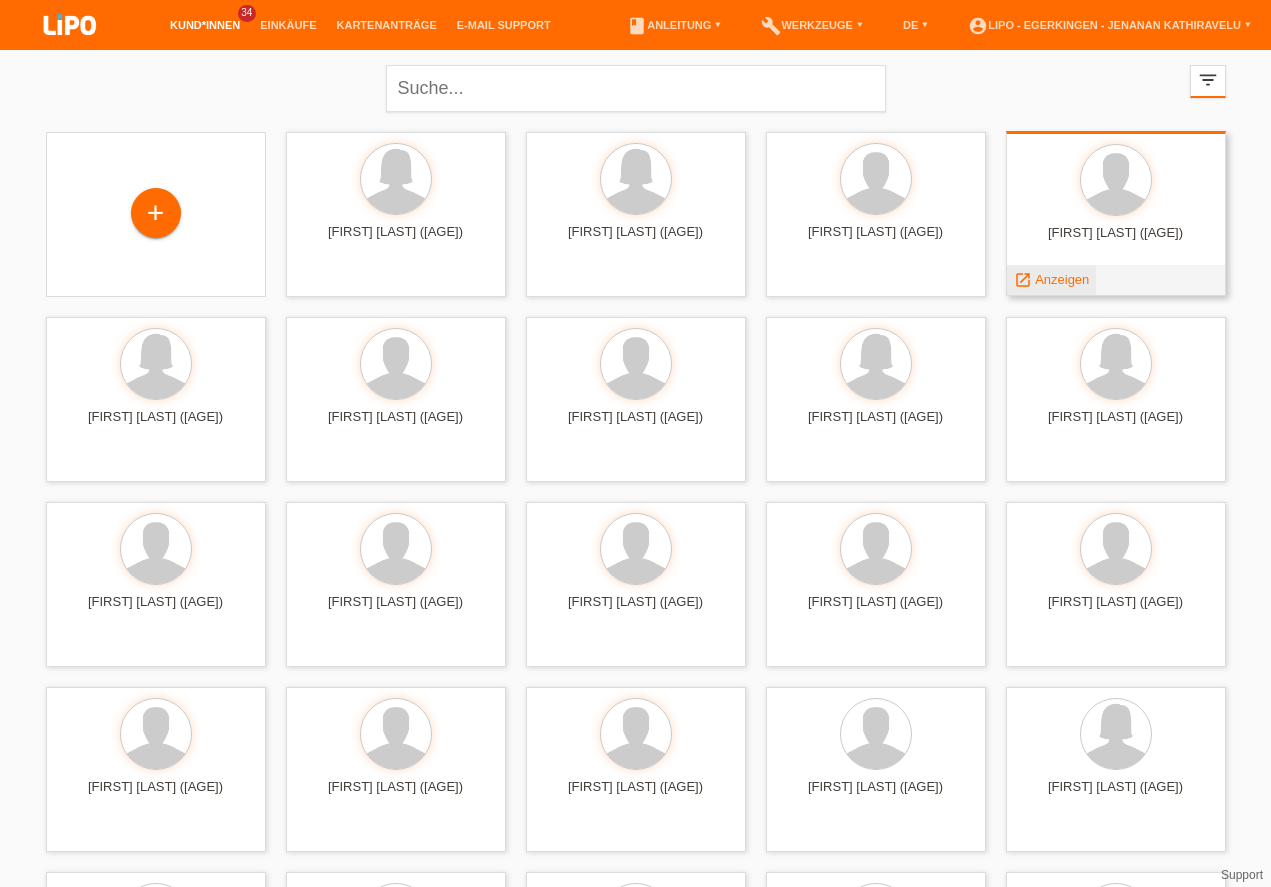 click on "Anzeigen" at bounding box center [1062, 279] 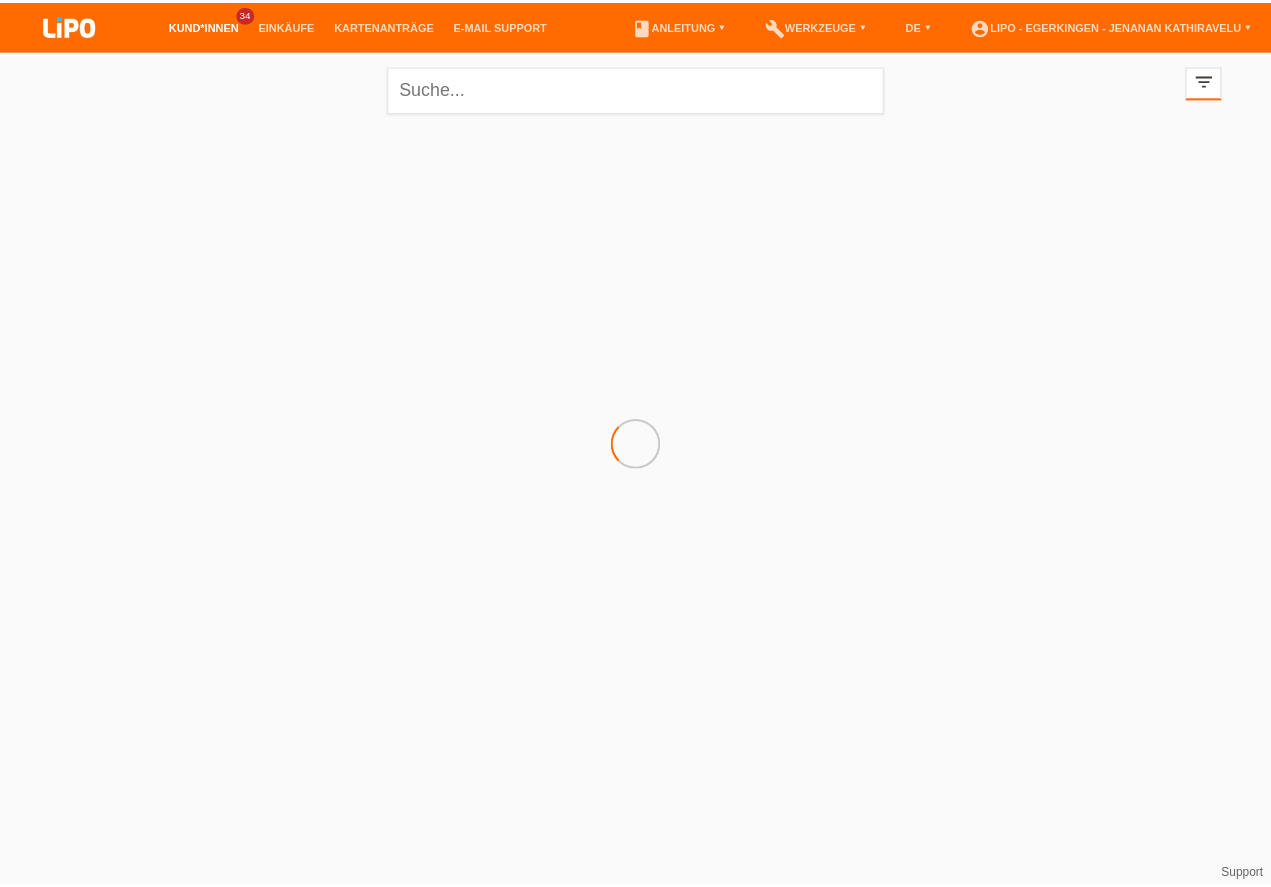 scroll, scrollTop: 0, scrollLeft: 0, axis: both 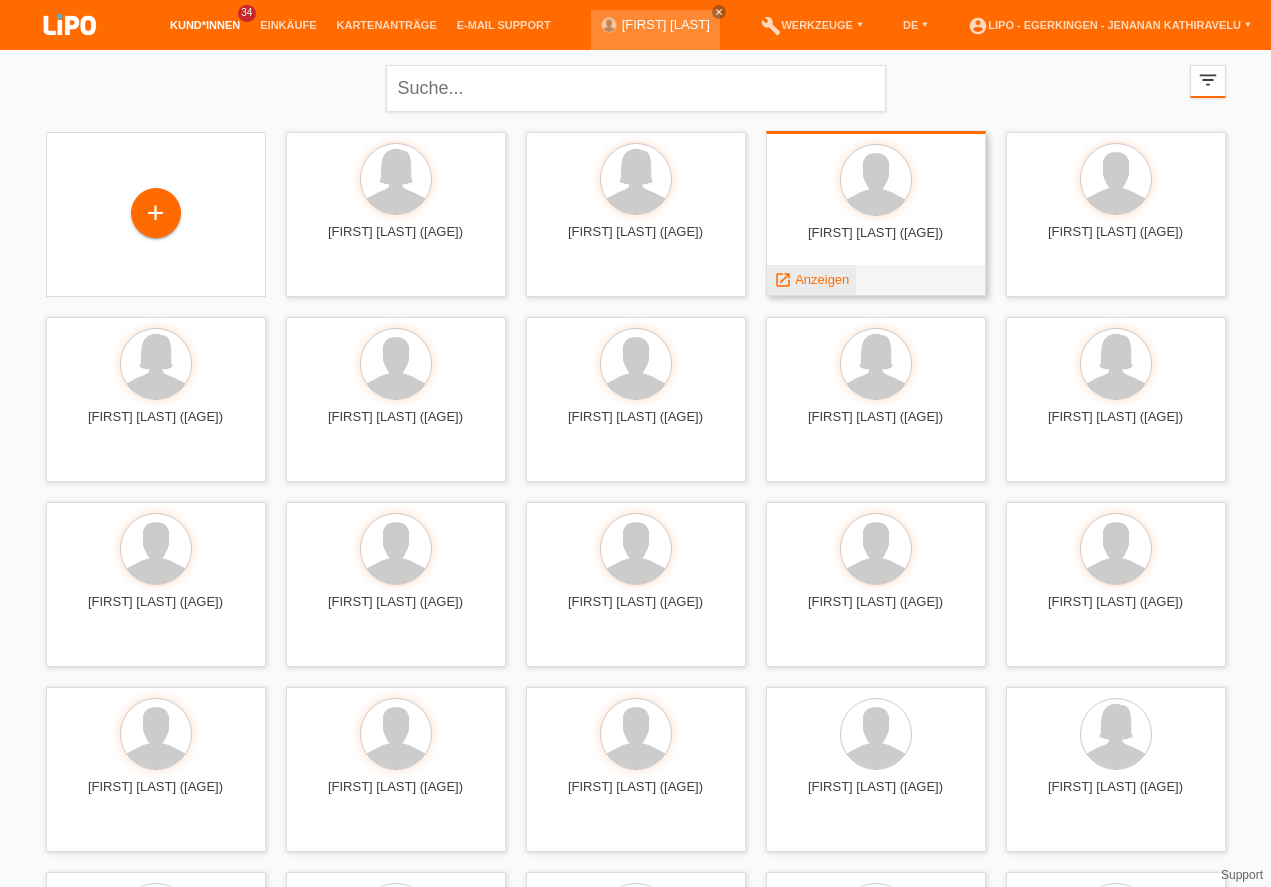 click on "Anzeigen" at bounding box center (822, 279) 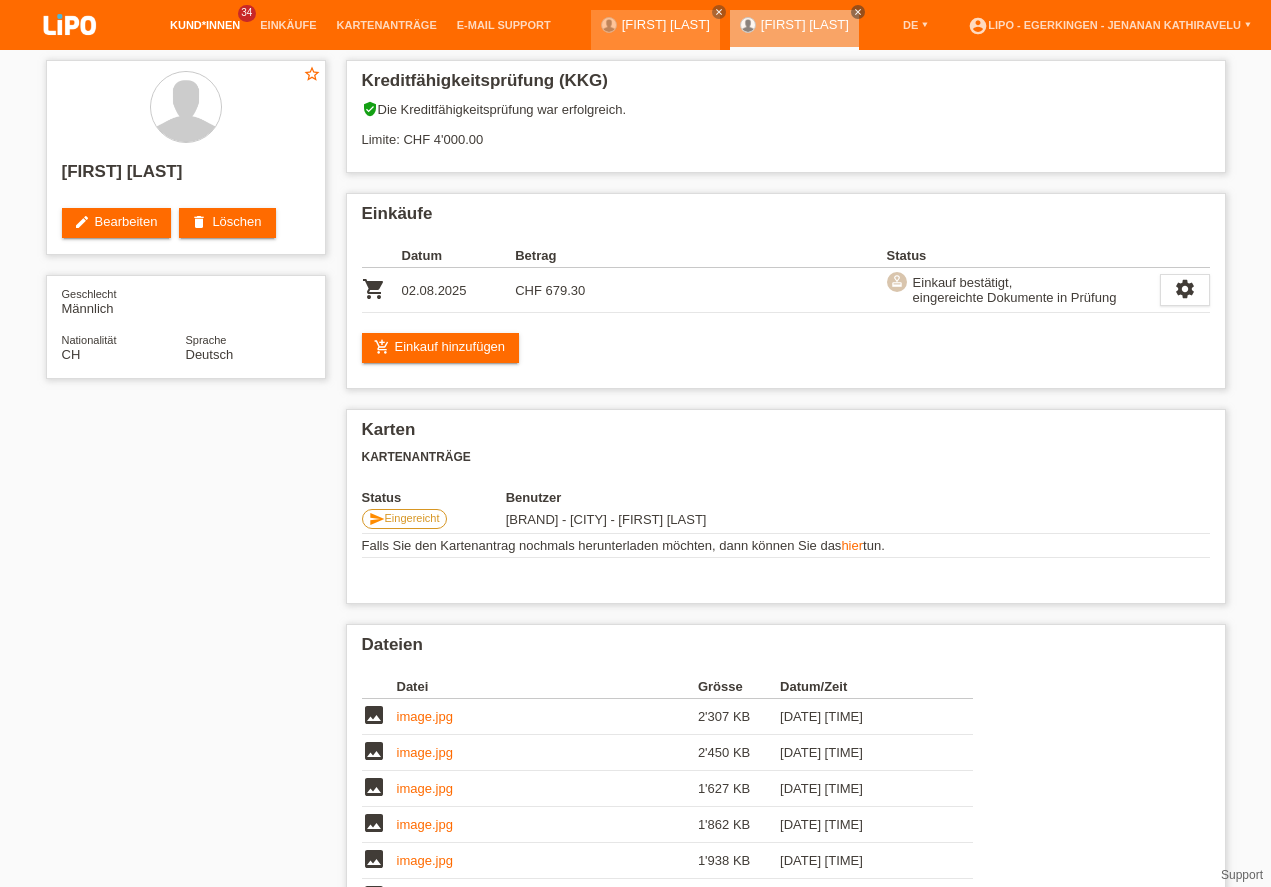 scroll, scrollTop: 0, scrollLeft: 0, axis: both 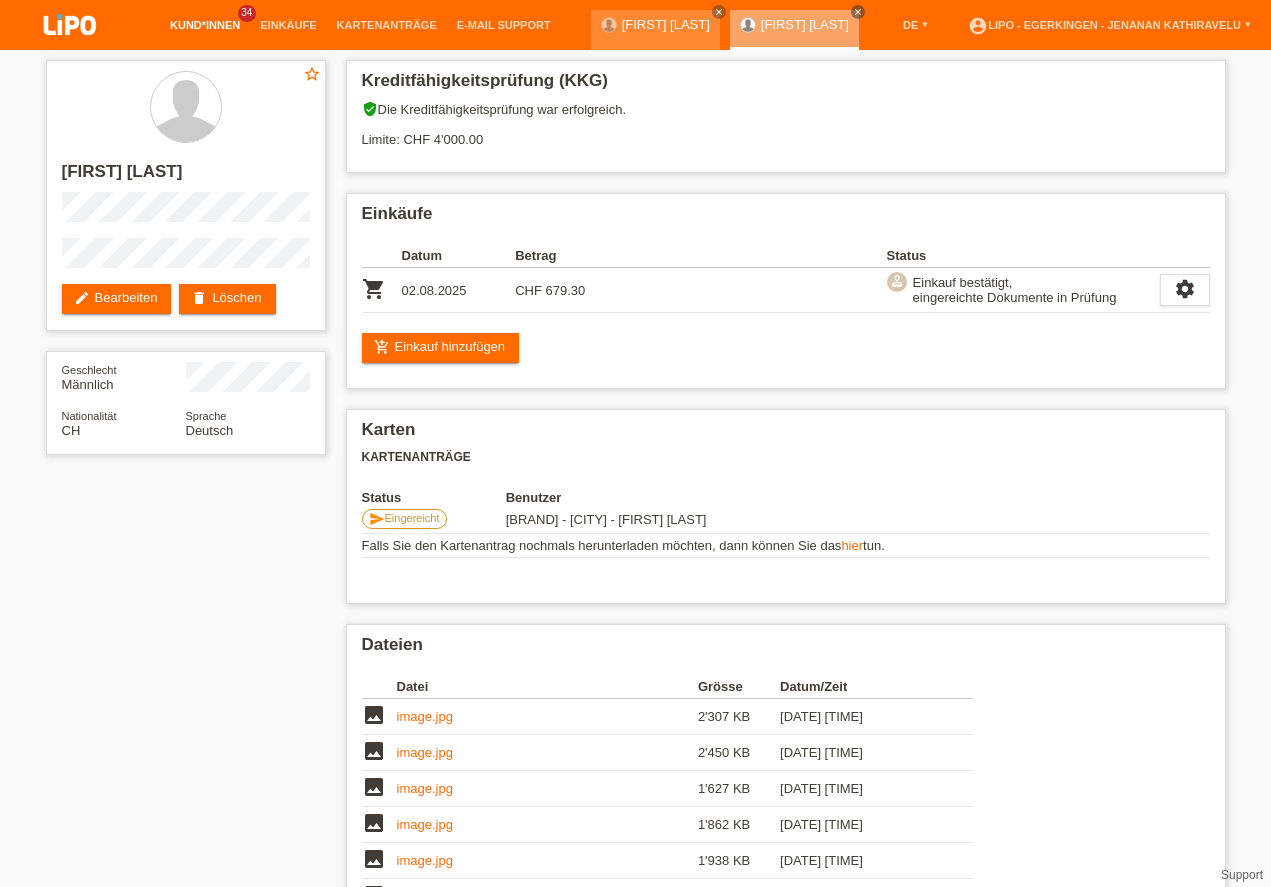 click on "Kund*innen" at bounding box center (205, 25) 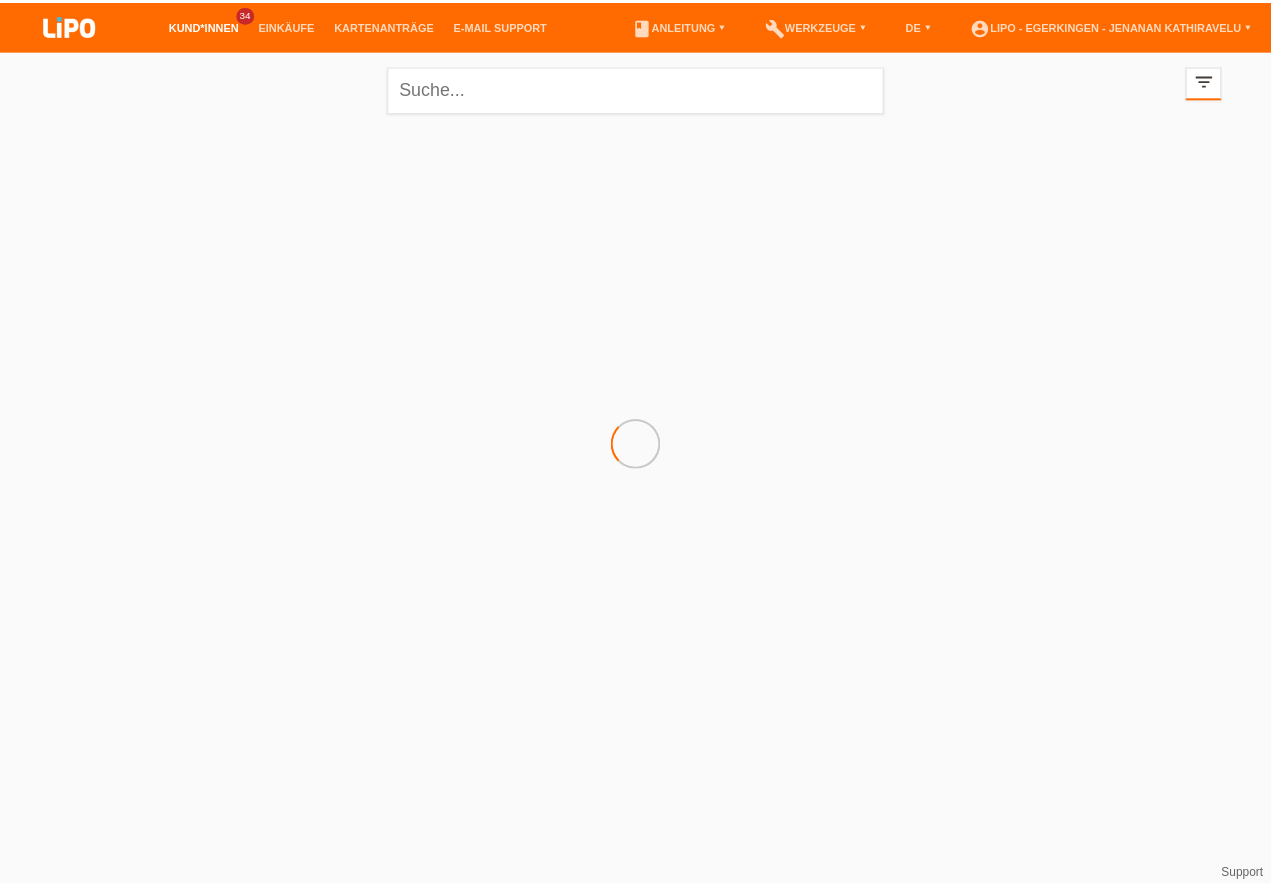 scroll, scrollTop: 0, scrollLeft: 0, axis: both 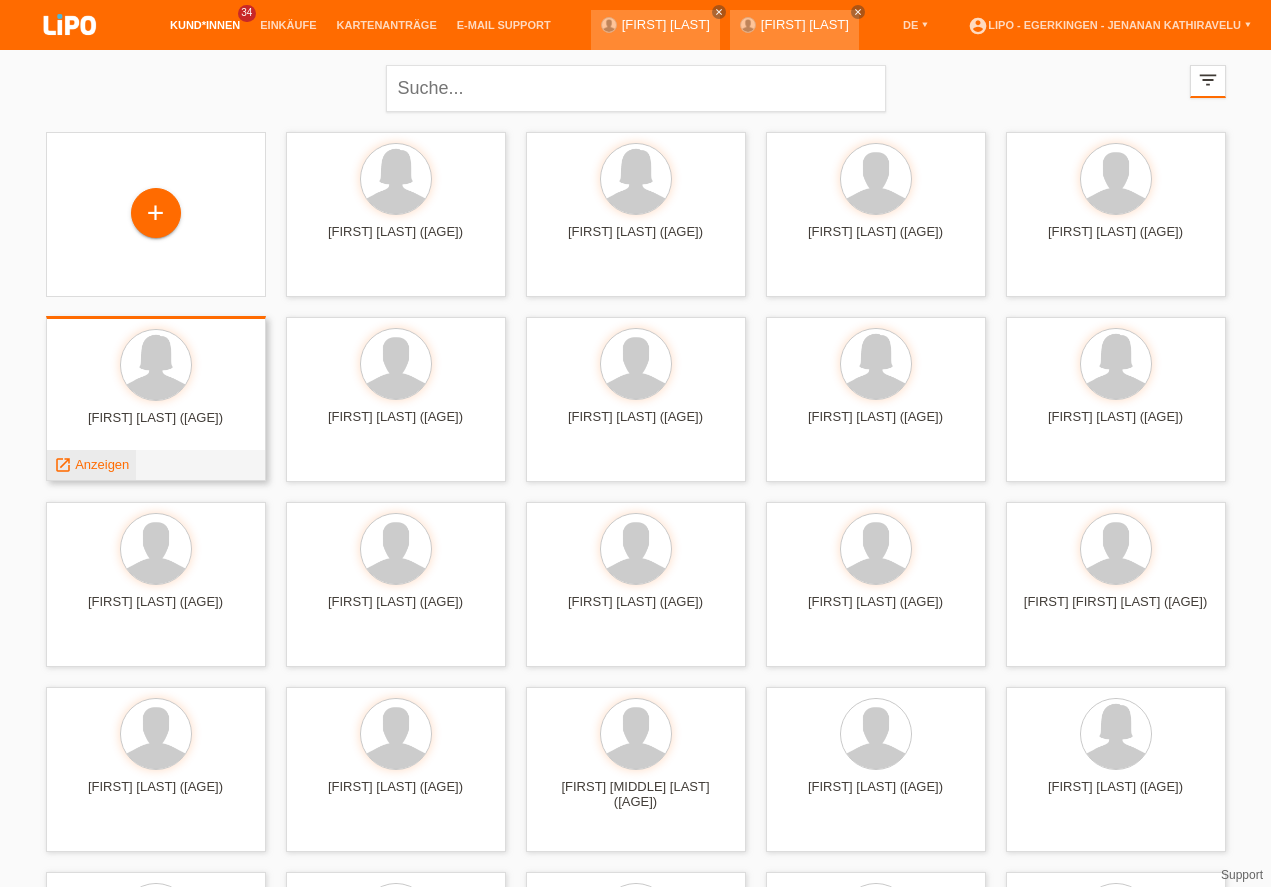 click on "Anzeigen" at bounding box center (102, 464) 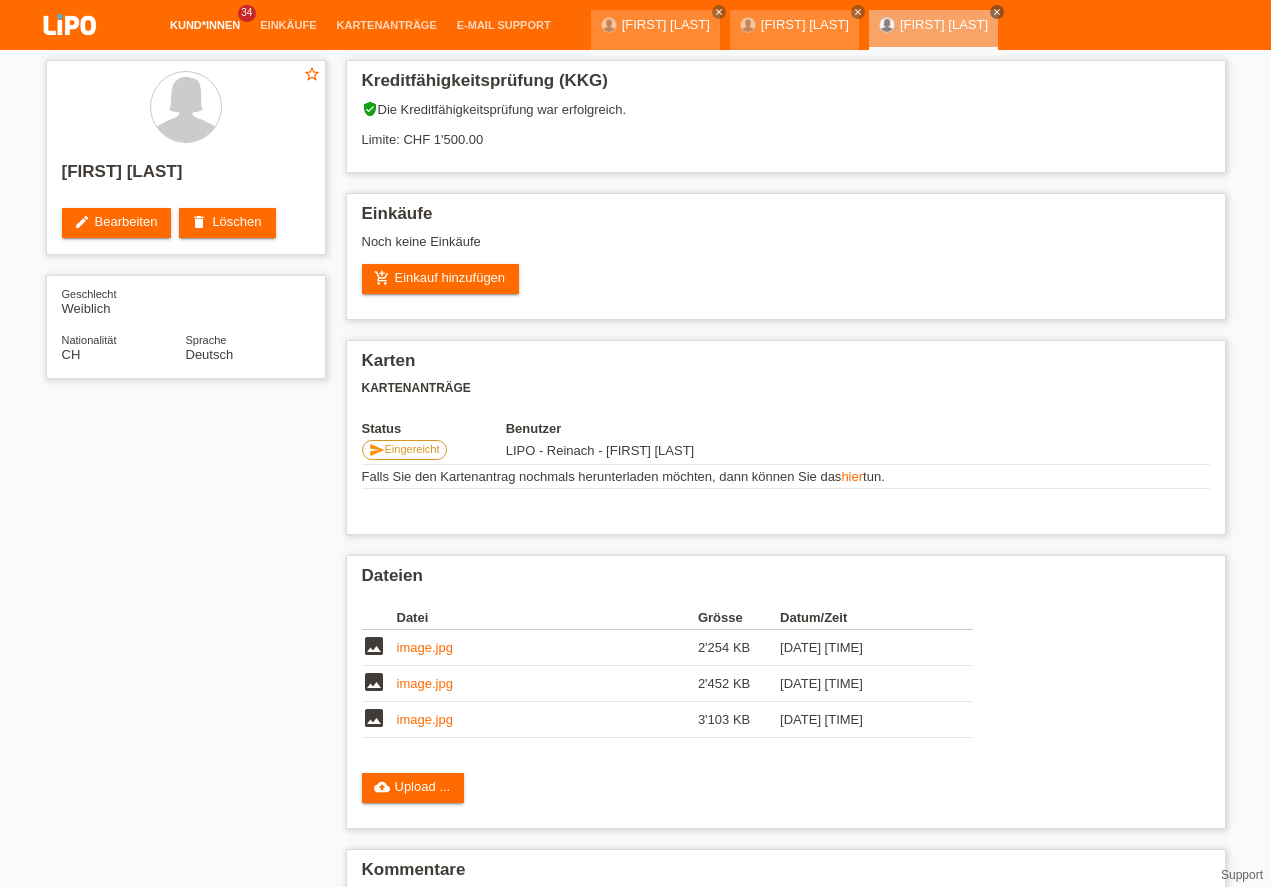 click on "Kund*innen" at bounding box center [205, 25] 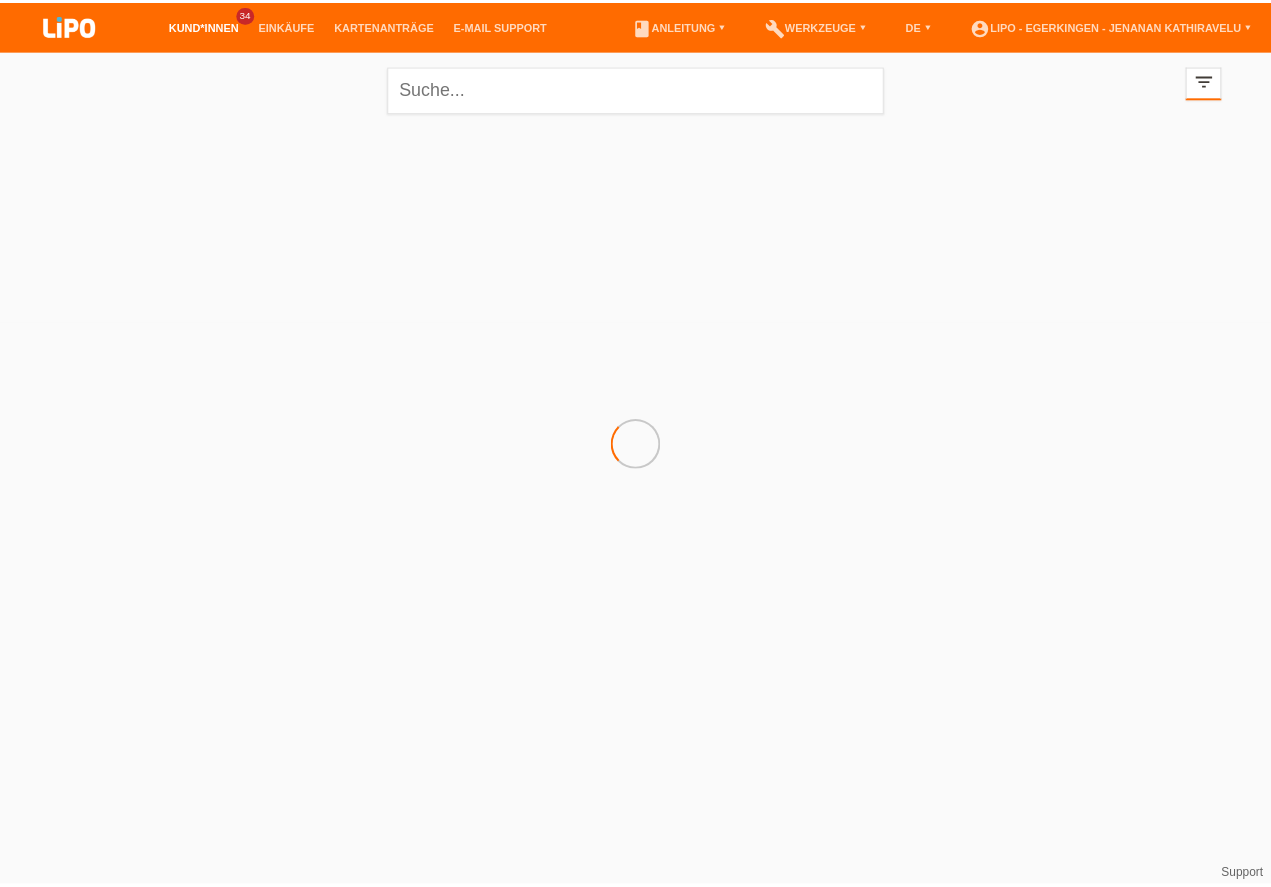 scroll, scrollTop: 0, scrollLeft: 0, axis: both 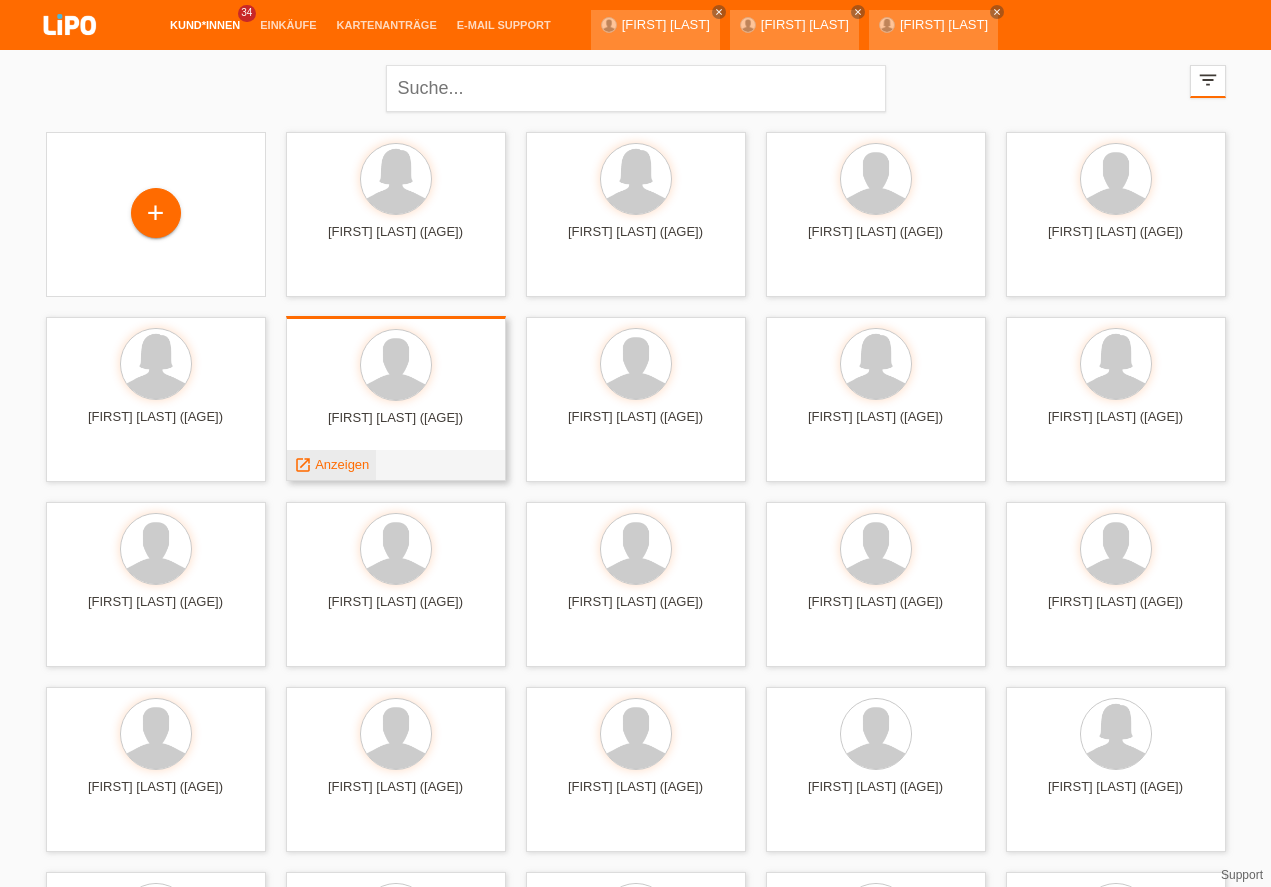 click on "Anzeigen" at bounding box center (342, 464) 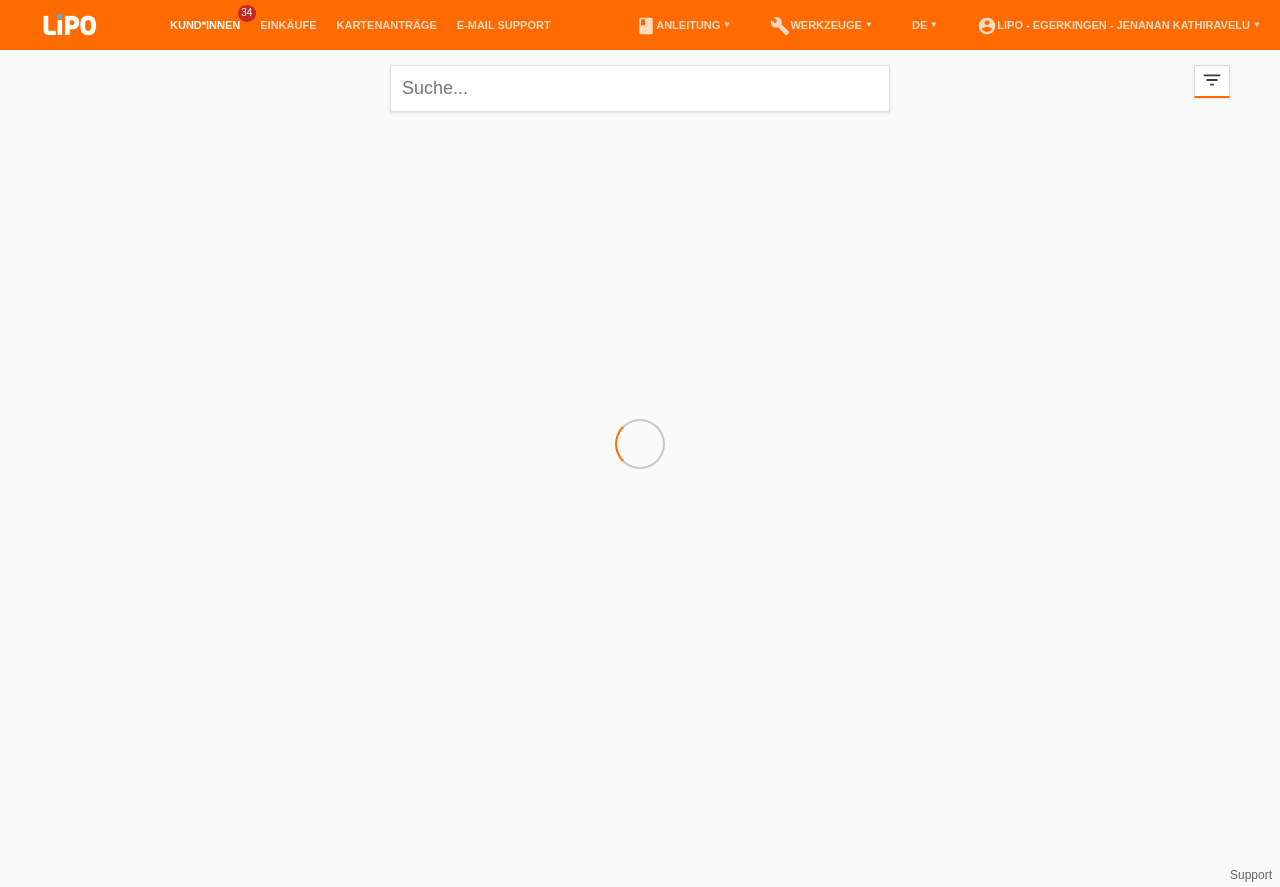 scroll, scrollTop: 0, scrollLeft: 0, axis: both 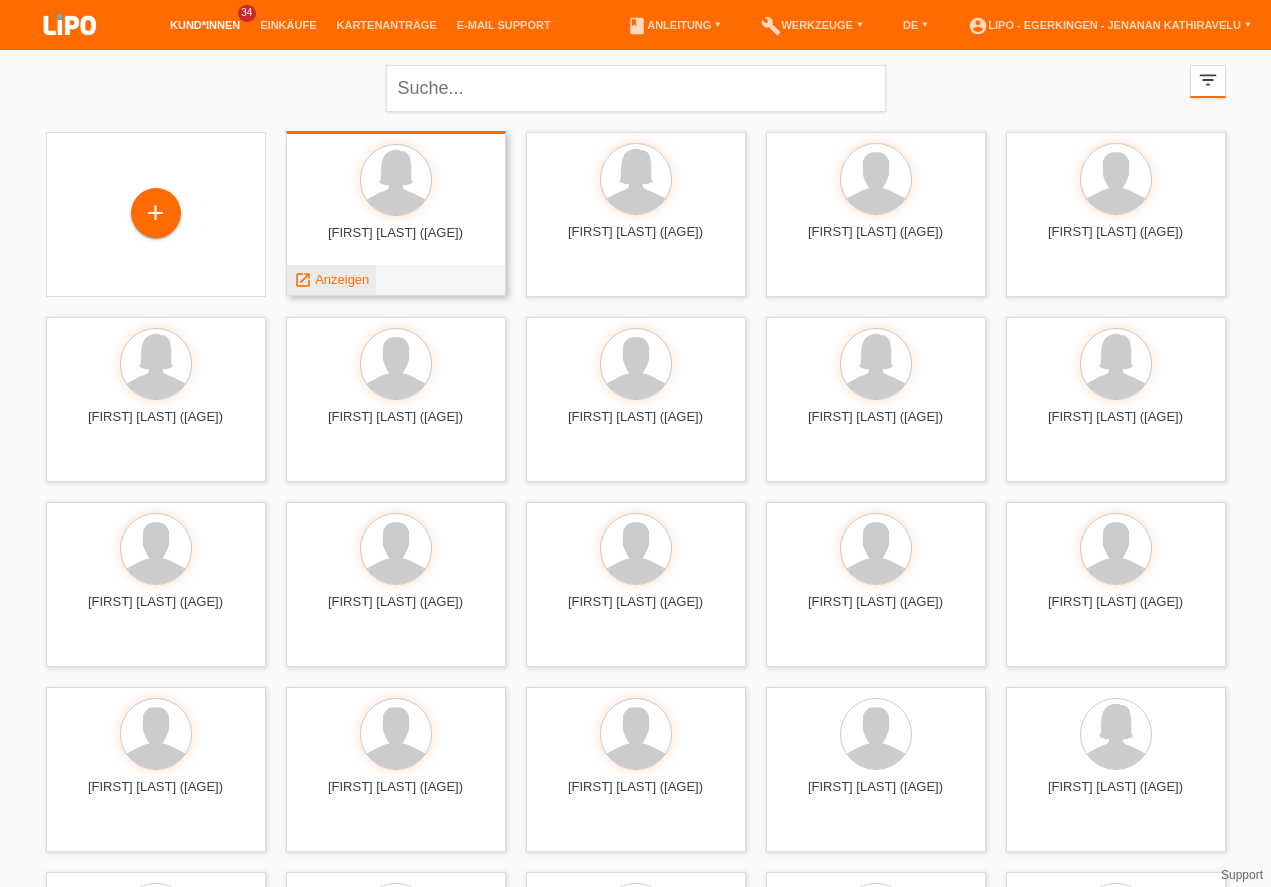 click on "Anzeigen" at bounding box center (342, 279) 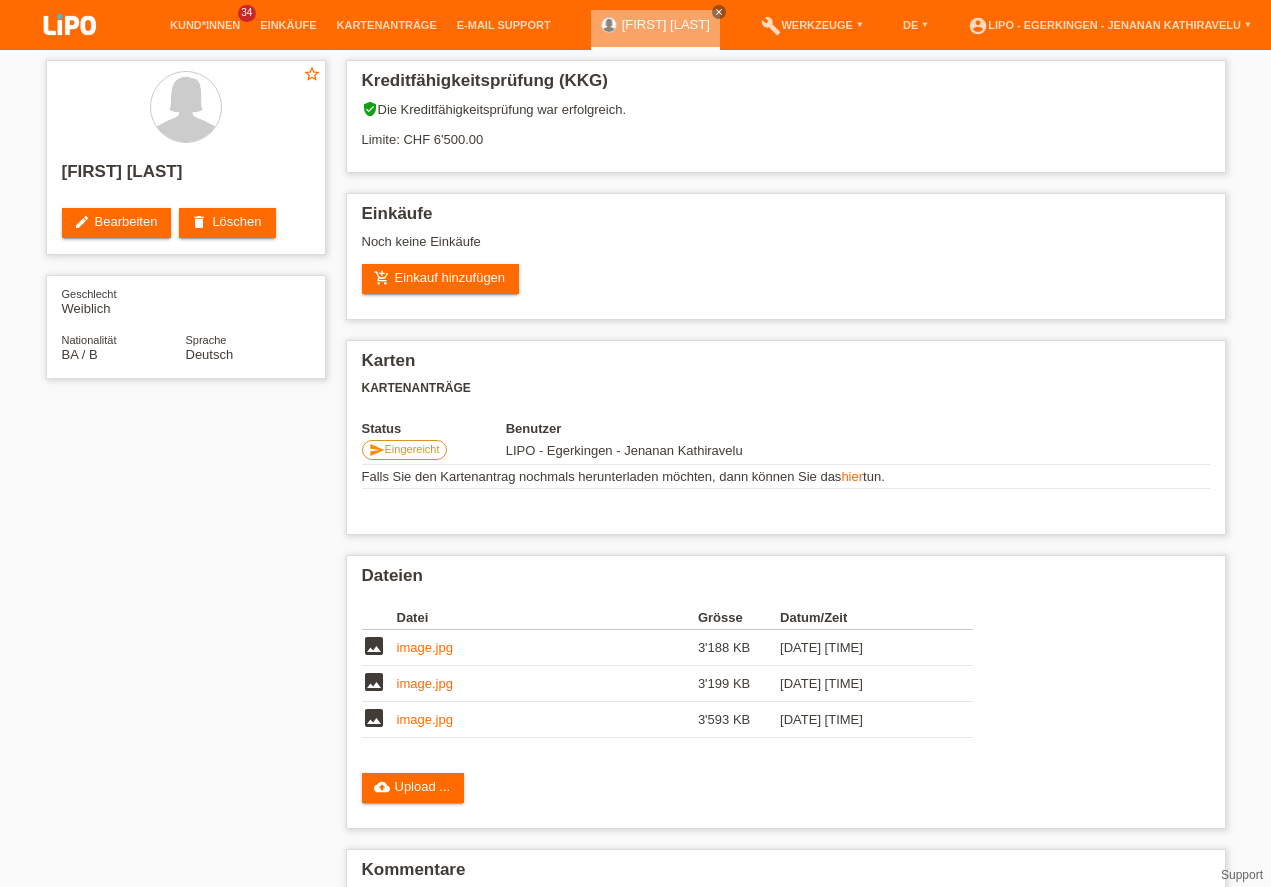 scroll, scrollTop: 0, scrollLeft: 0, axis: both 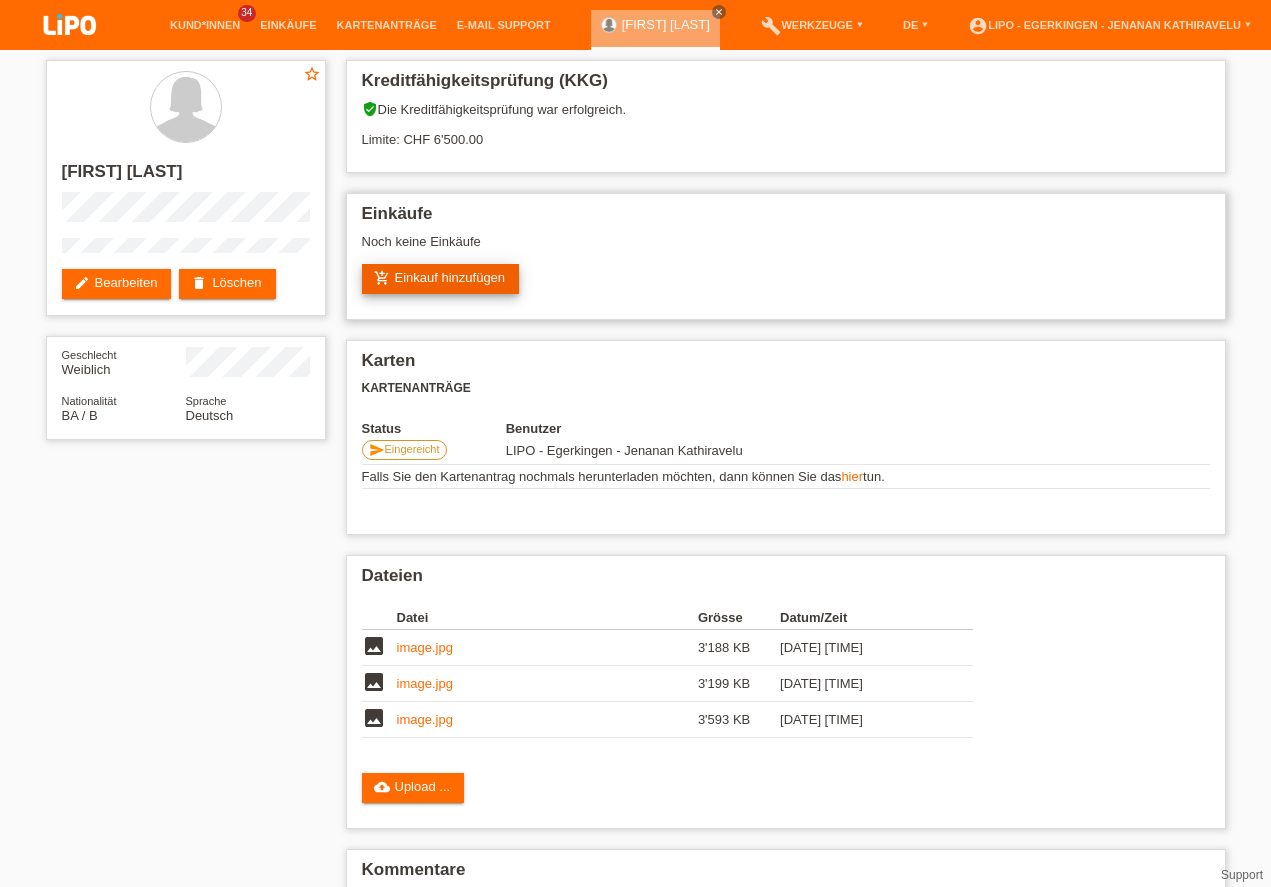click on "add_shopping_cart  Einkauf hinzufügen" at bounding box center [441, 279] 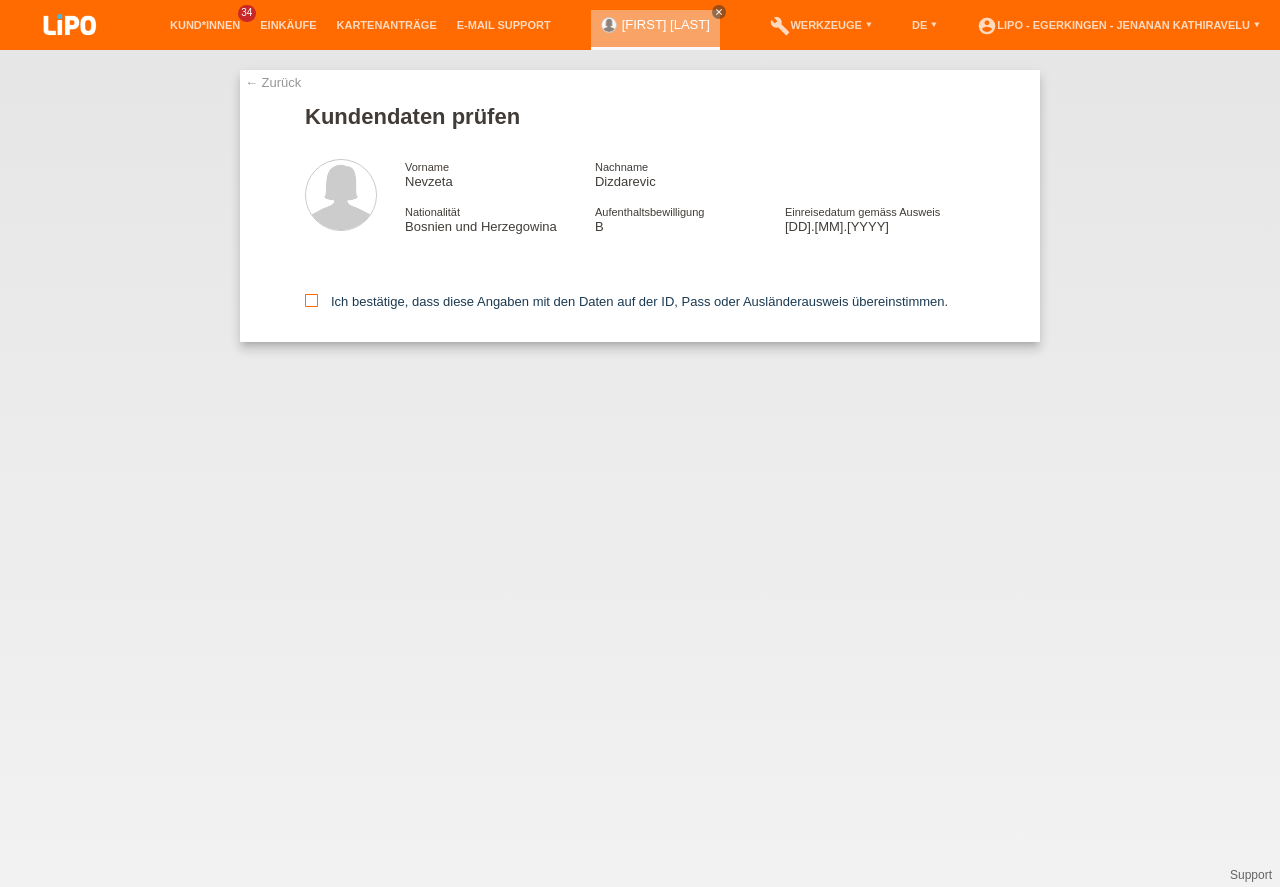 scroll, scrollTop: 0, scrollLeft: 0, axis: both 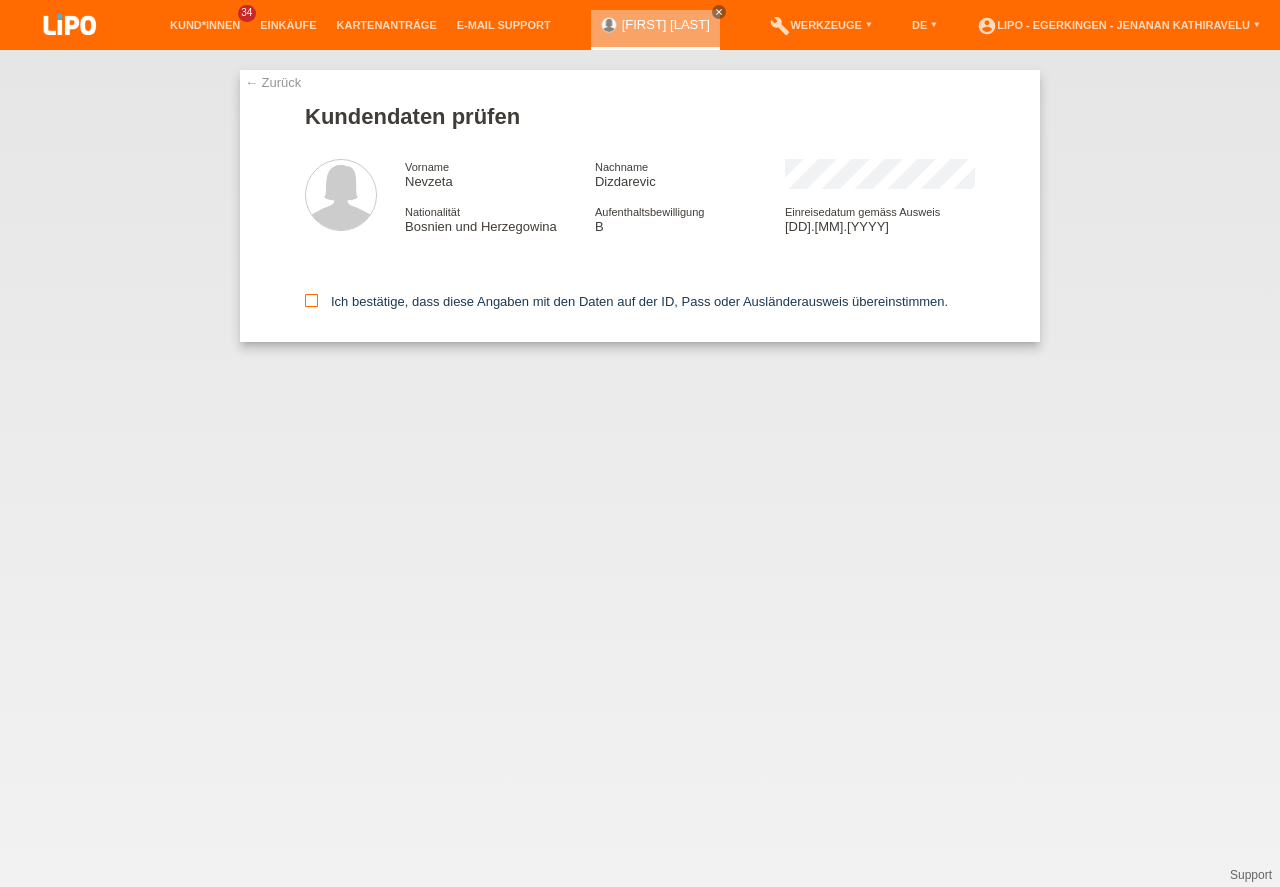 click on "Ich bestätige, dass diese Angaben mit den Daten auf der ID, Pass oder Ausländerausweis übereinstimmen." at bounding box center [626, 301] 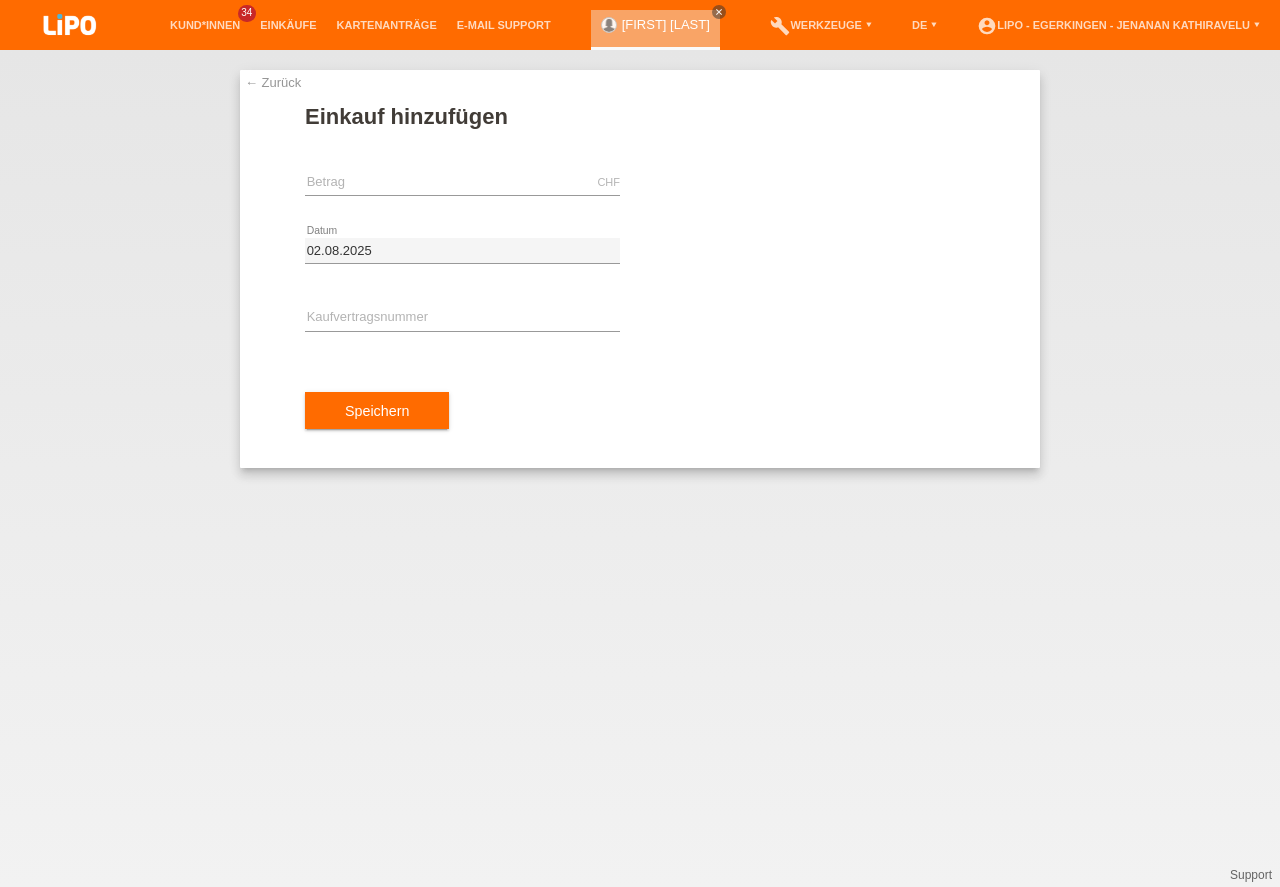 click on "CHF
error
Betrag" at bounding box center [462, 183] 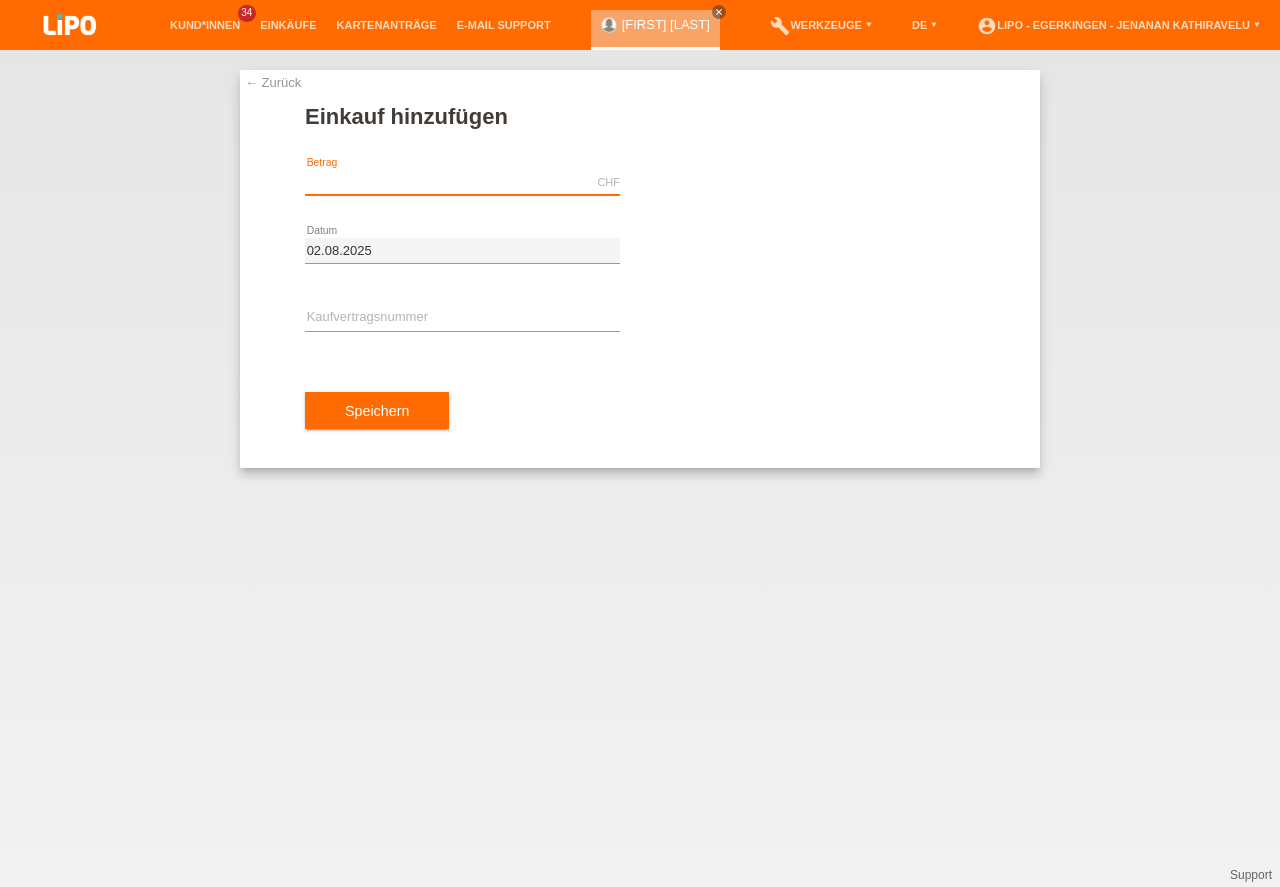 click at bounding box center (462, 182) 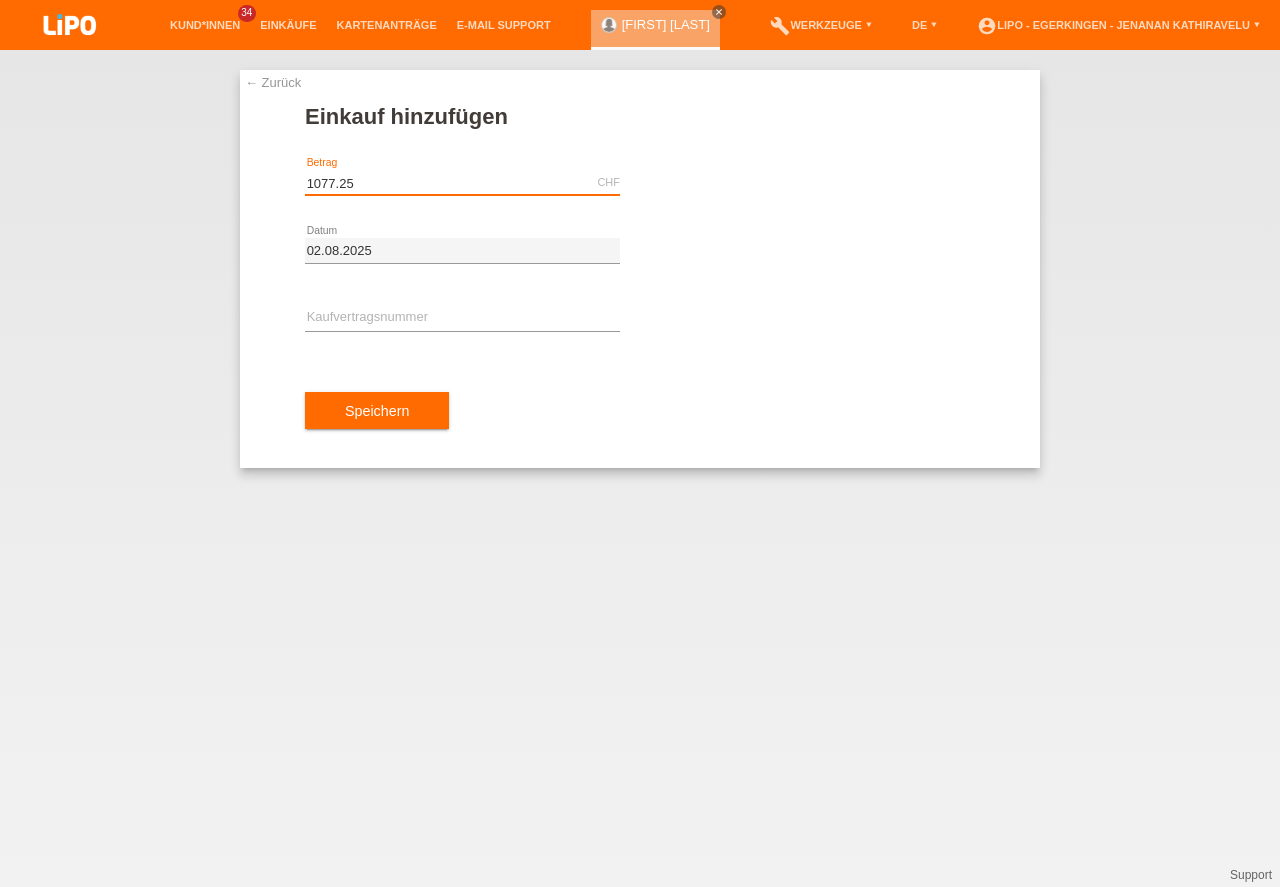 type on "1077.25" 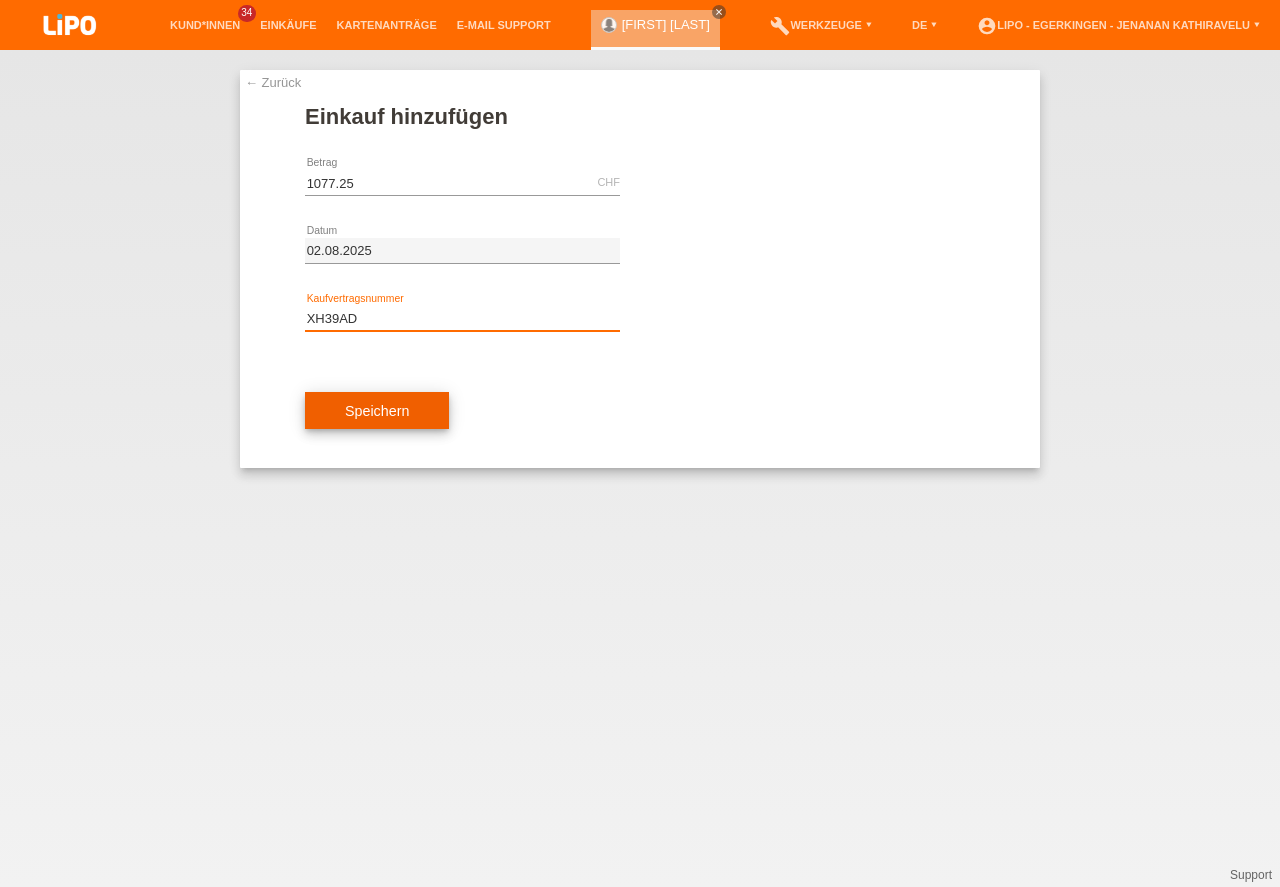 type on "XH39AD" 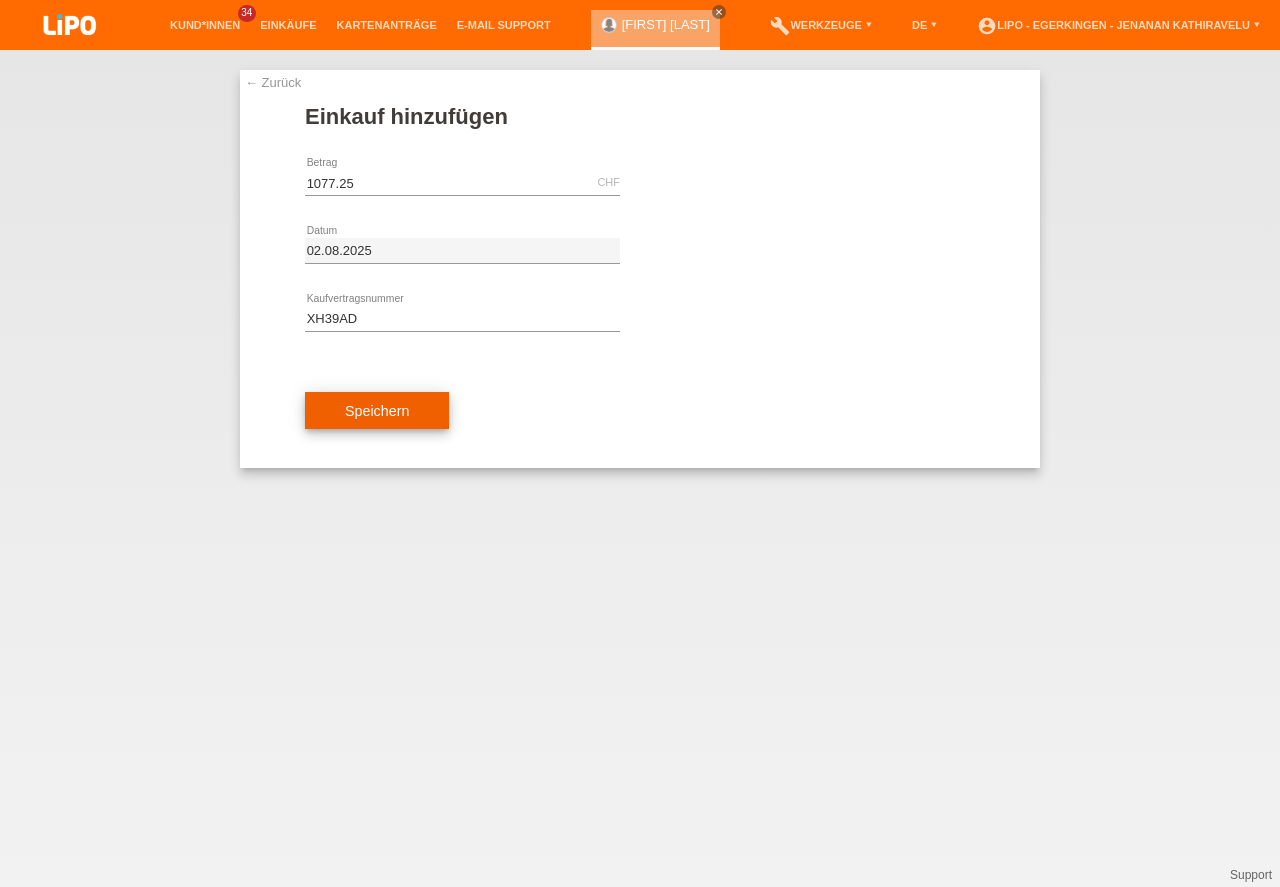 click on "Speichern" at bounding box center [377, 411] 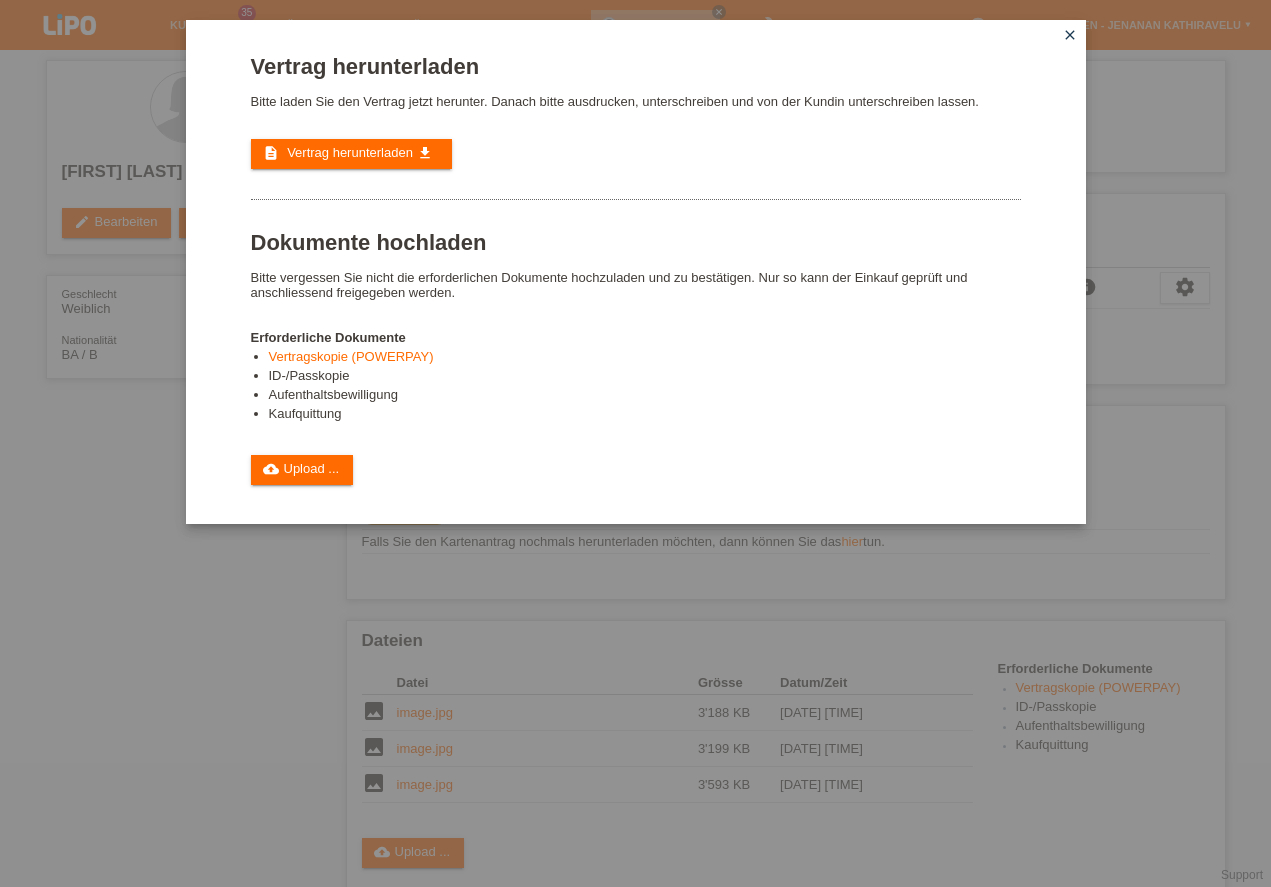 click on "Vertrag herunterladen" at bounding box center [350, 152] 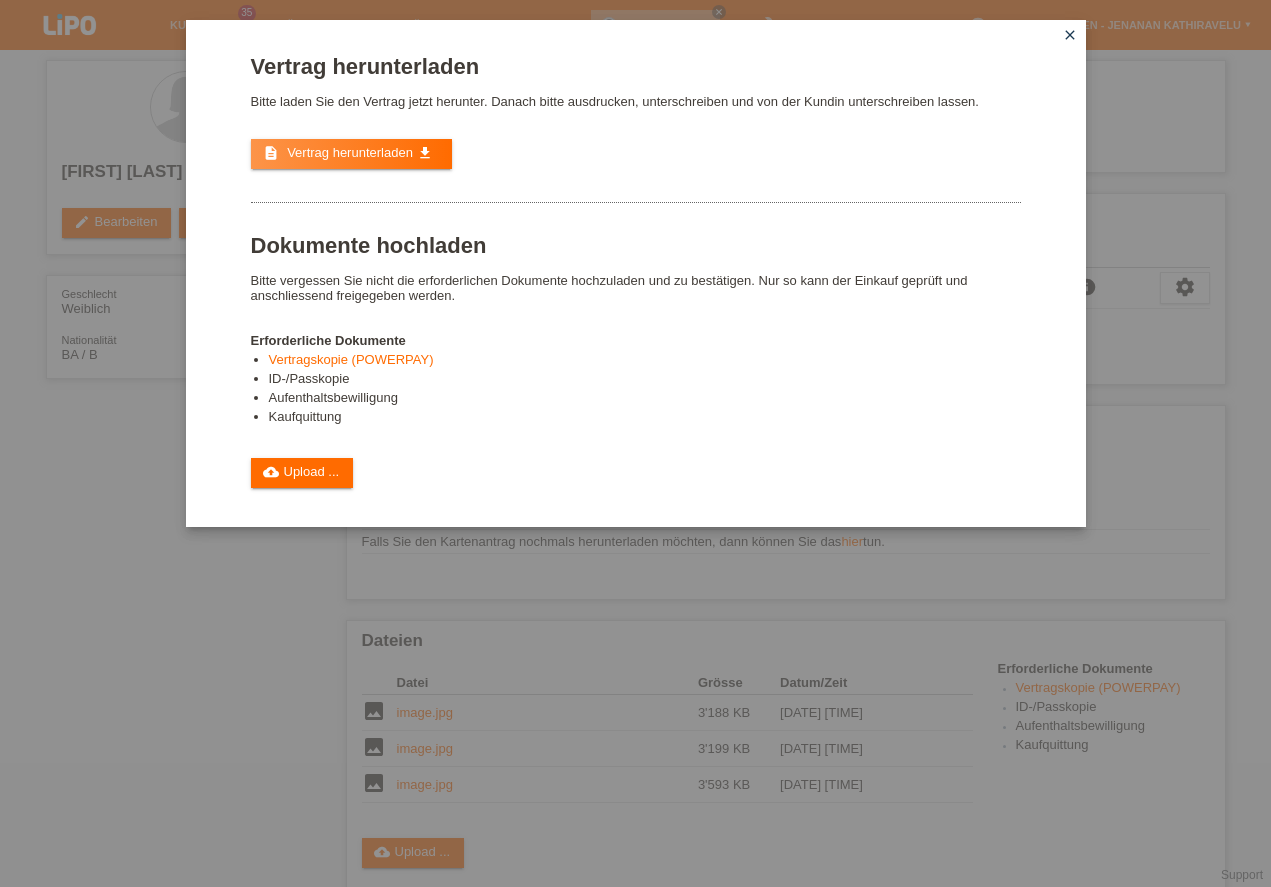 scroll, scrollTop: 0, scrollLeft: 0, axis: both 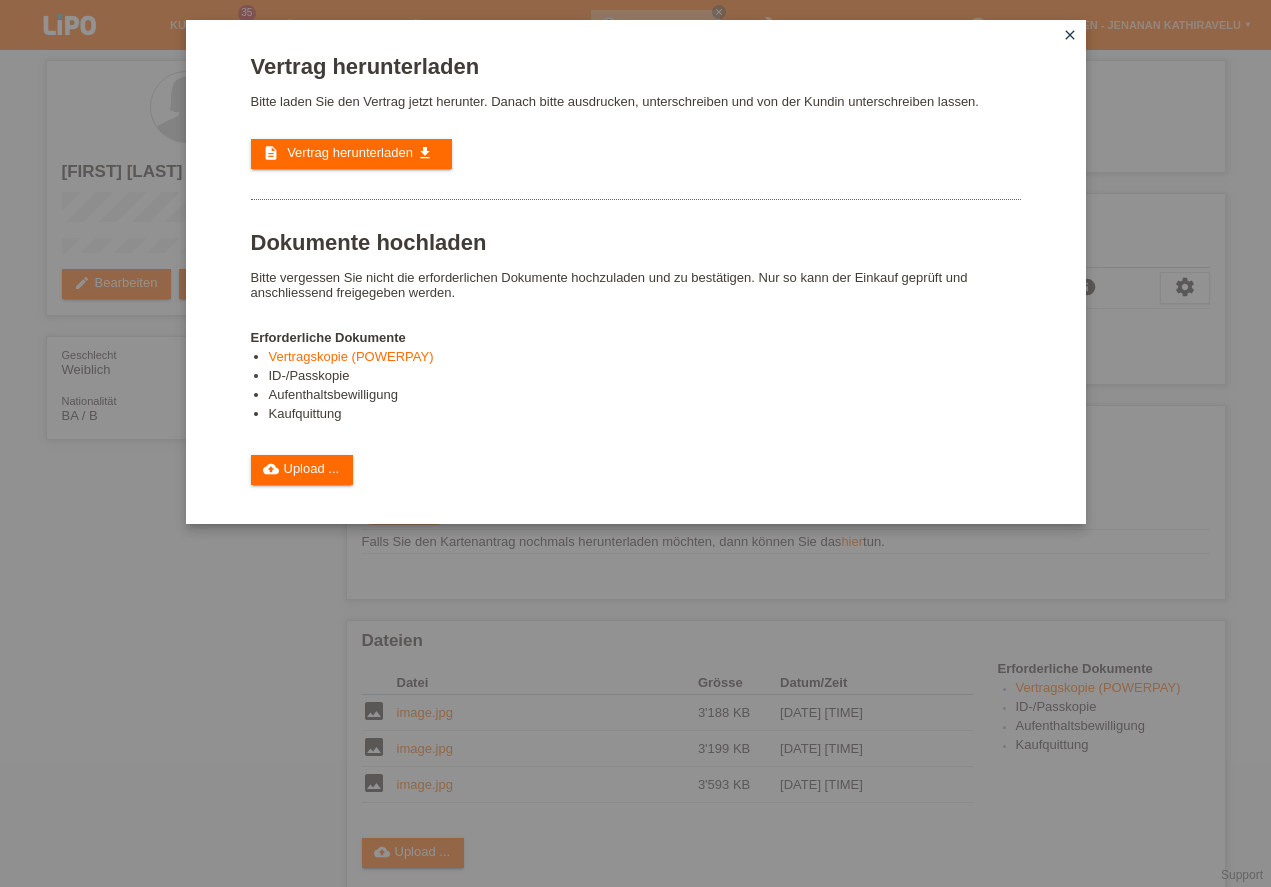 click on "close" at bounding box center [1070, 35] 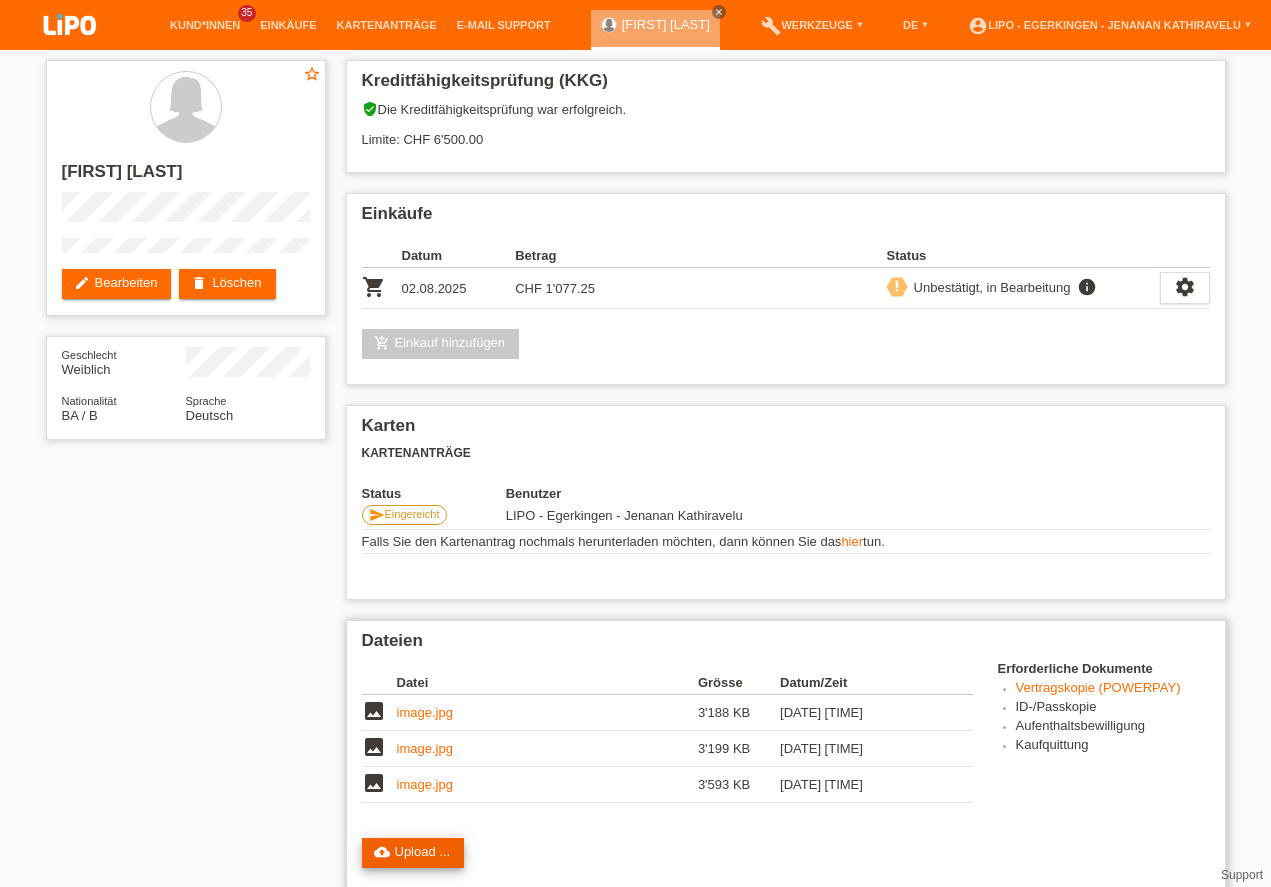 click on "cloud_upload  Upload ..." at bounding box center [413, 853] 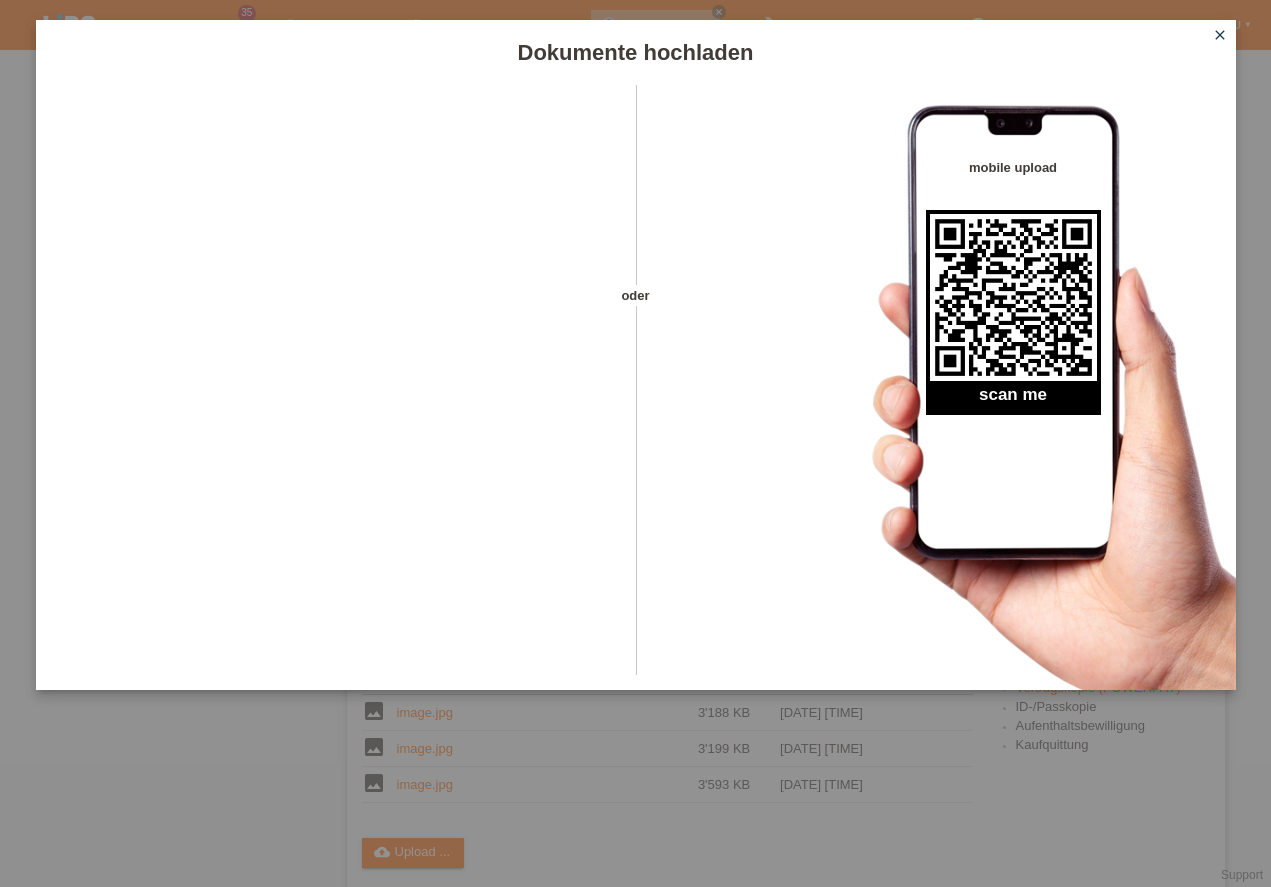 click on "close" at bounding box center (1220, 35) 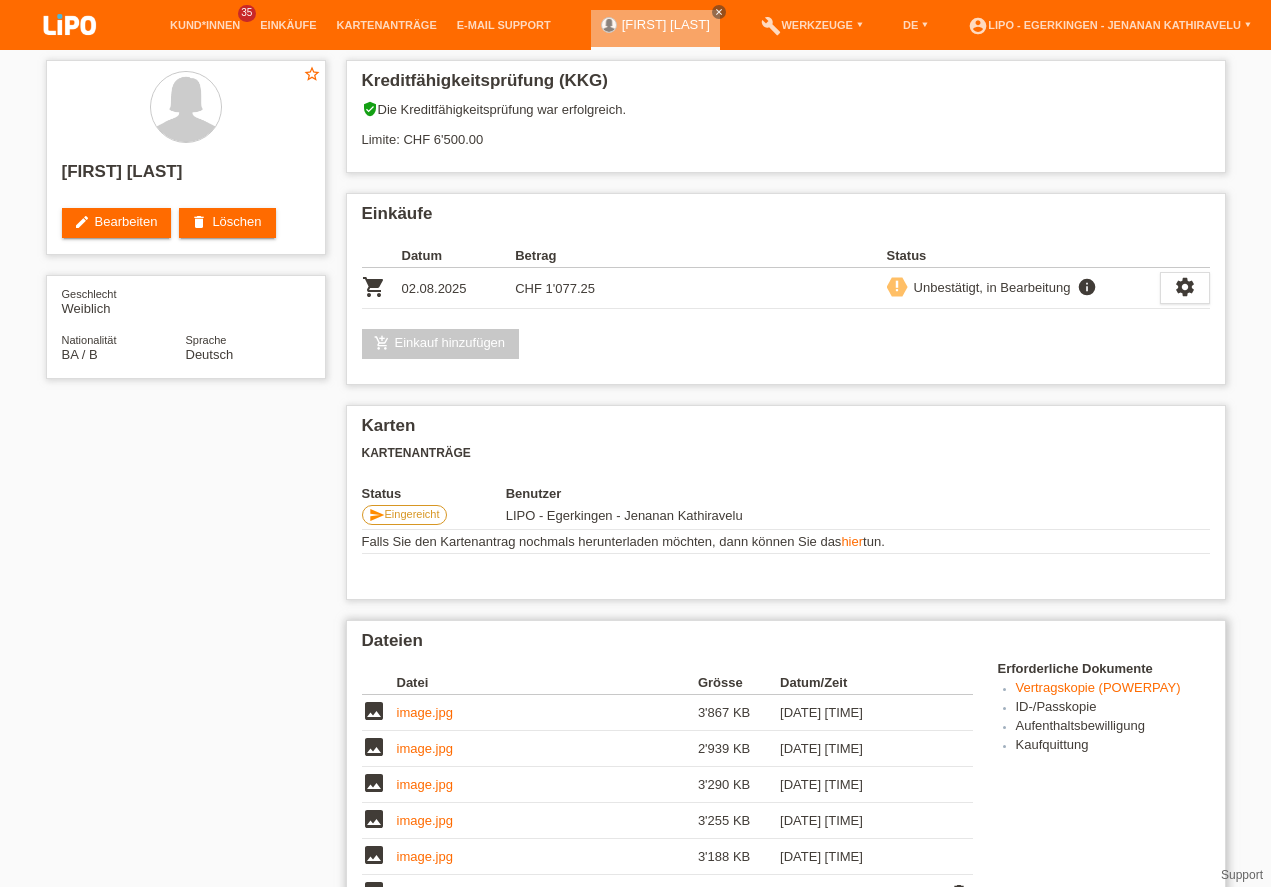 scroll, scrollTop: 456, scrollLeft: 0, axis: vertical 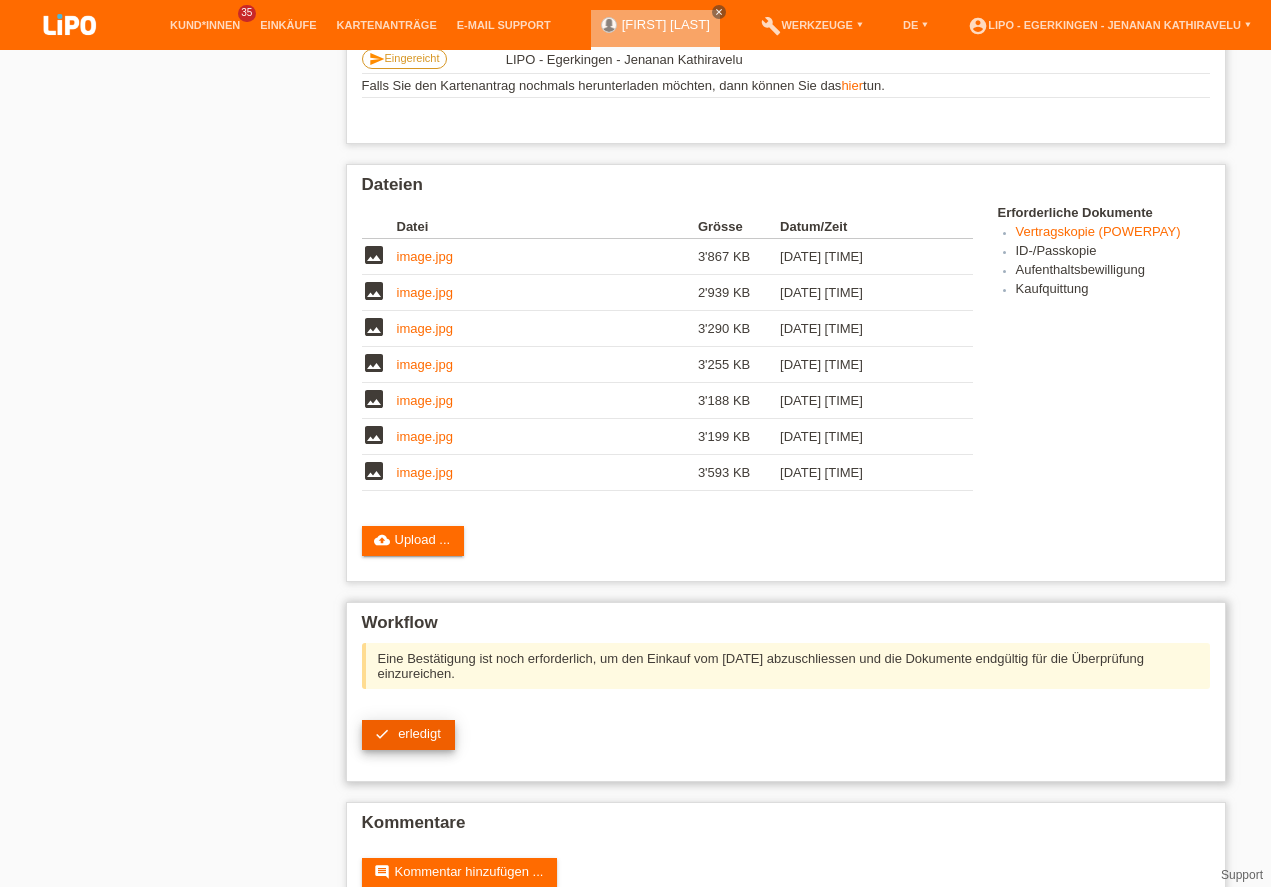 click on "erledigt" at bounding box center (419, 733) 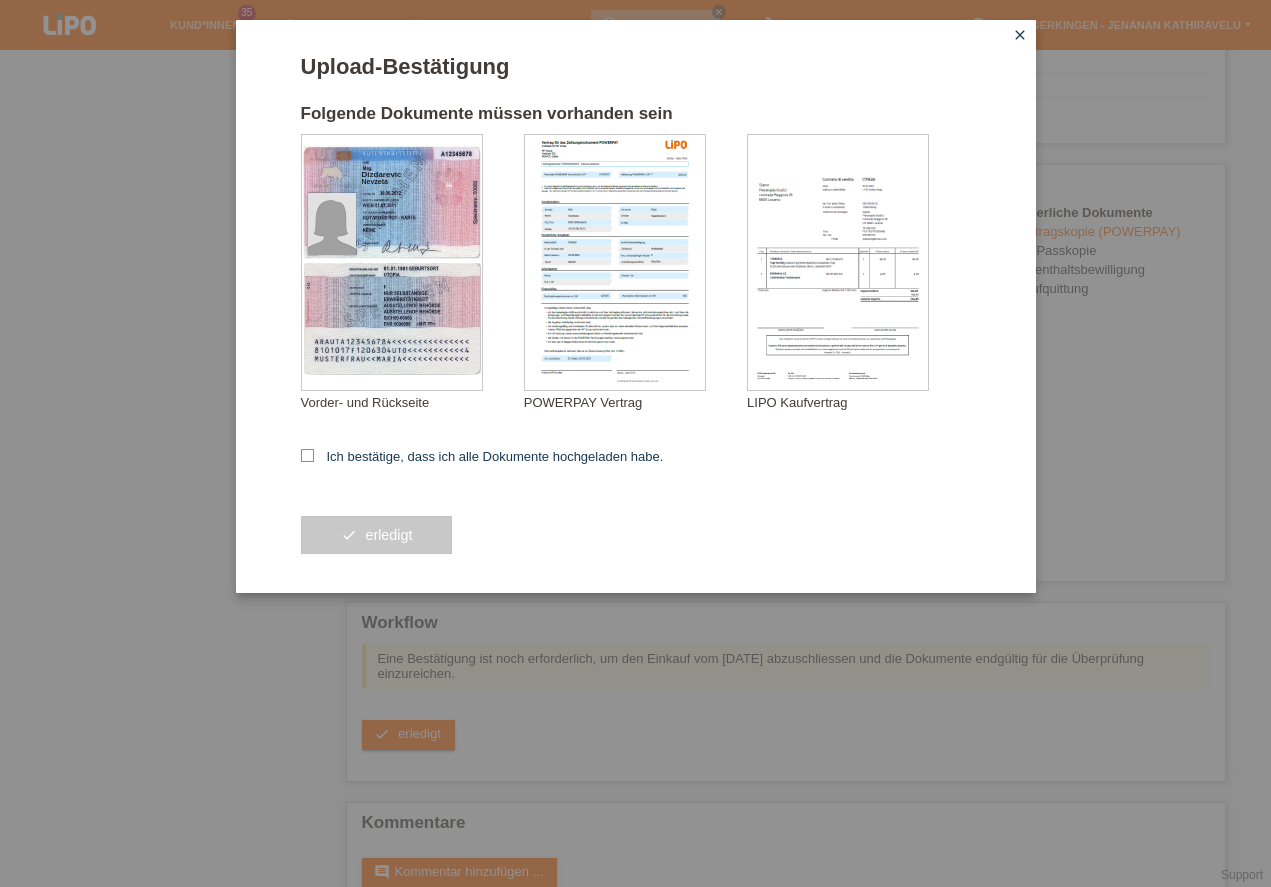 click on "Ich bestätige, dass ich alle Dokumente hochgeladen habe." at bounding box center [482, 456] 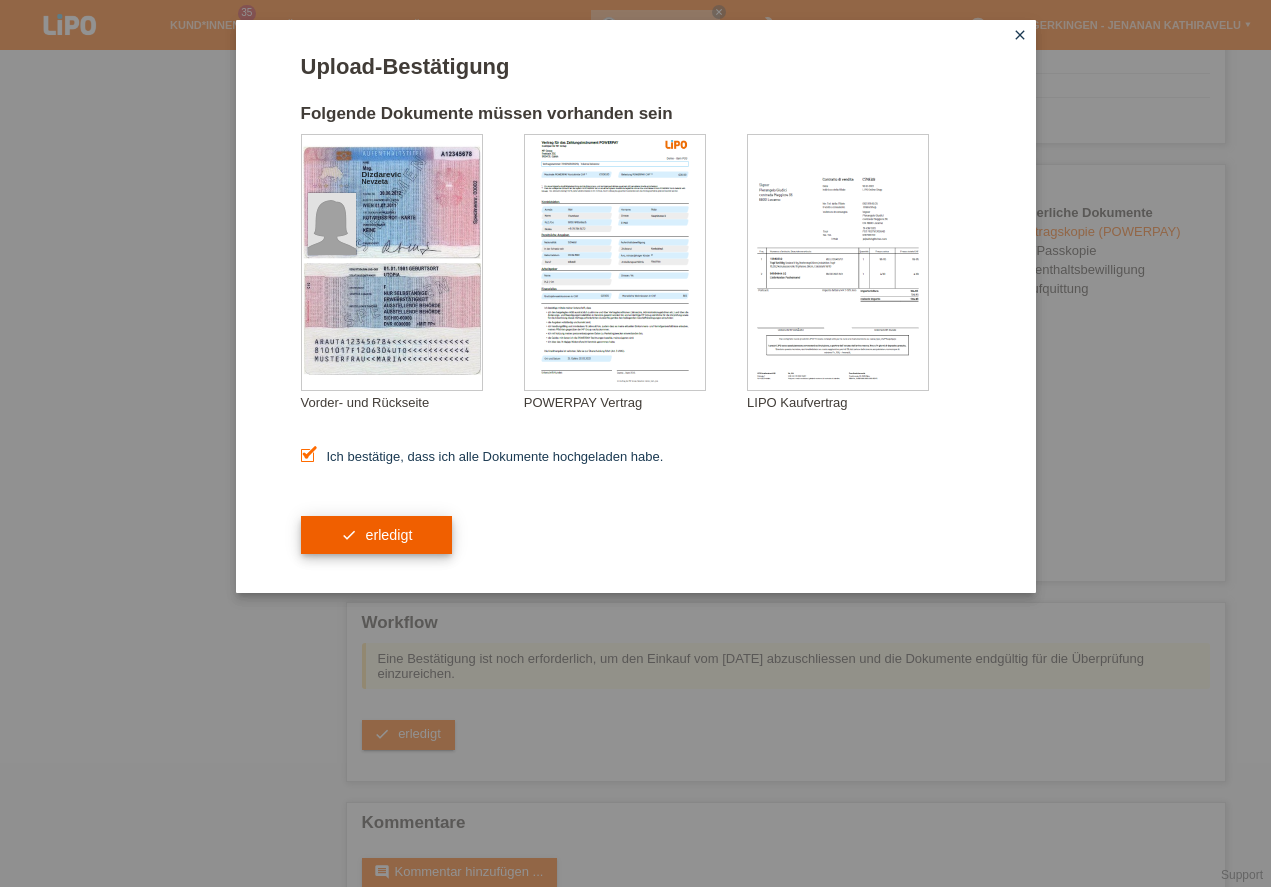click on "check   erledigt" at bounding box center (377, 535) 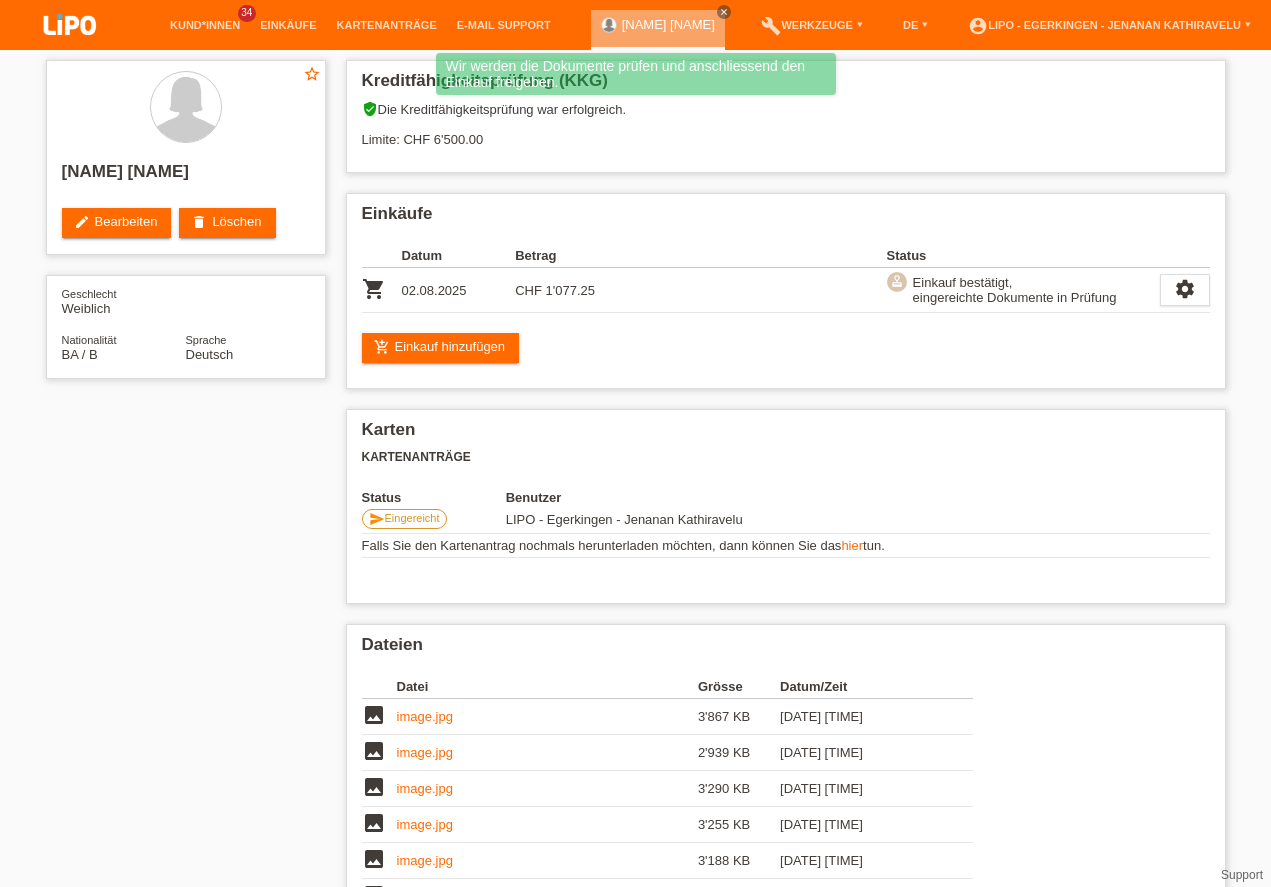 scroll, scrollTop: 0, scrollLeft: 0, axis: both 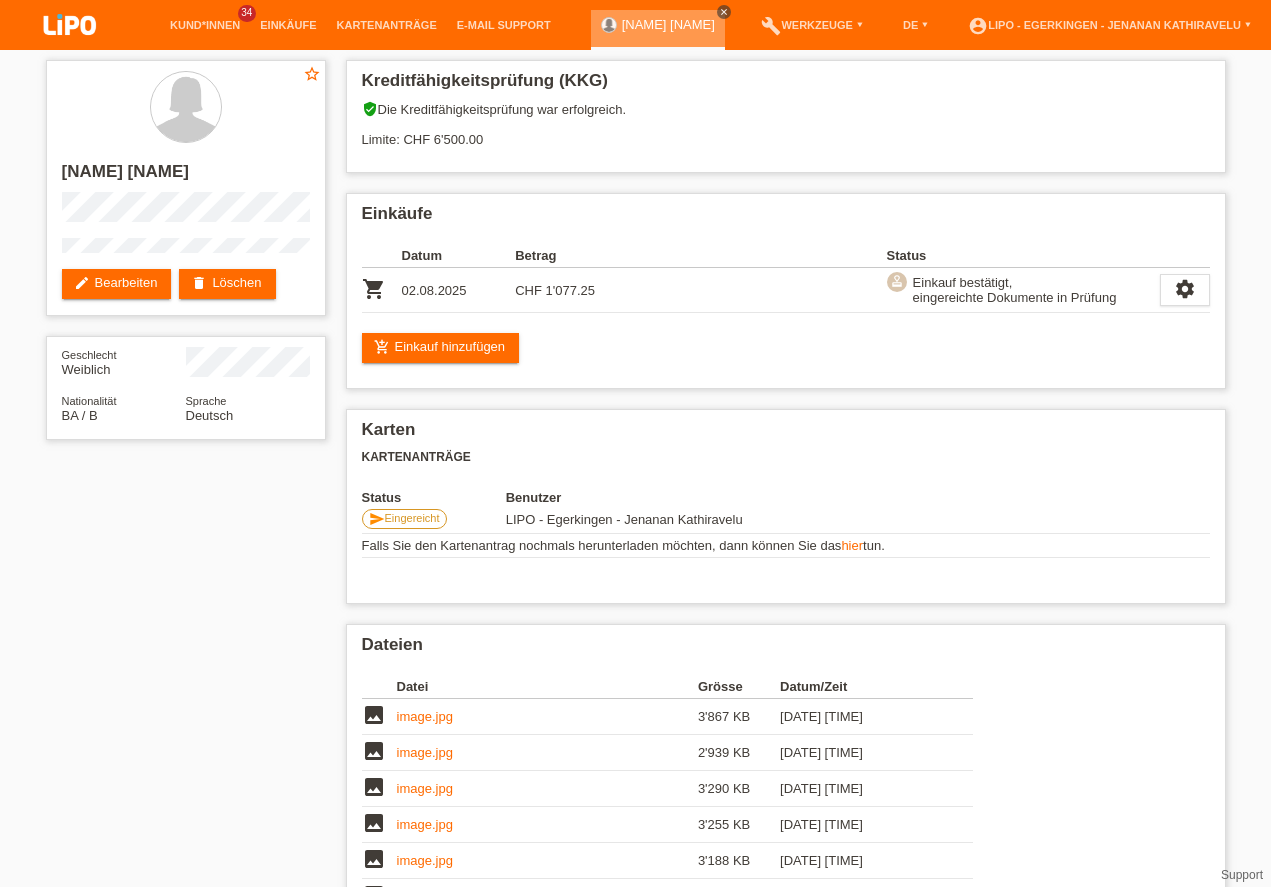 click on "close" at bounding box center [724, 12] 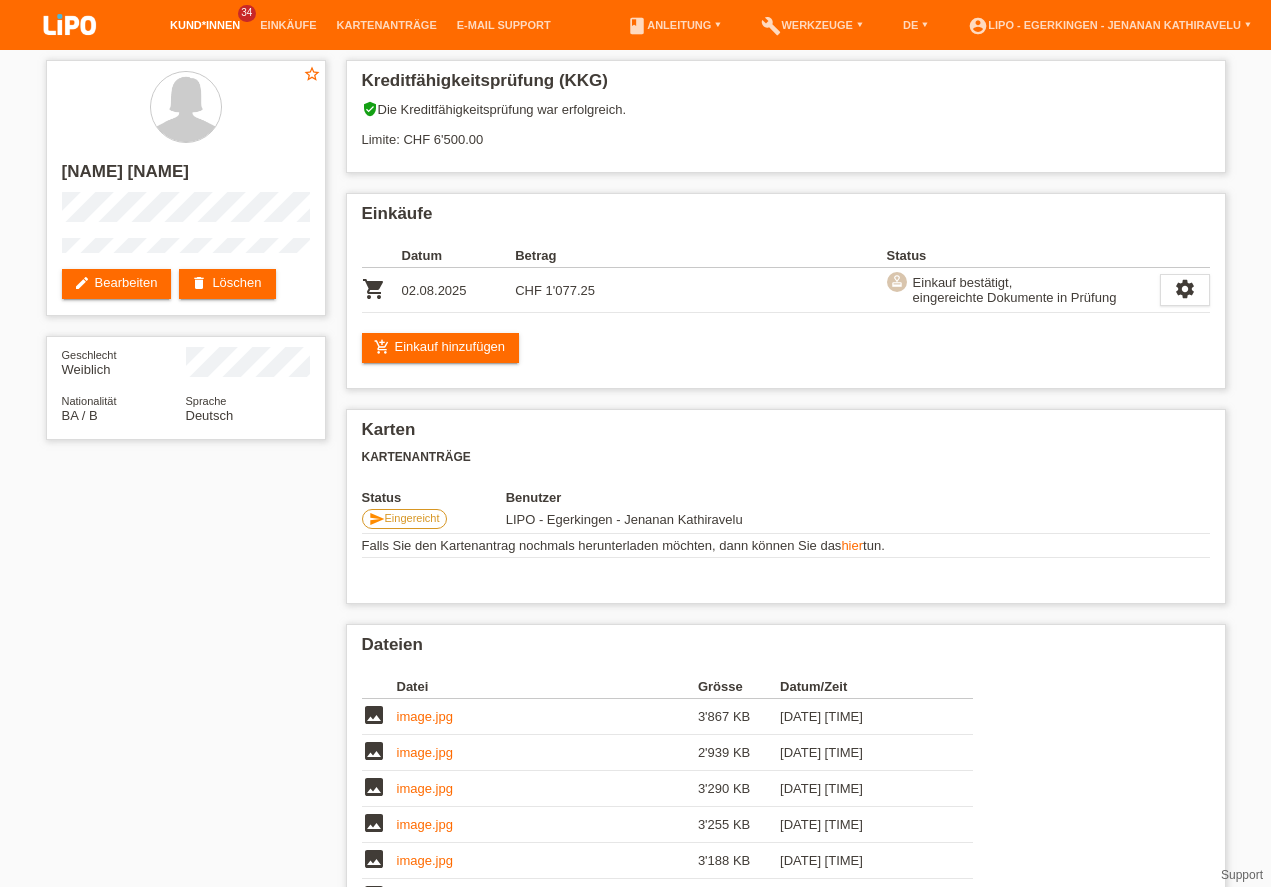 click on "Kund*innen" at bounding box center (205, 25) 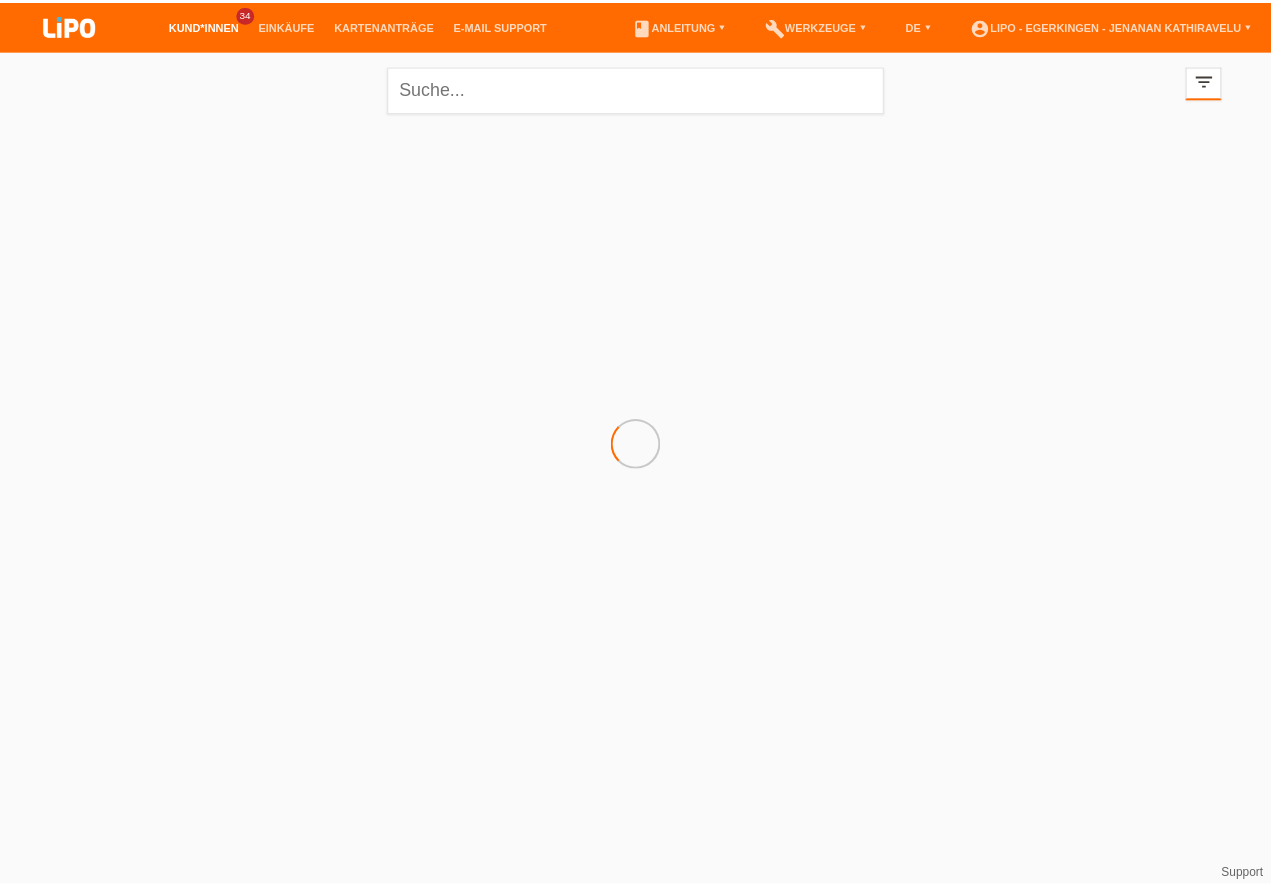 scroll, scrollTop: 0, scrollLeft: 0, axis: both 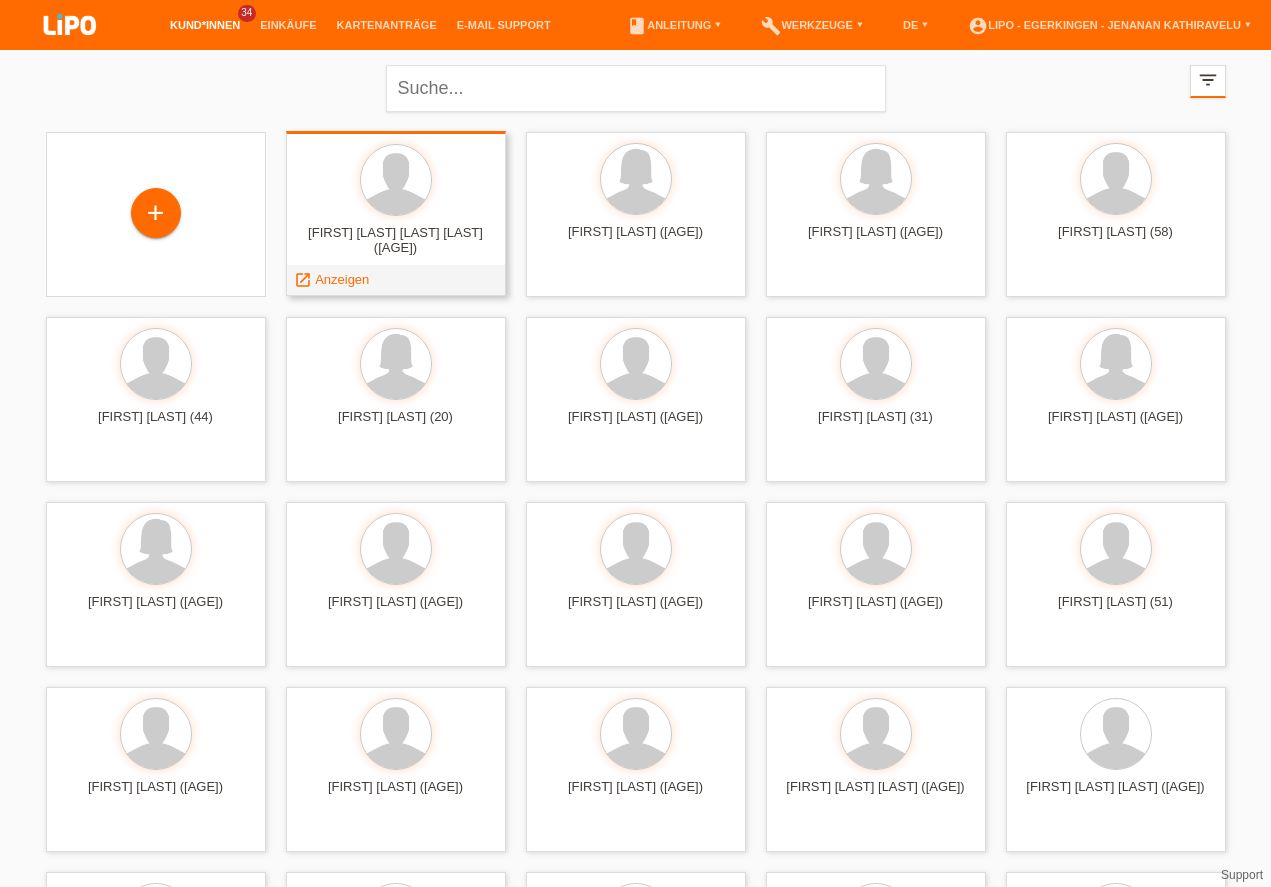 click on "Anzeigen" at bounding box center [342, 279] 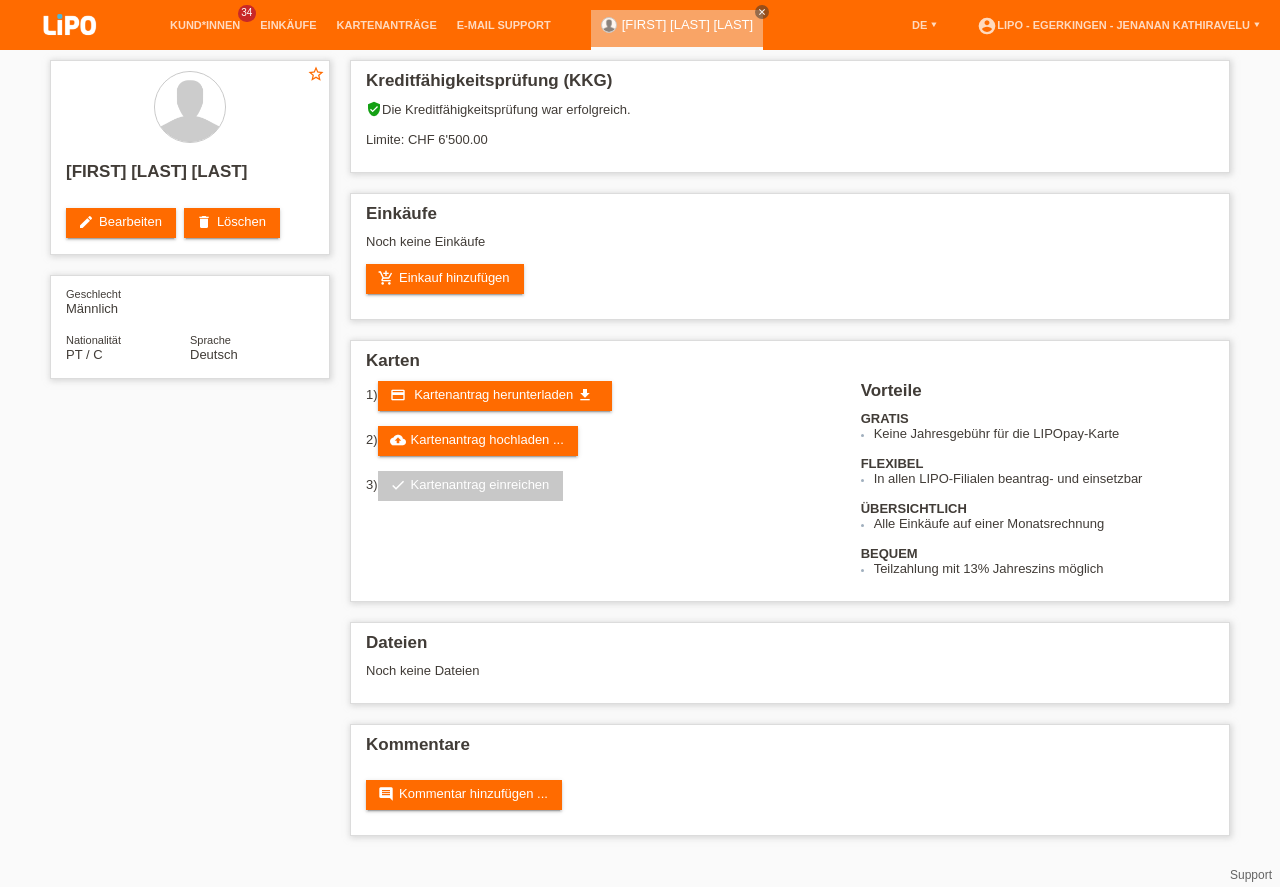 scroll, scrollTop: 0, scrollLeft: 0, axis: both 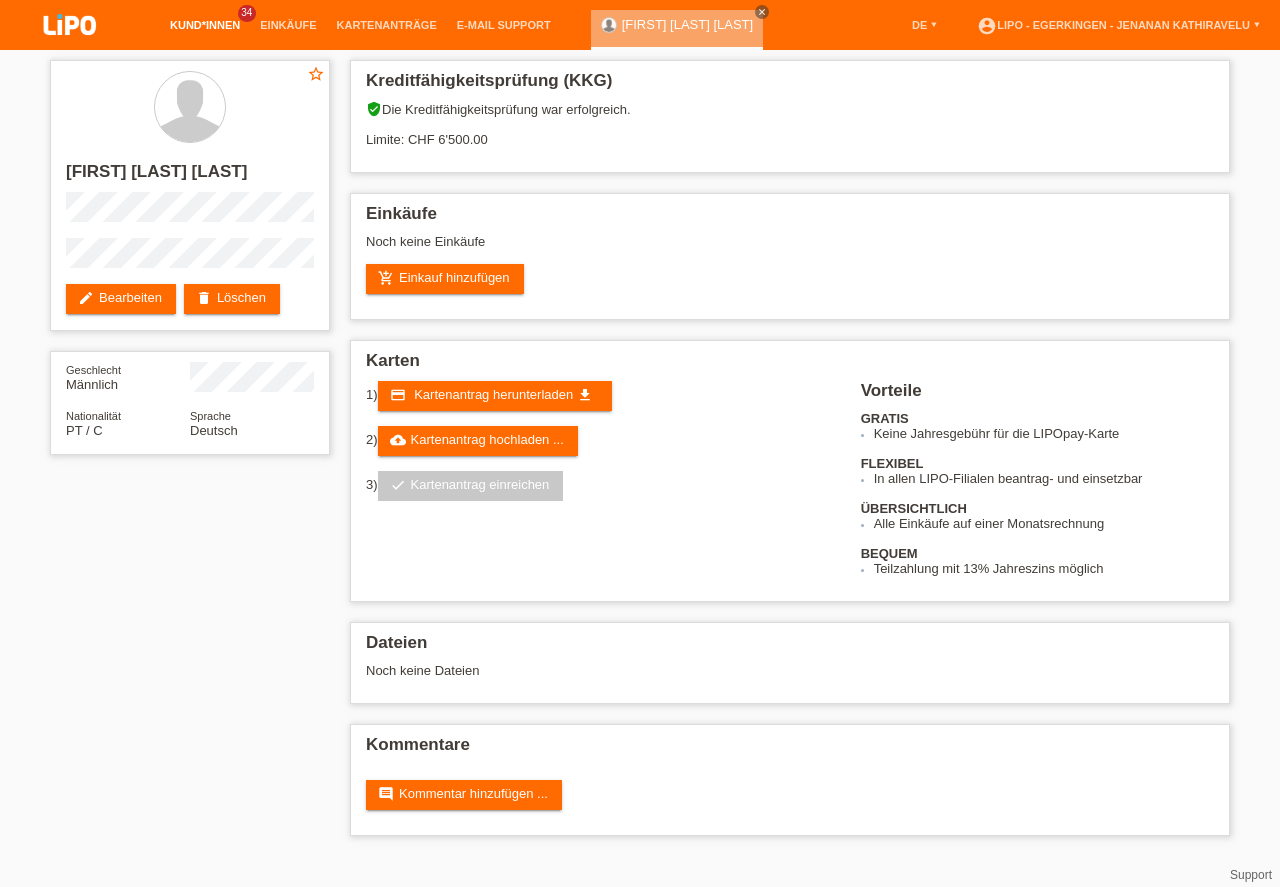 click on "Kund*innen" at bounding box center (205, 25) 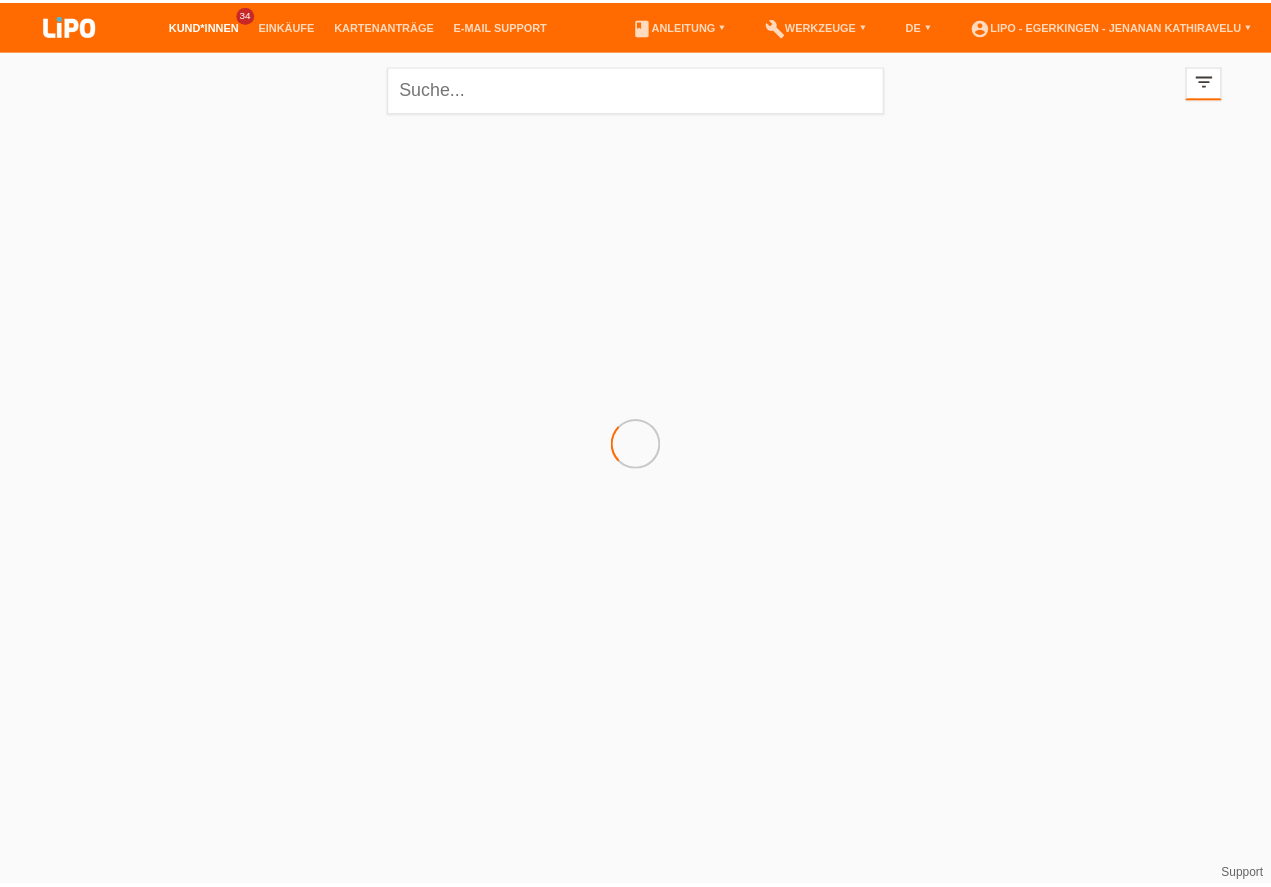 scroll, scrollTop: 0, scrollLeft: 0, axis: both 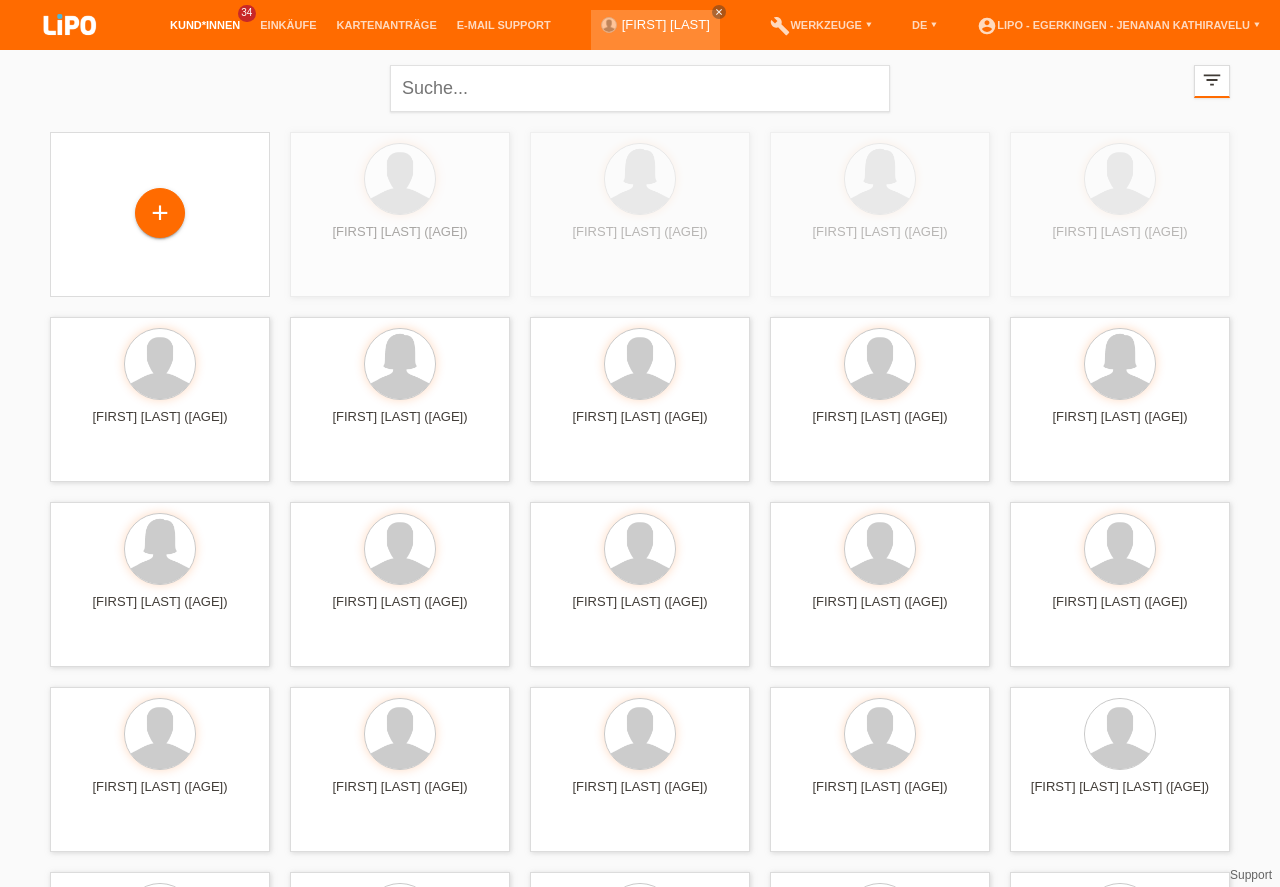 click on "close" at bounding box center (719, 12) 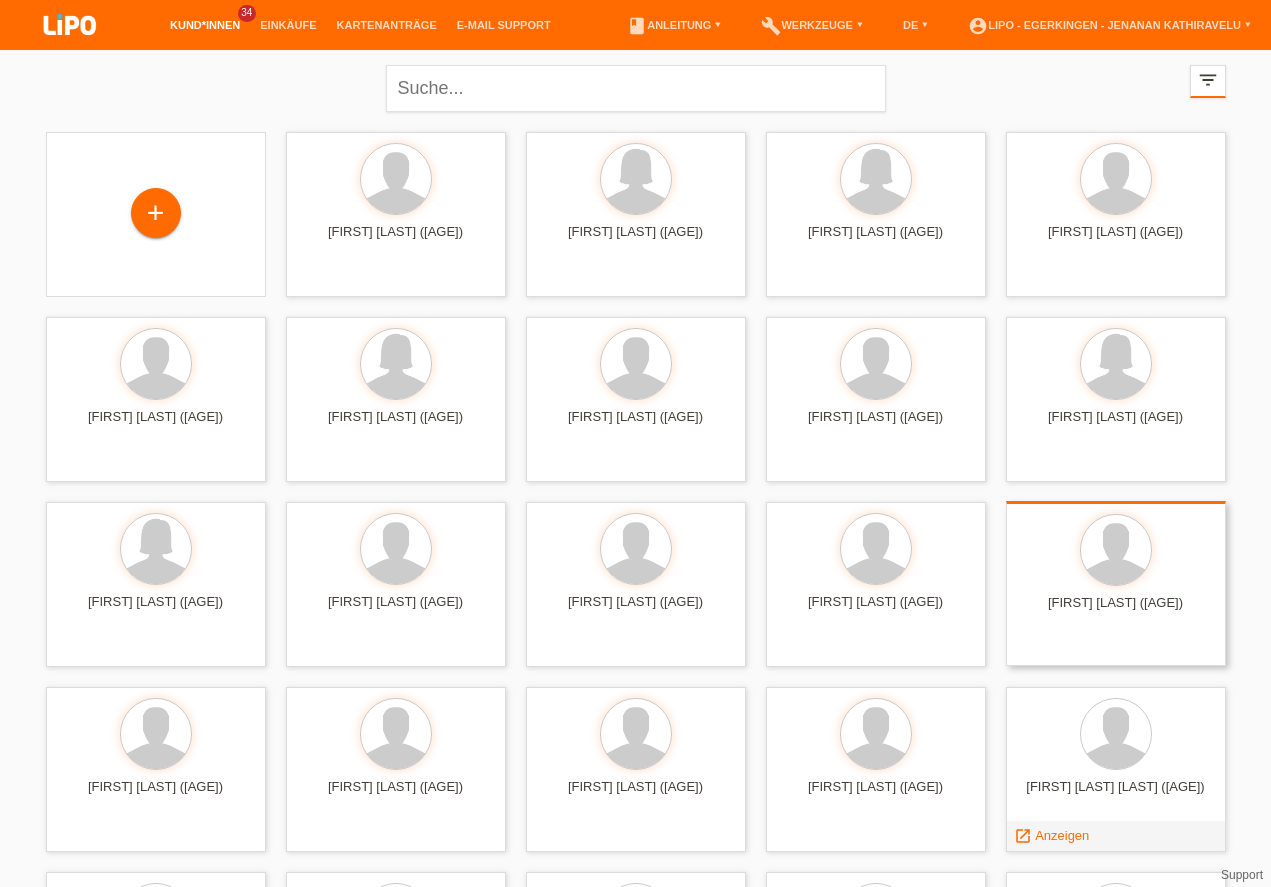 scroll, scrollTop: 57, scrollLeft: 0, axis: vertical 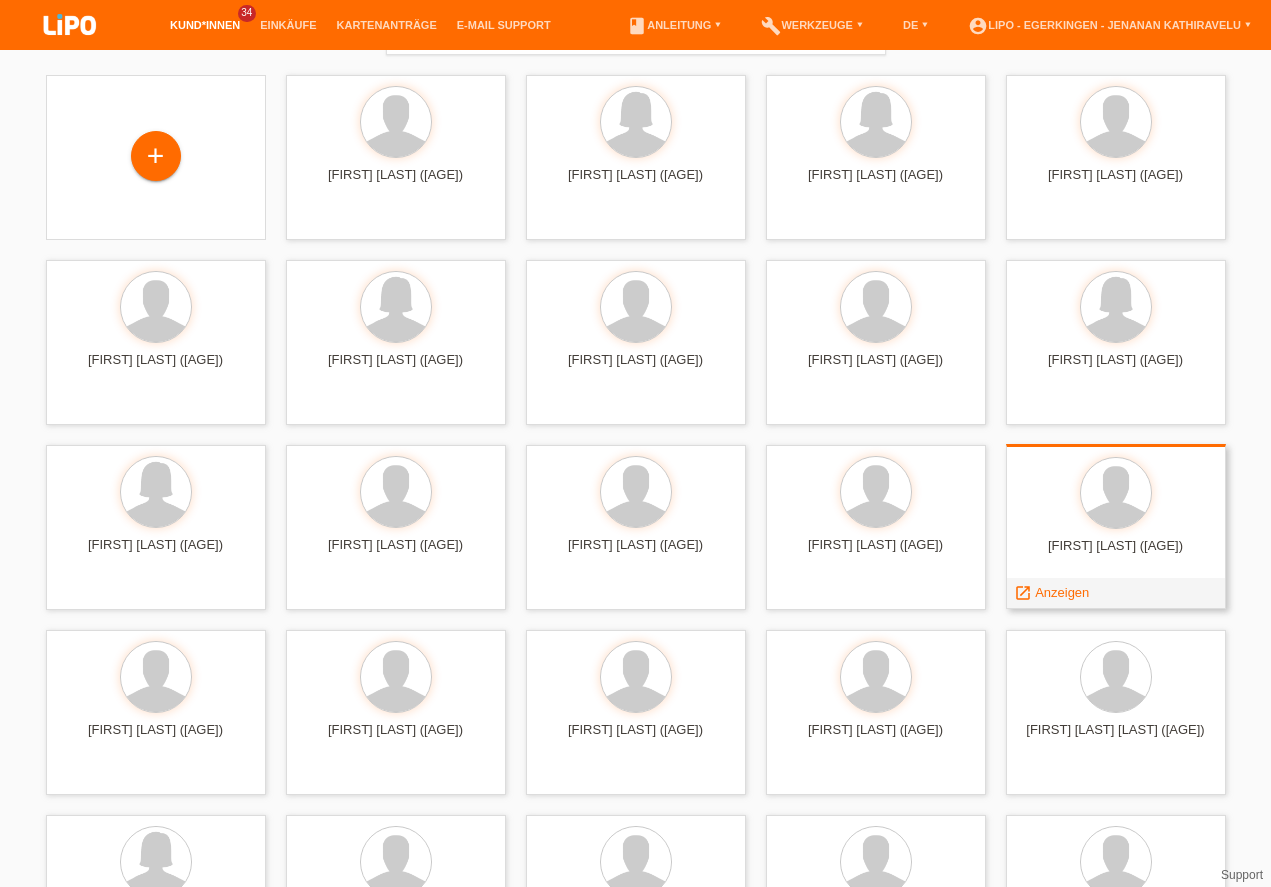 click on "launch" at bounding box center (1023, 593) 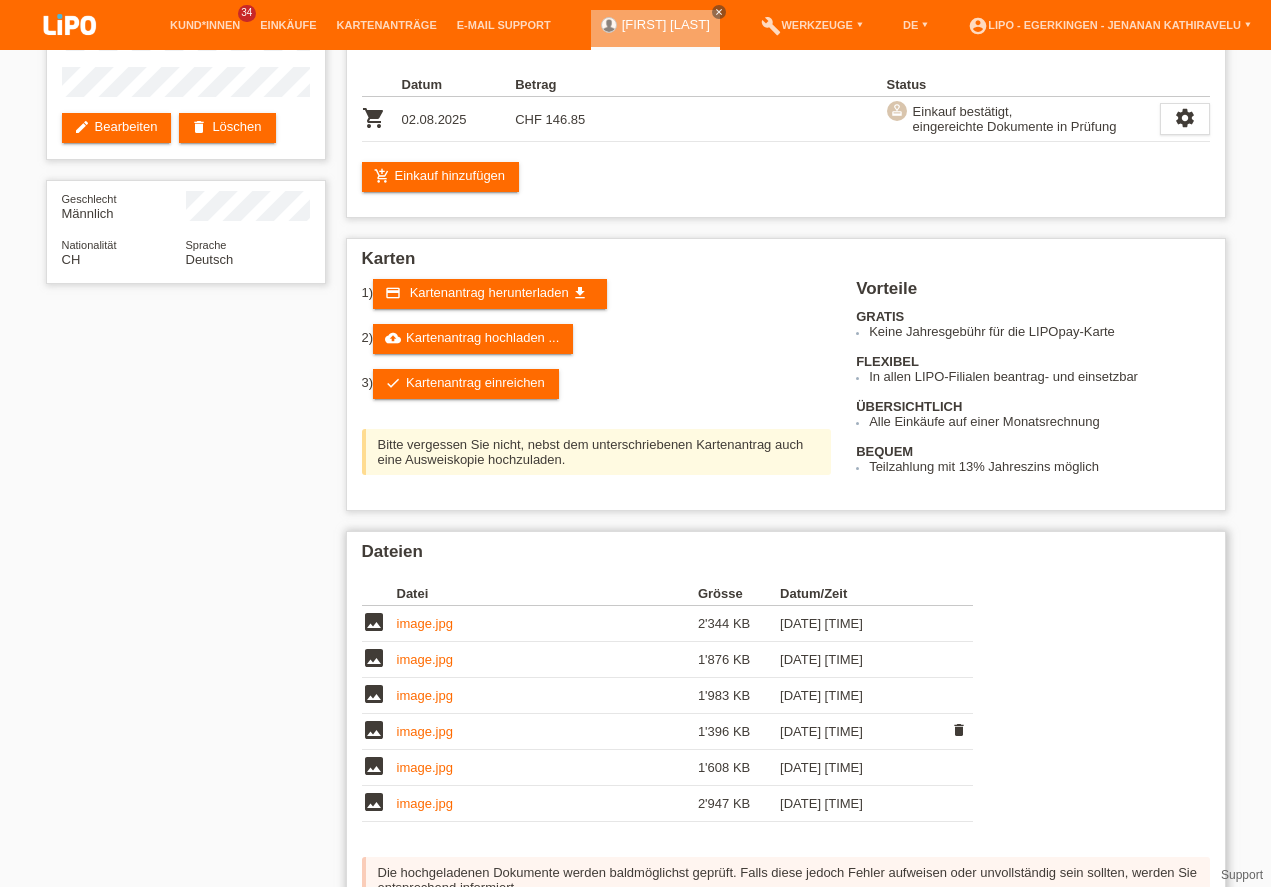 scroll, scrollTop: 228, scrollLeft: 0, axis: vertical 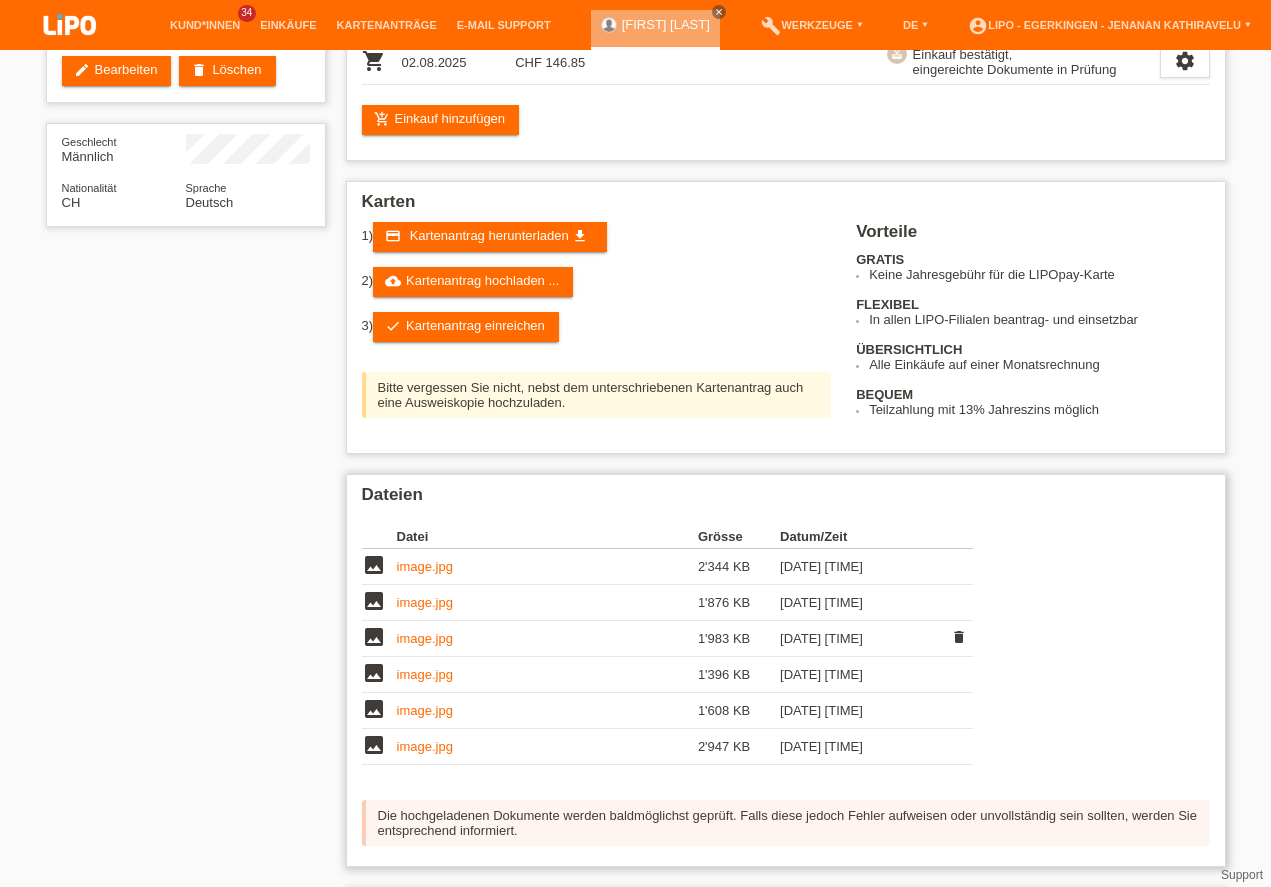 click on "image.jpg" at bounding box center (425, 638) 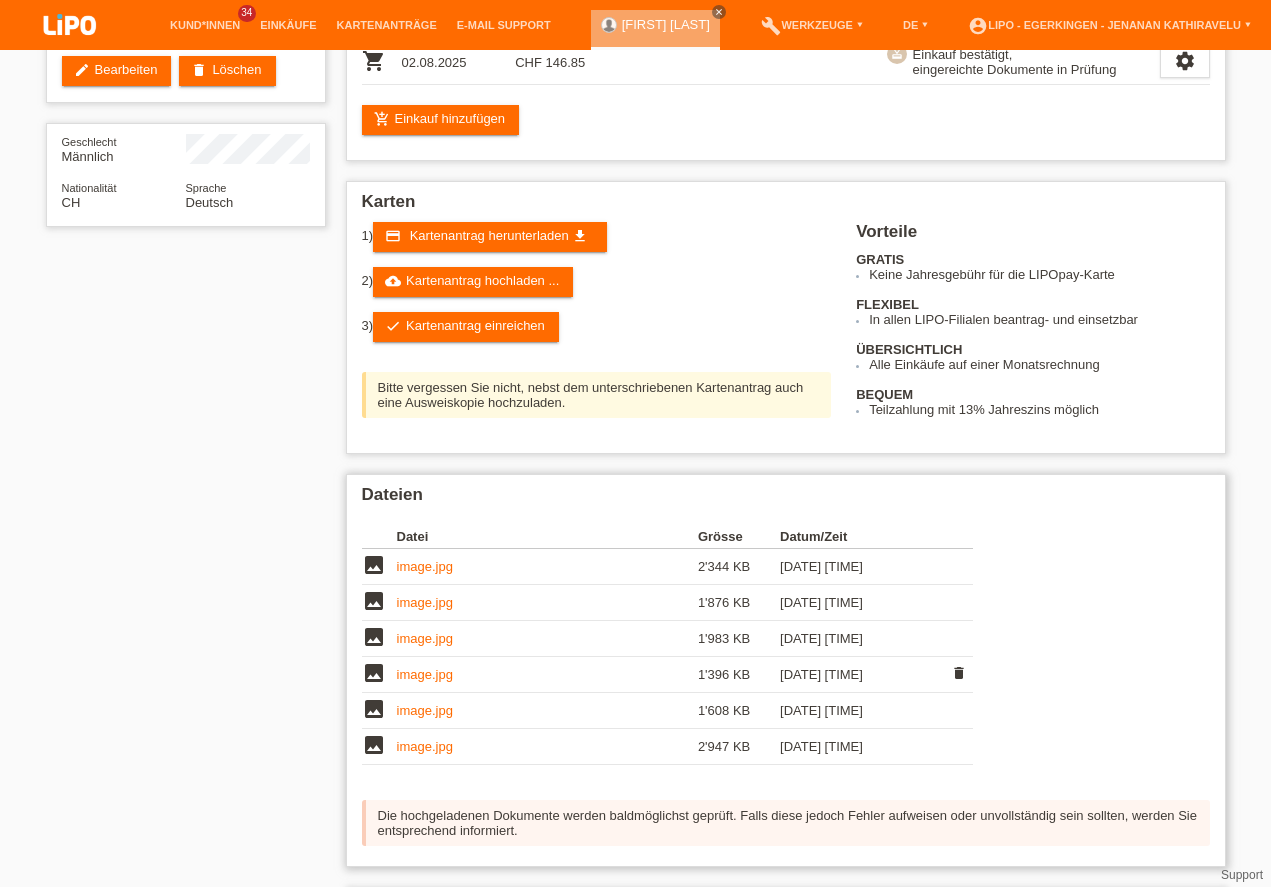 click on "image.jpg" at bounding box center [425, 674] 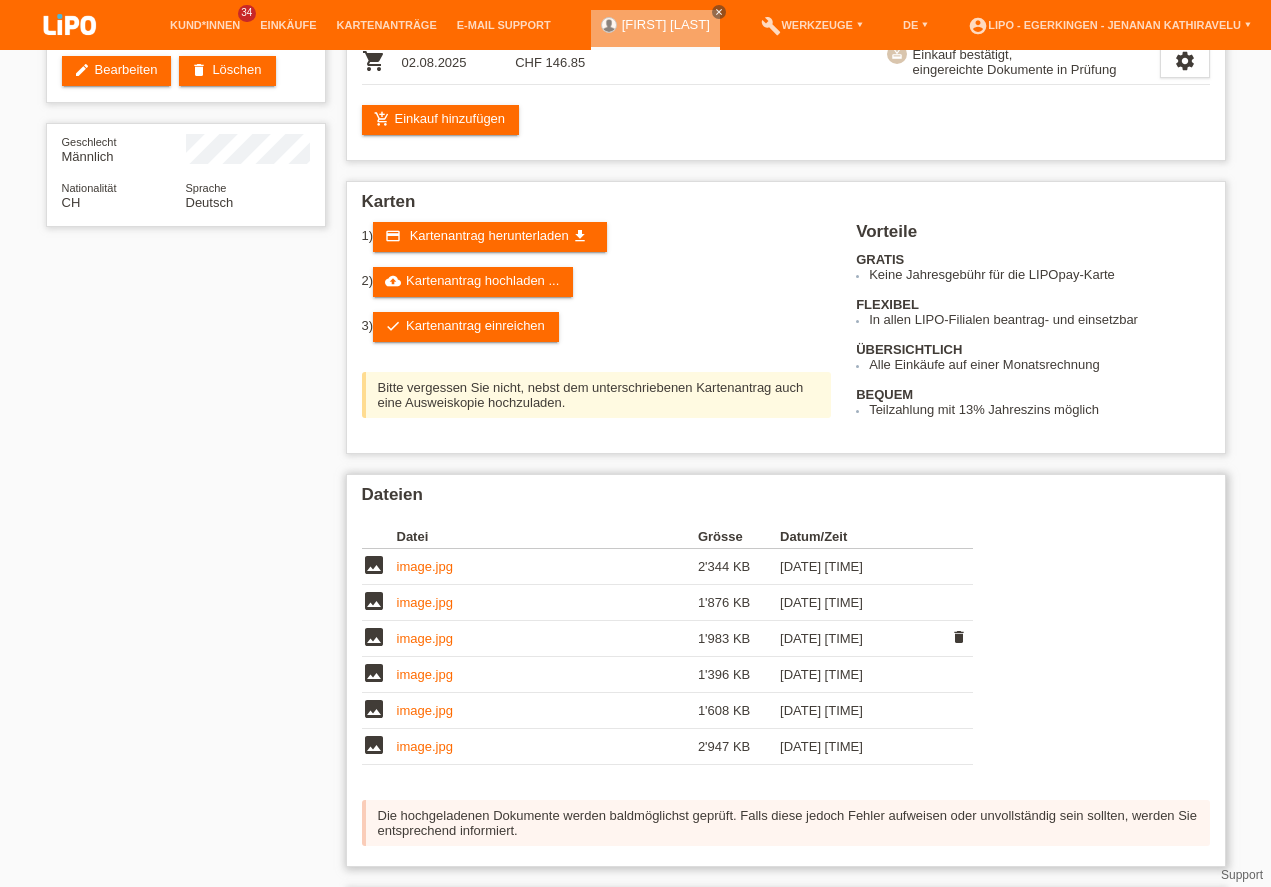 click on "image.jpg" at bounding box center (425, 638) 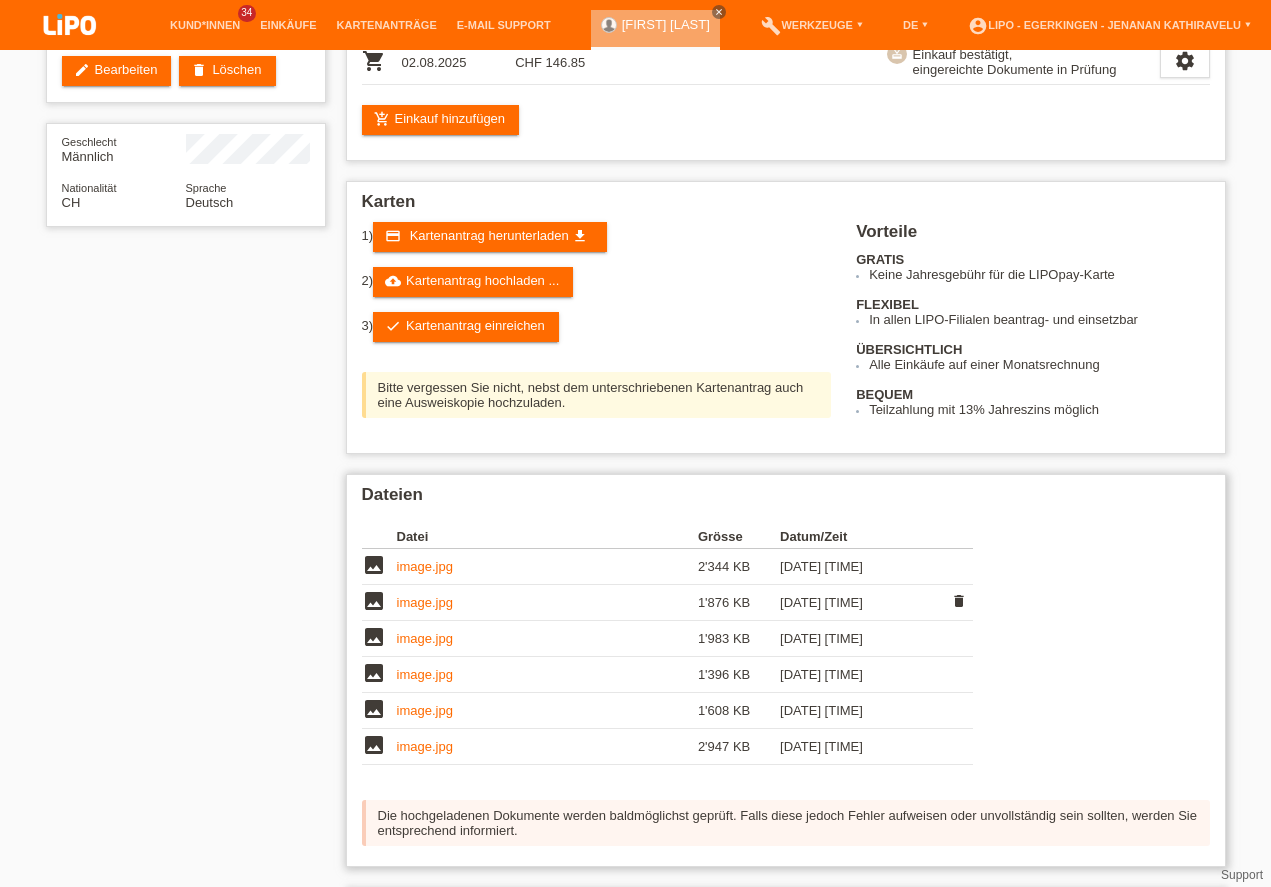 click on "image.jpg" at bounding box center (425, 602) 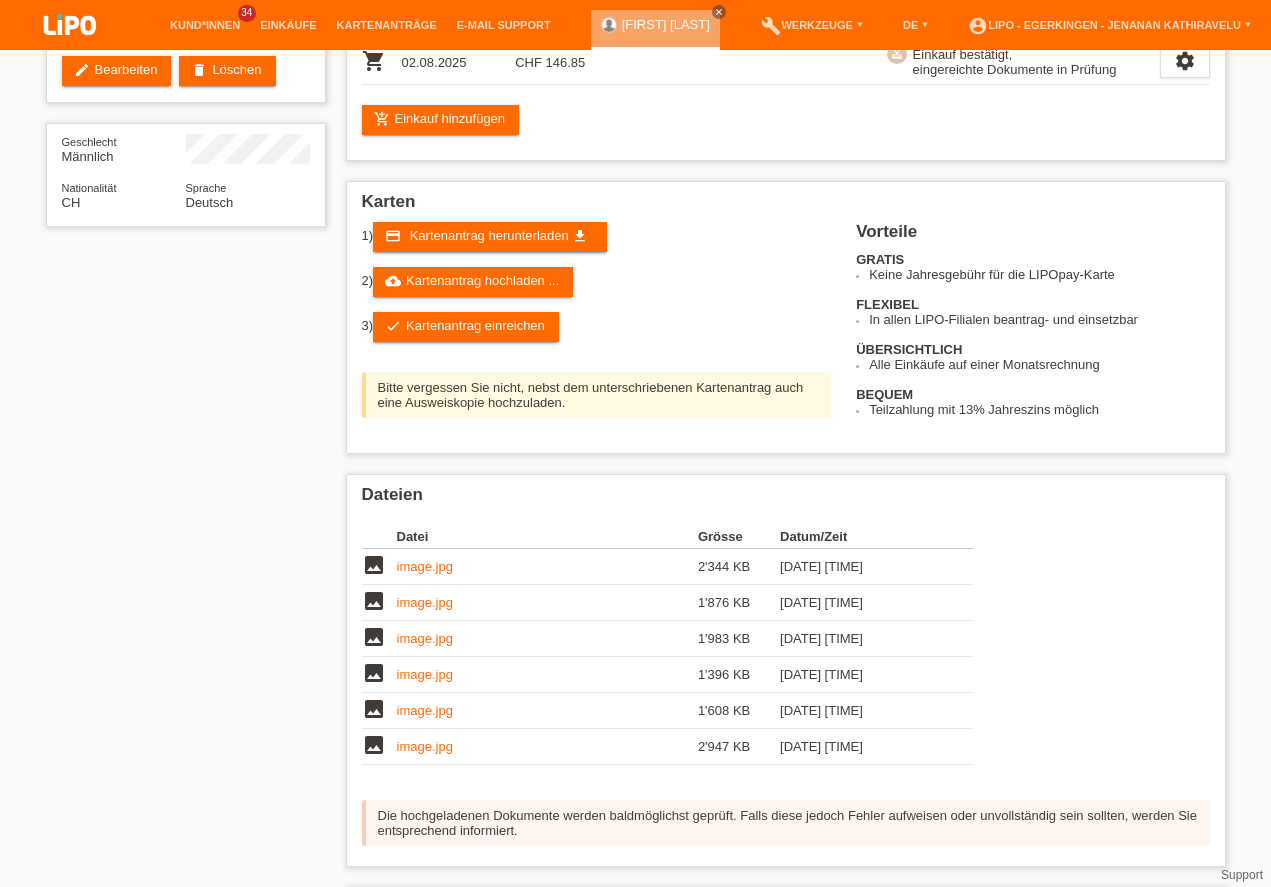 scroll, scrollTop: 0, scrollLeft: 0, axis: both 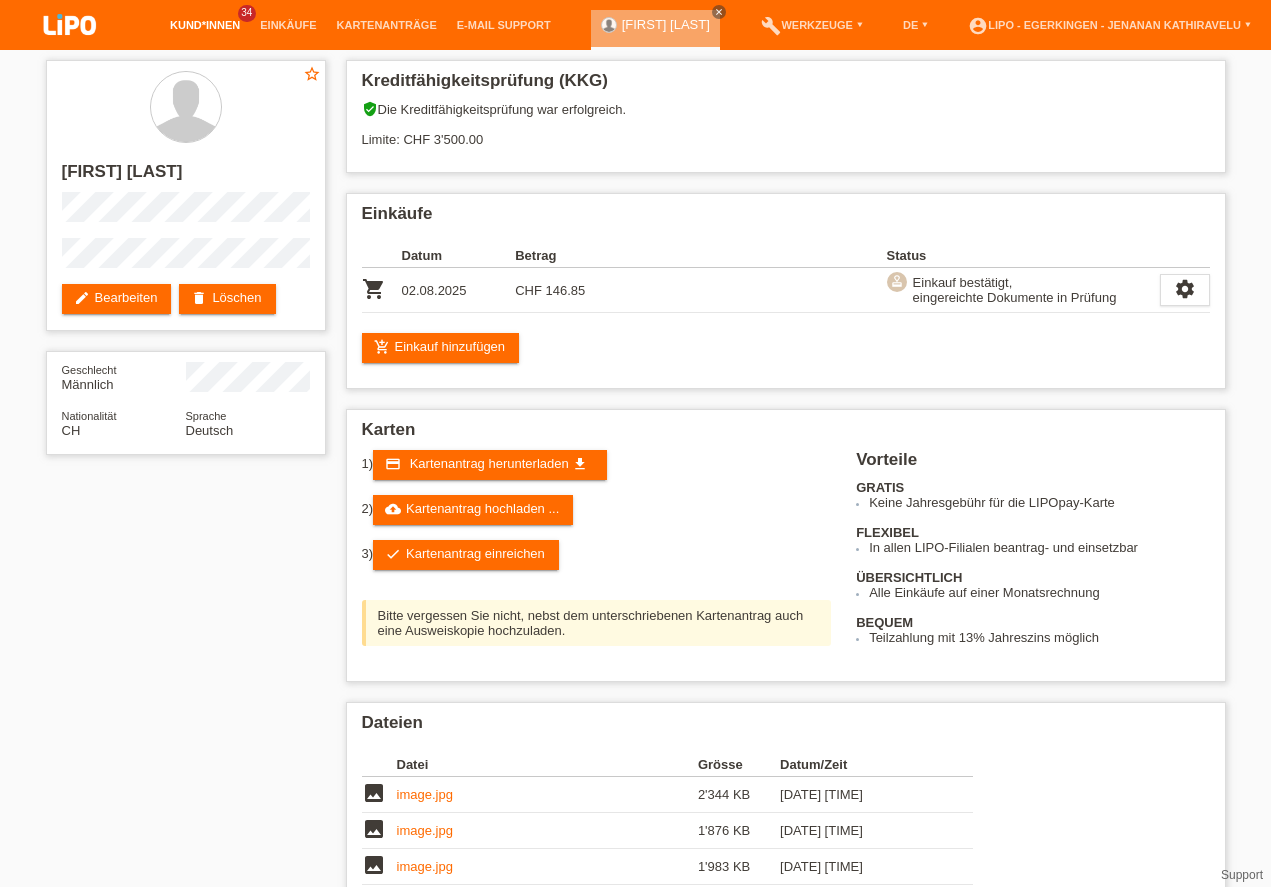 click on "Kund*innen" at bounding box center (205, 25) 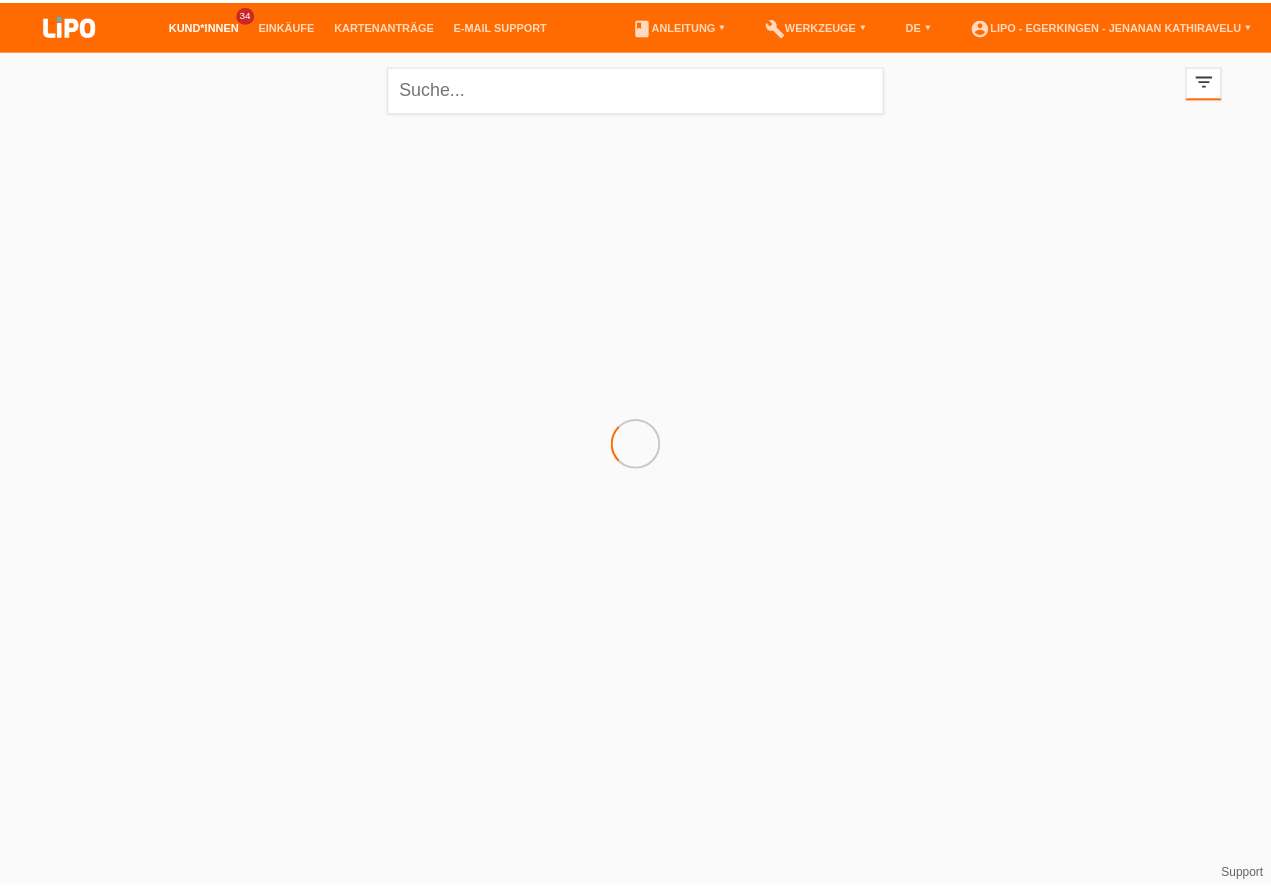 scroll, scrollTop: 0, scrollLeft: 0, axis: both 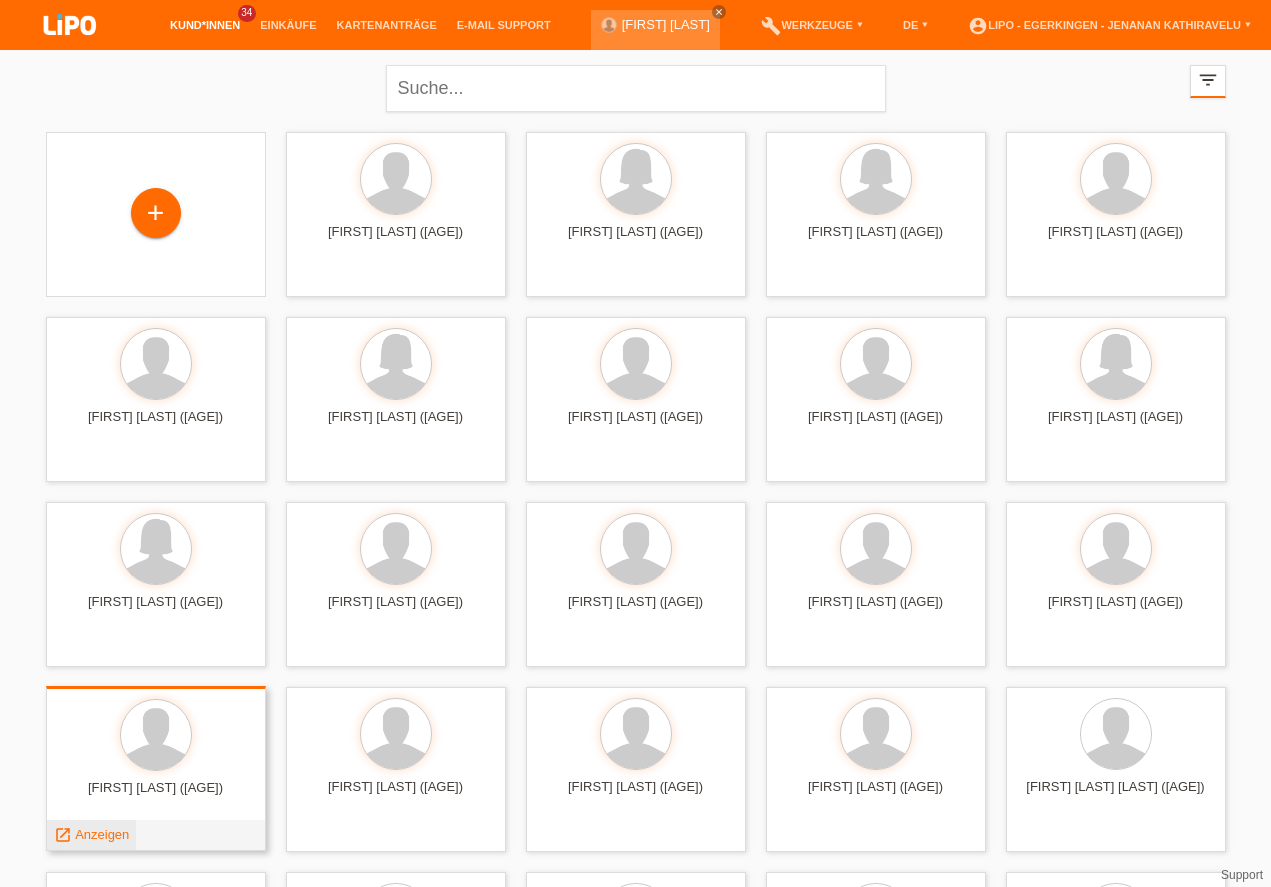 click on "Anzeigen" at bounding box center (102, 834) 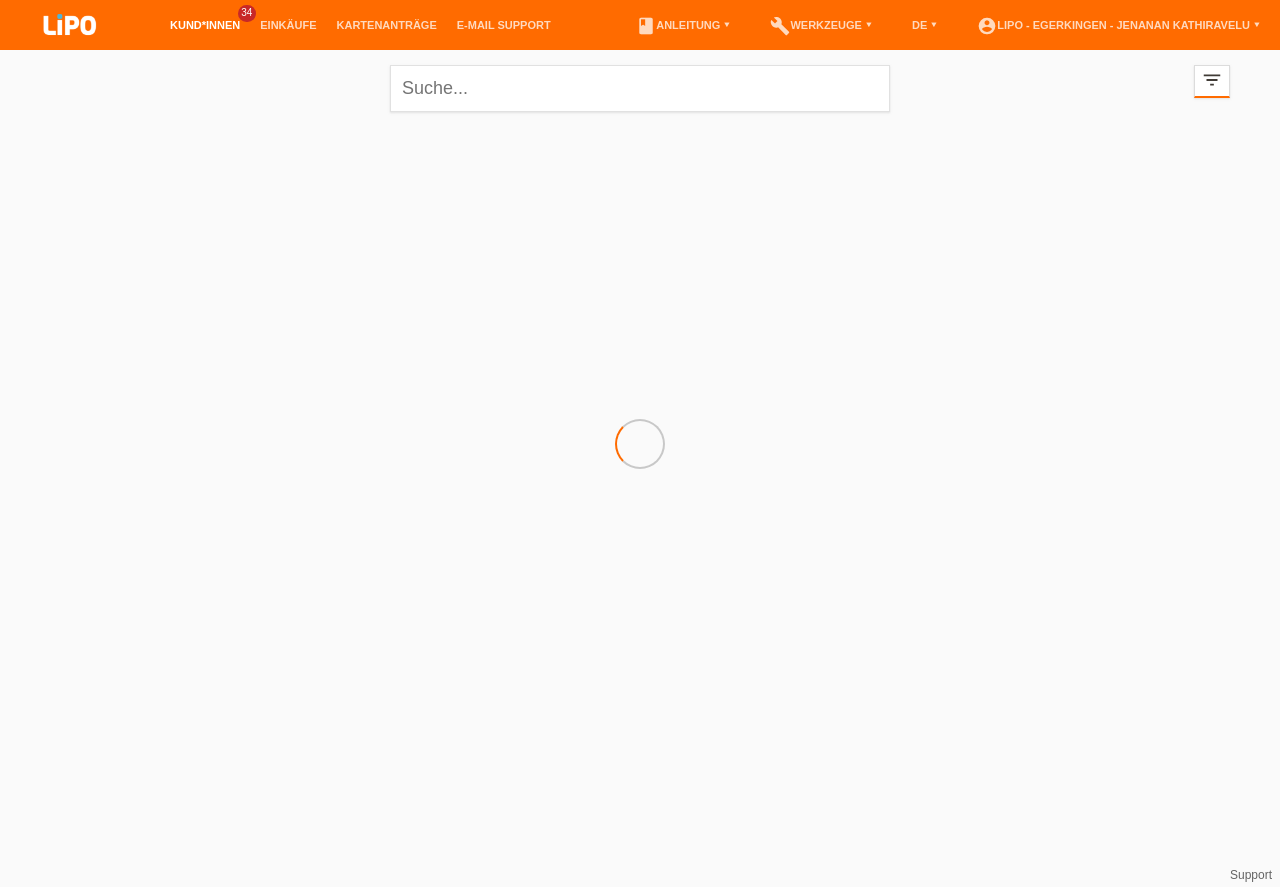 scroll, scrollTop: 0, scrollLeft: 0, axis: both 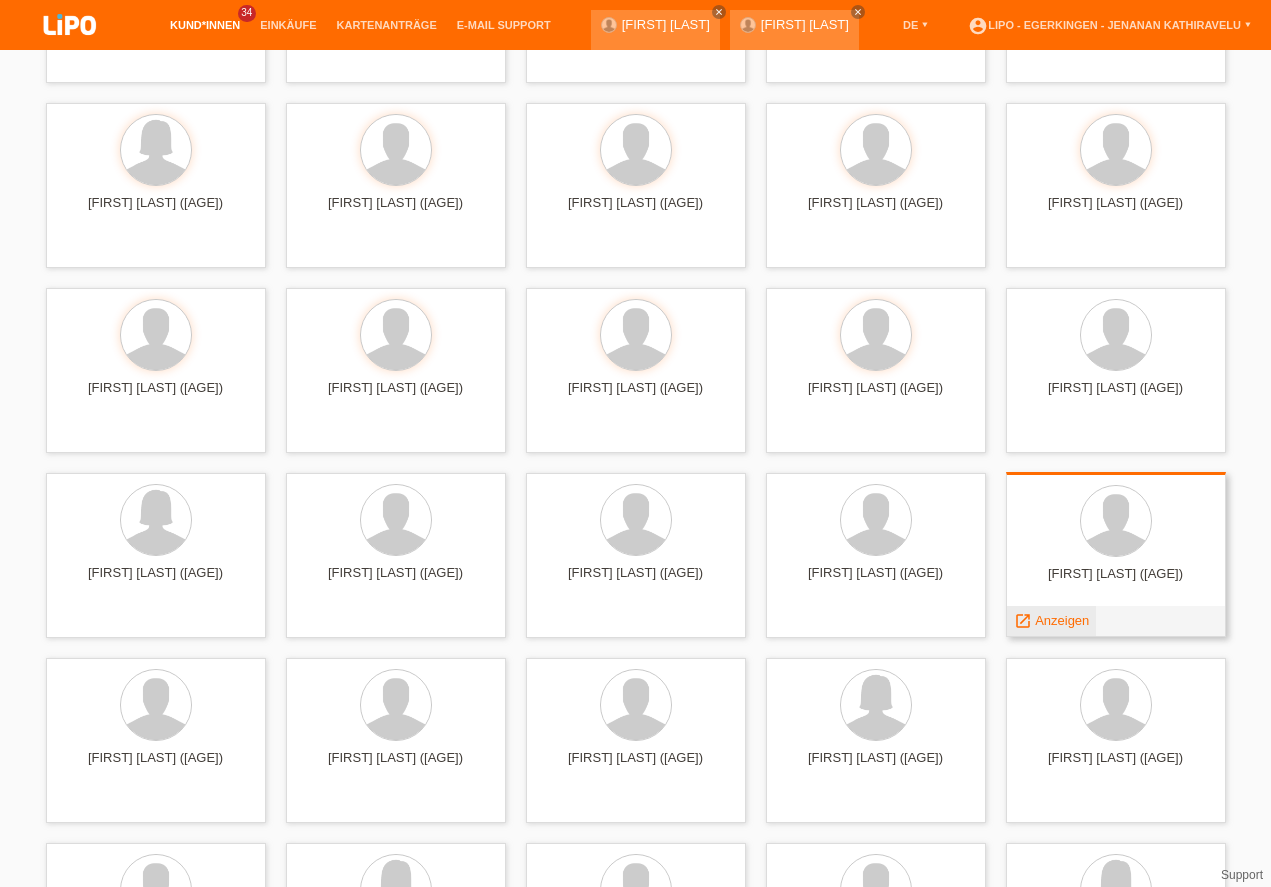 click on "Anzeigen" at bounding box center [1062, 620] 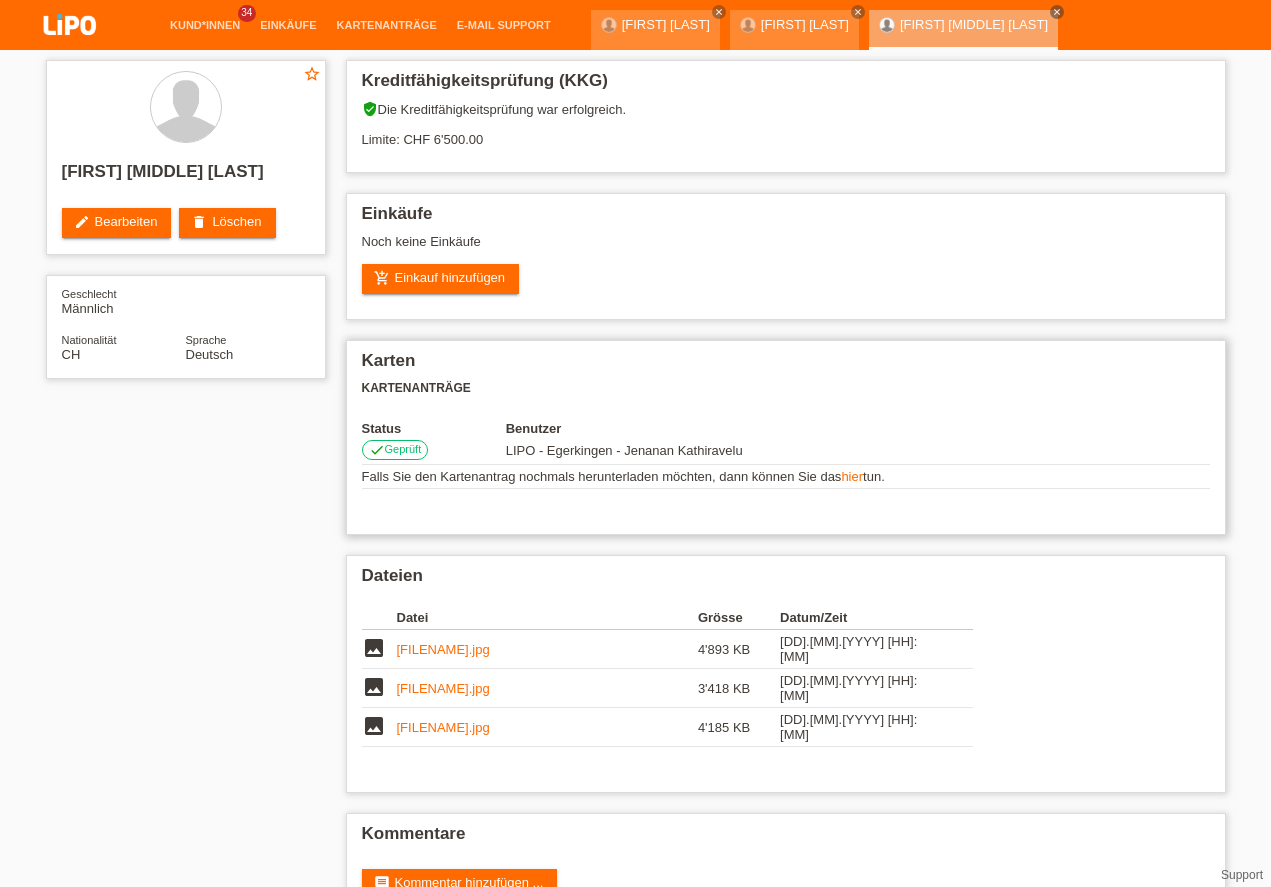 scroll, scrollTop: 0, scrollLeft: 0, axis: both 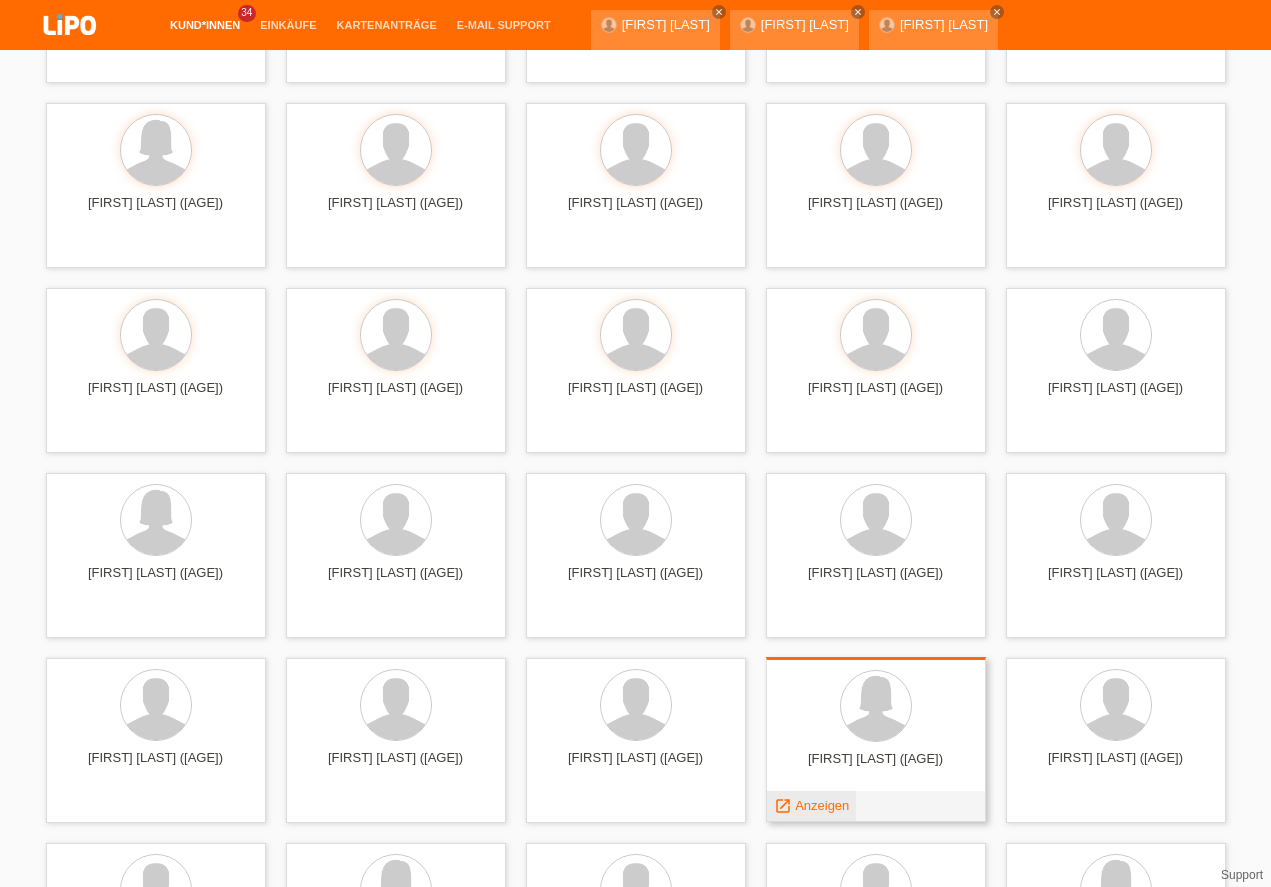 click on "Anzeigen" at bounding box center [822, 805] 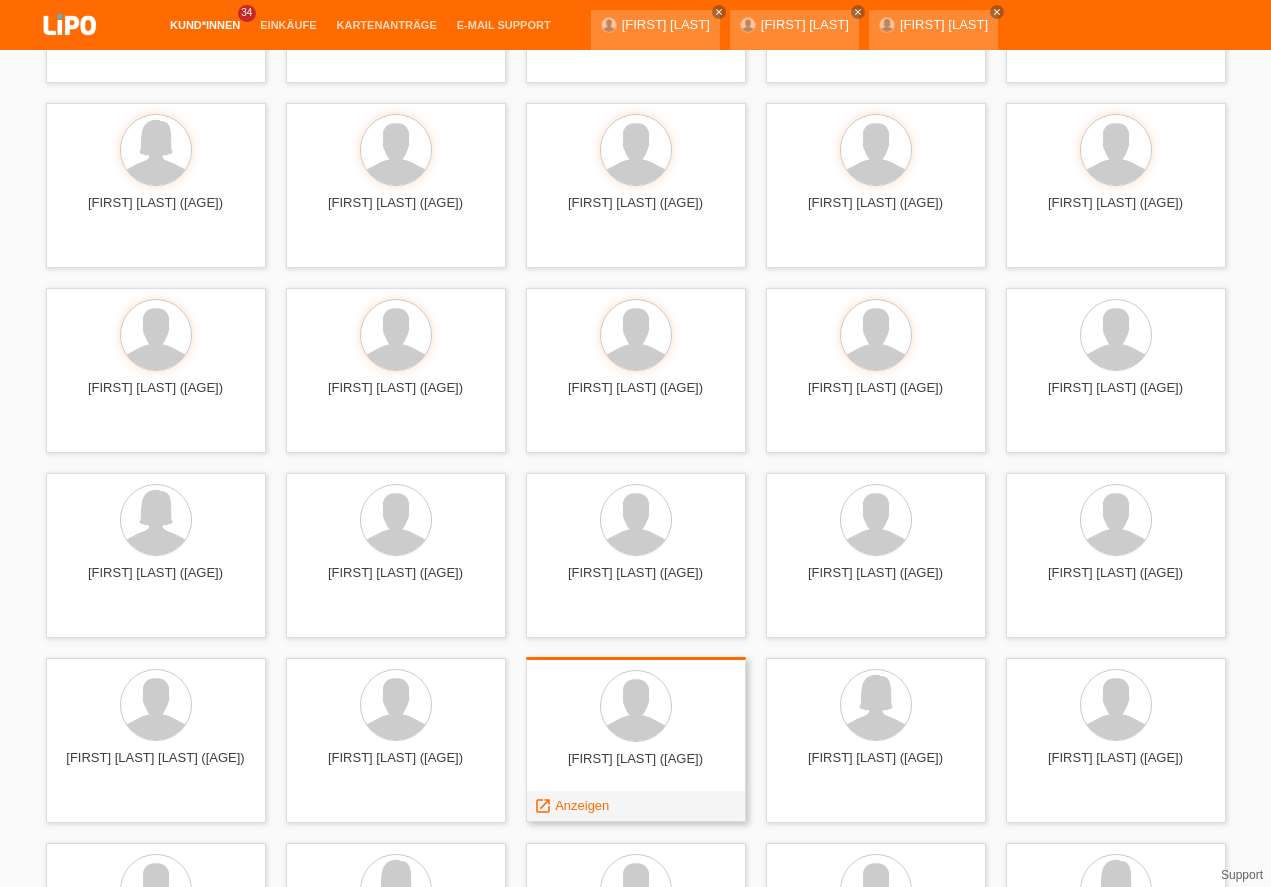 scroll, scrollTop: 456, scrollLeft: 0, axis: vertical 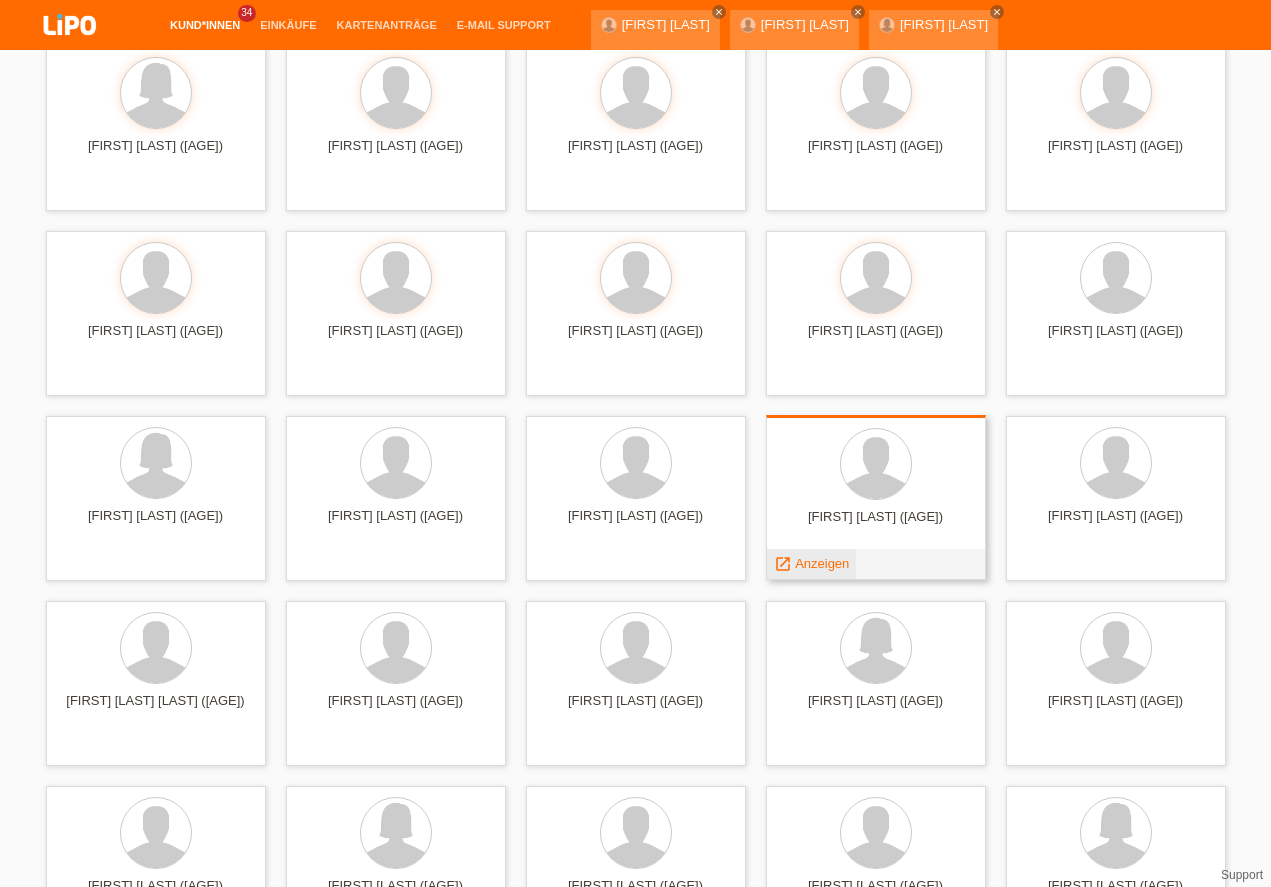 click on "Anzeigen" at bounding box center (822, 563) 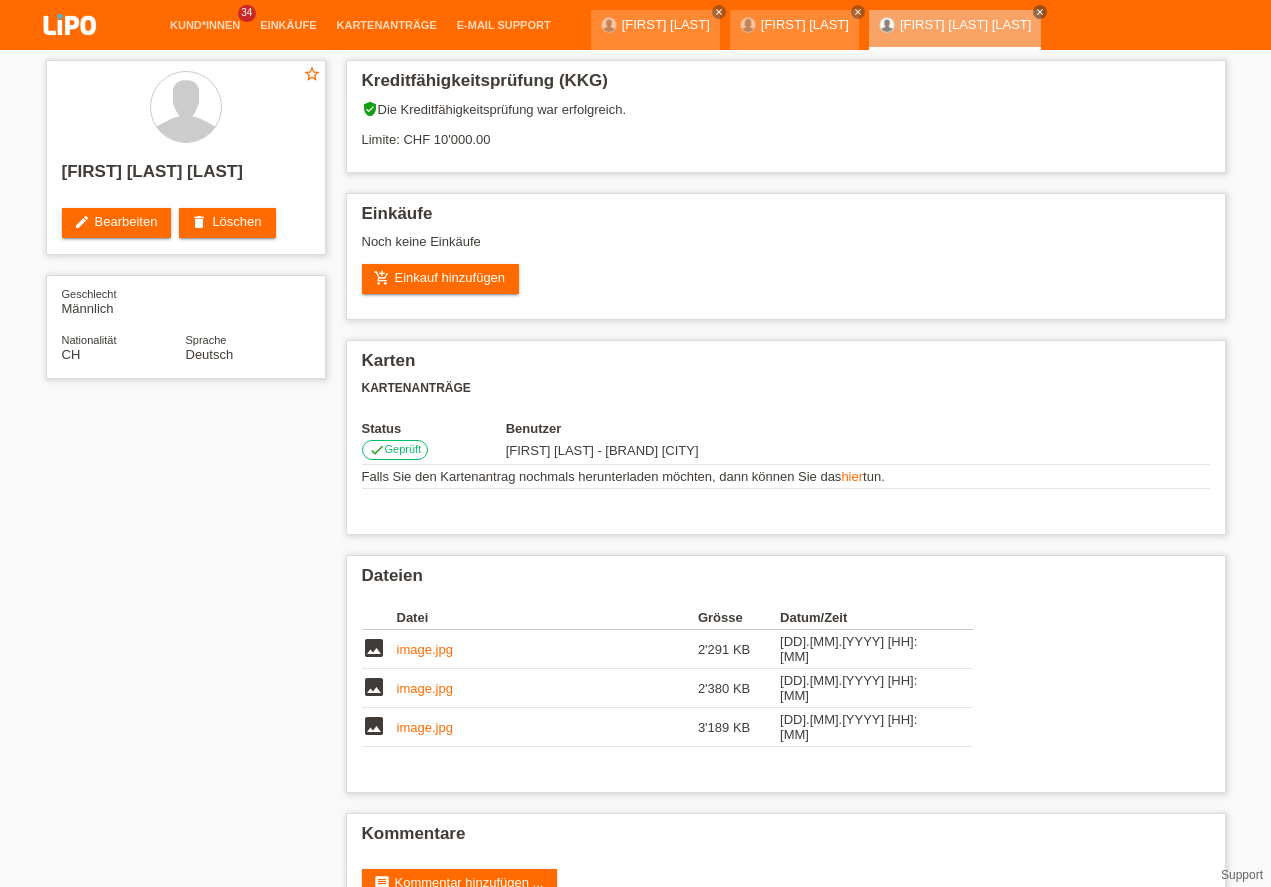 scroll, scrollTop: 0, scrollLeft: 0, axis: both 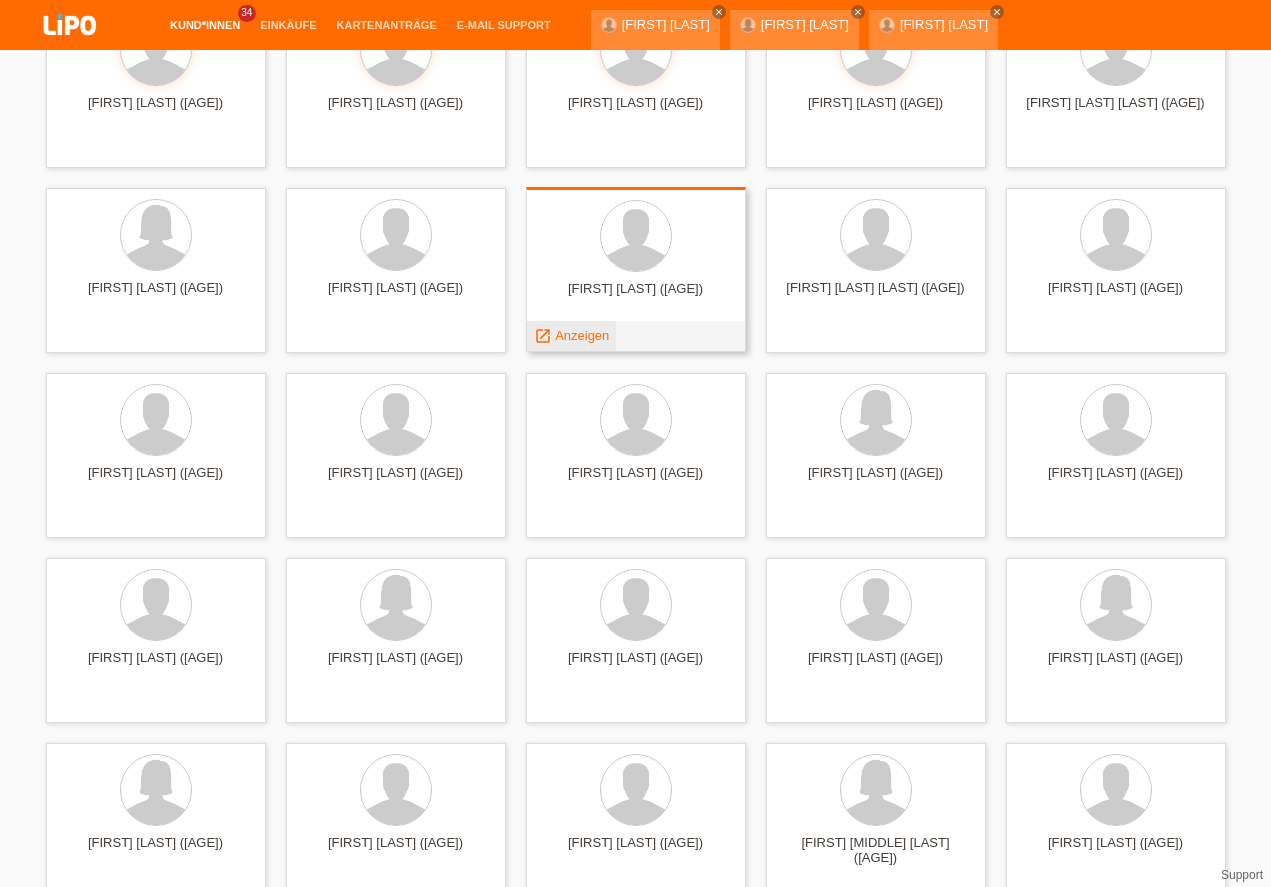 click on "Anzeigen" at bounding box center (582, 335) 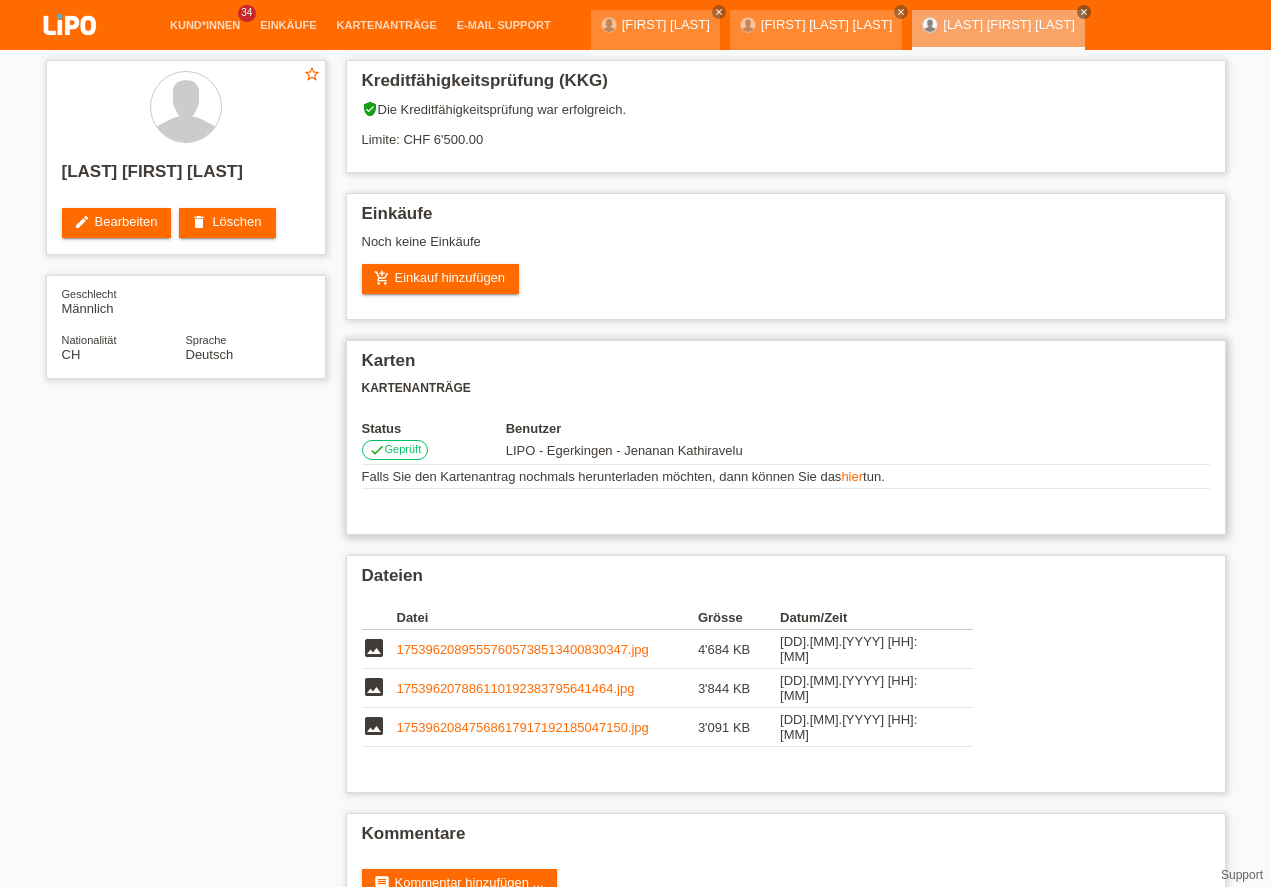scroll, scrollTop: 0, scrollLeft: 0, axis: both 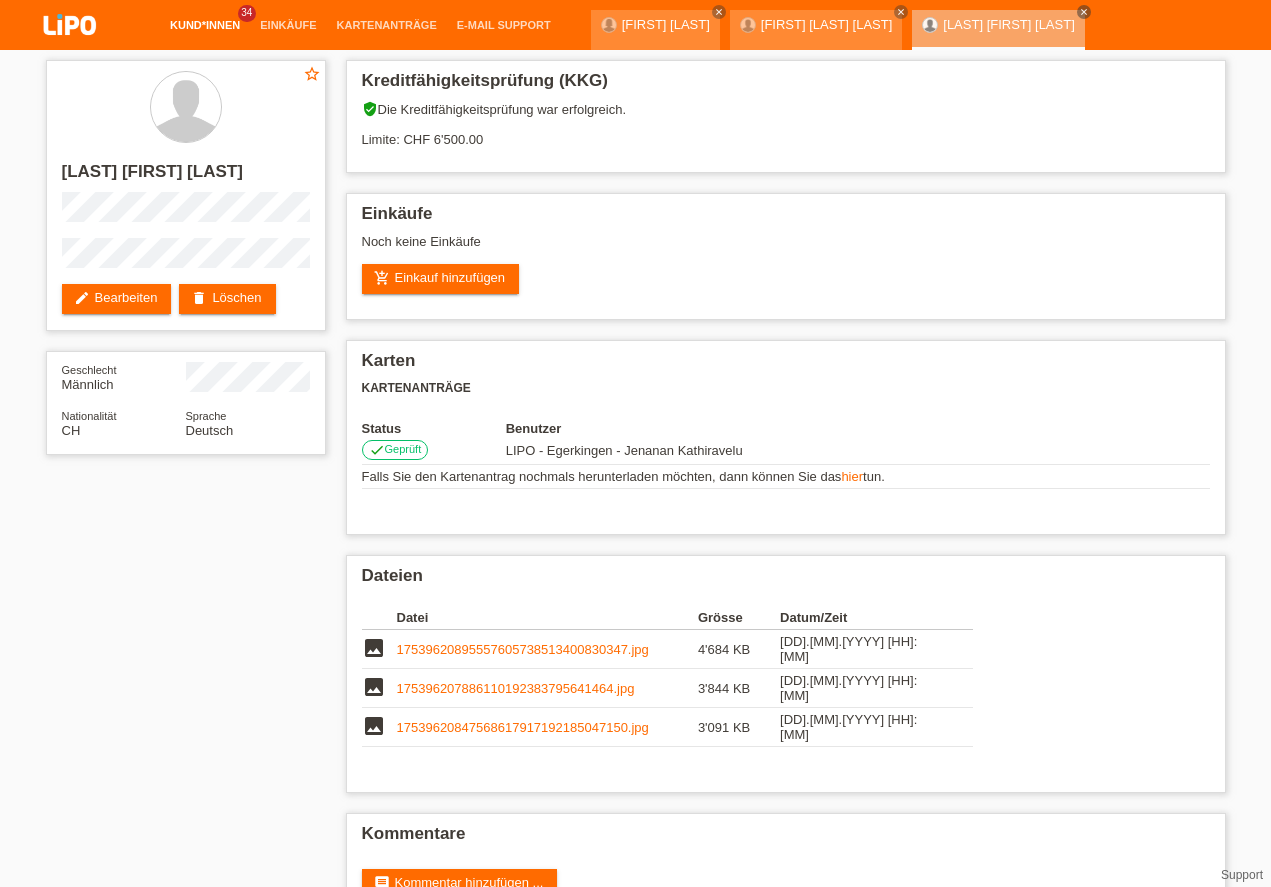 click on "Kund*innen" at bounding box center [205, 25] 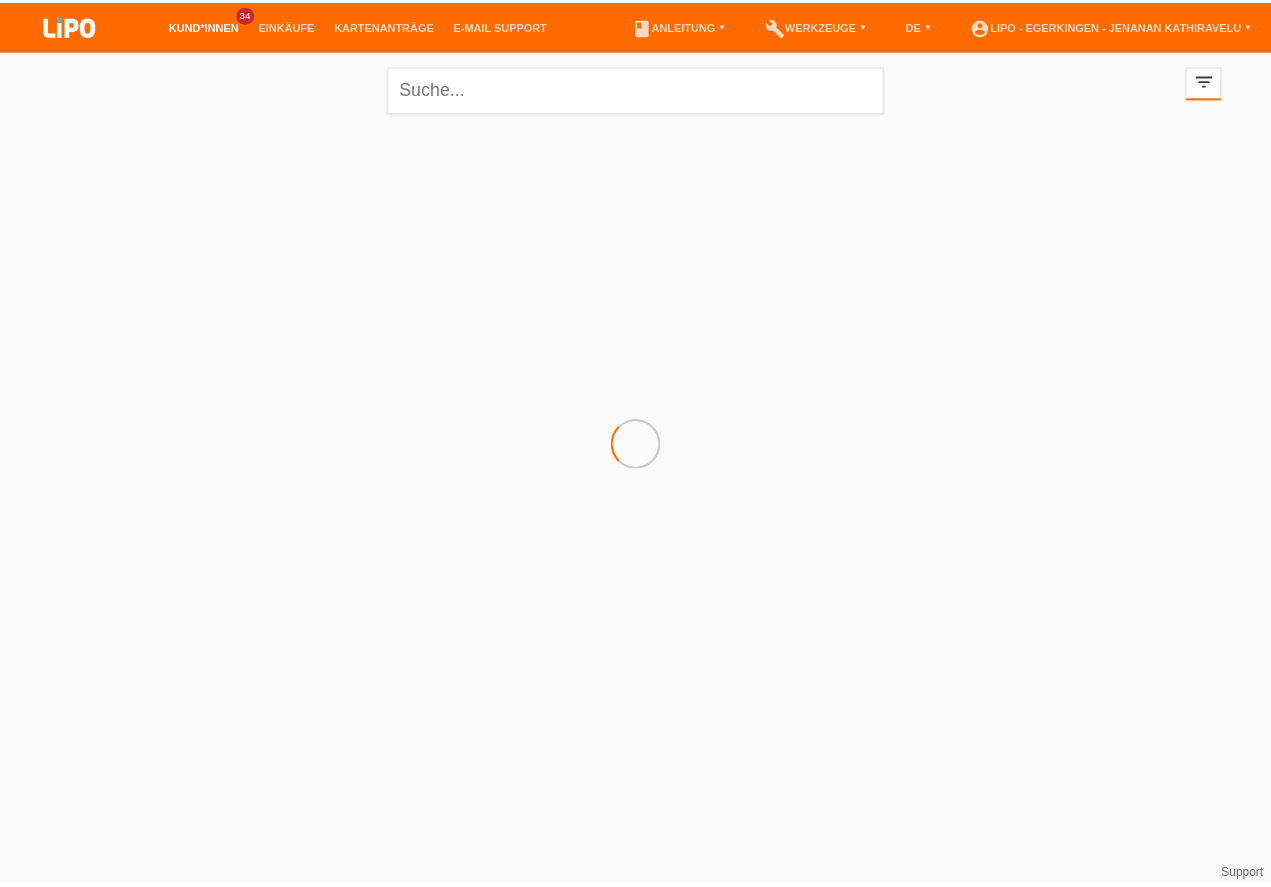 scroll, scrollTop: 0, scrollLeft: 0, axis: both 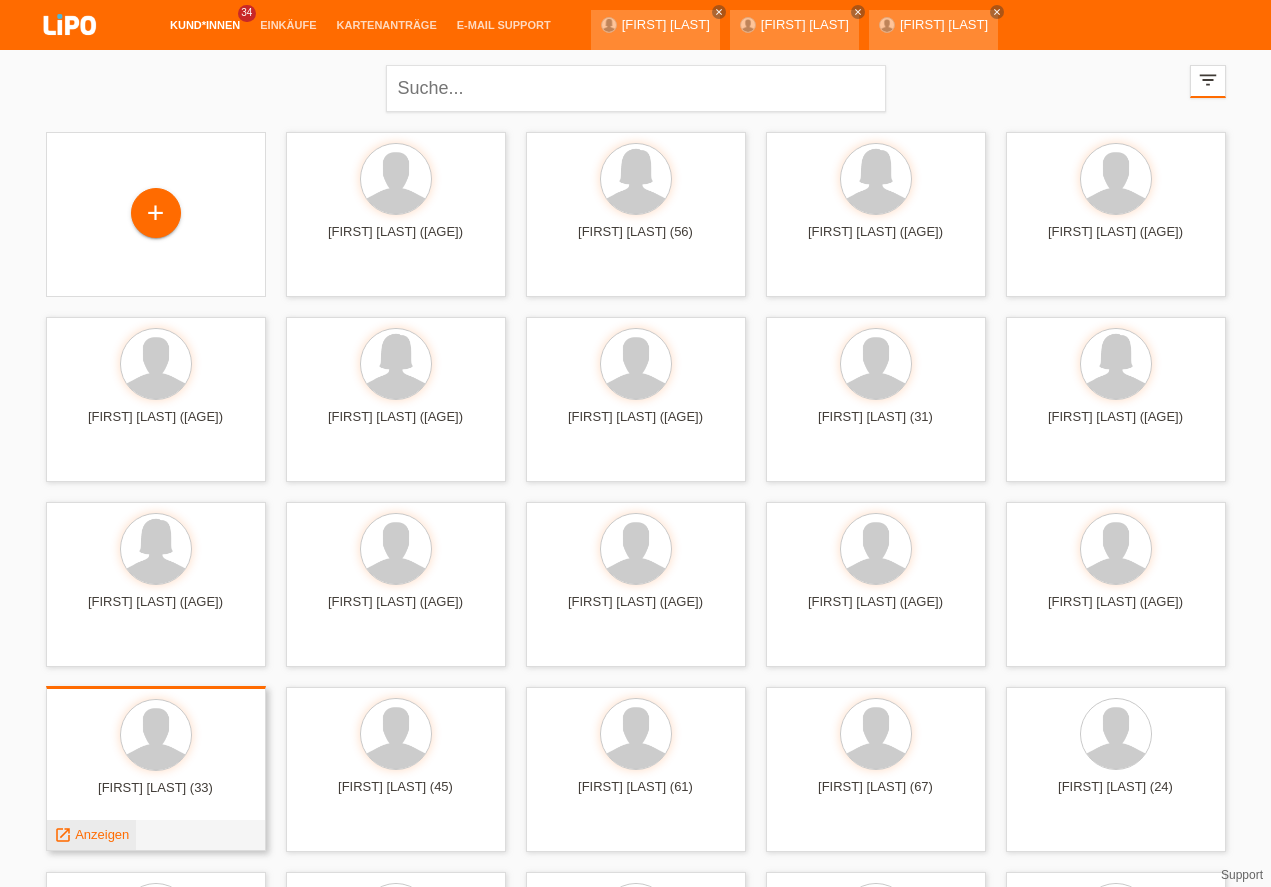 click on "Anzeigen" at bounding box center (102, 834) 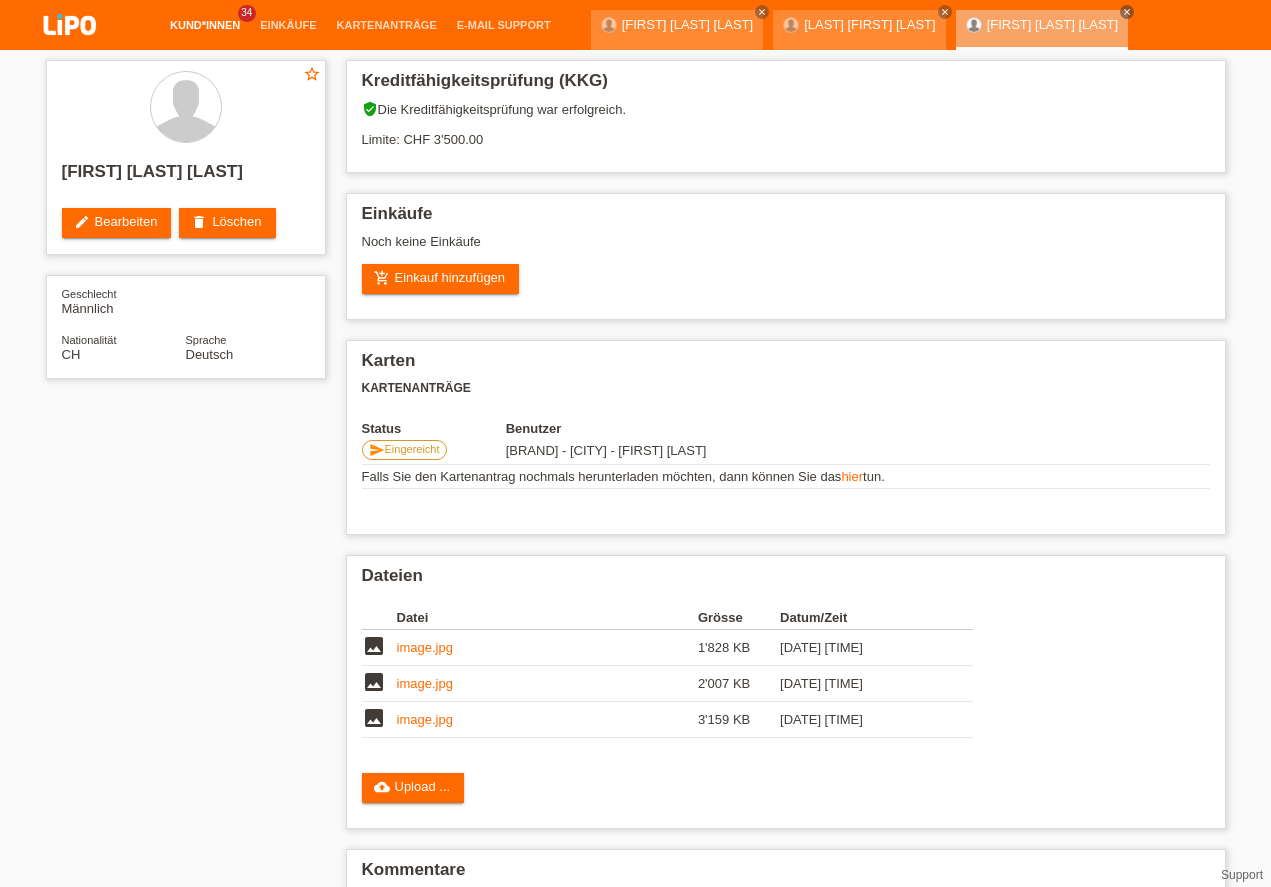 click on "Kund*innen" at bounding box center (205, 25) 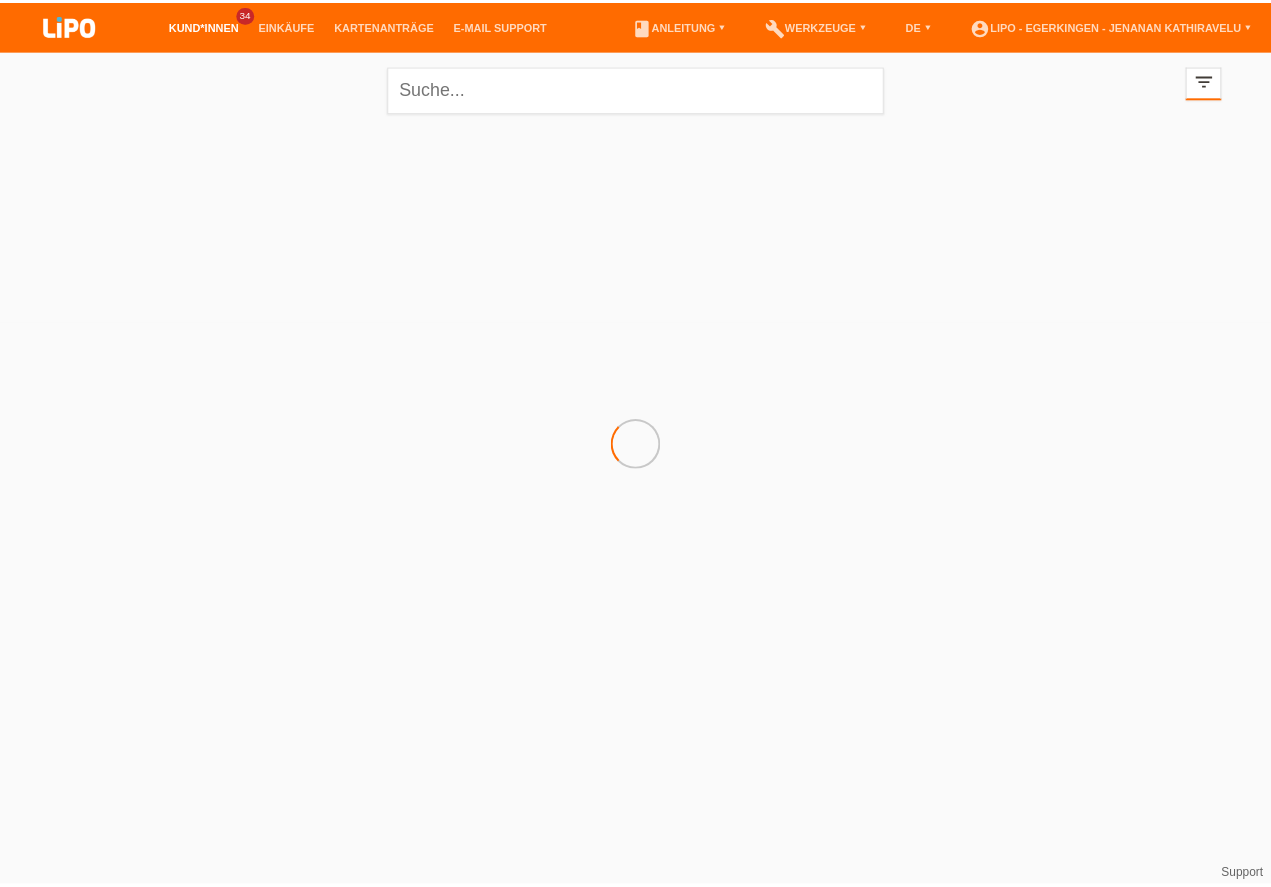 scroll, scrollTop: 0, scrollLeft: 0, axis: both 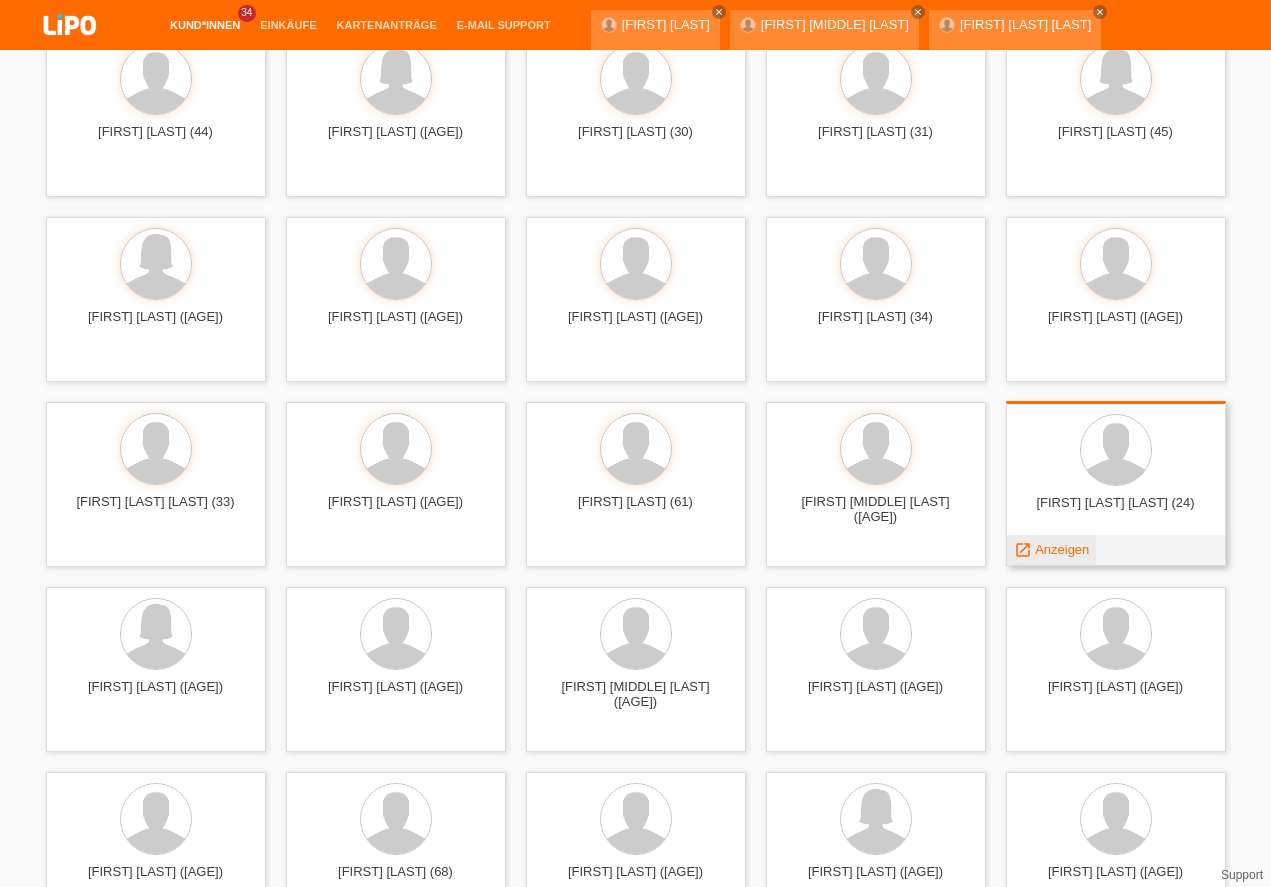 click on "Anzeigen" at bounding box center (1062, 549) 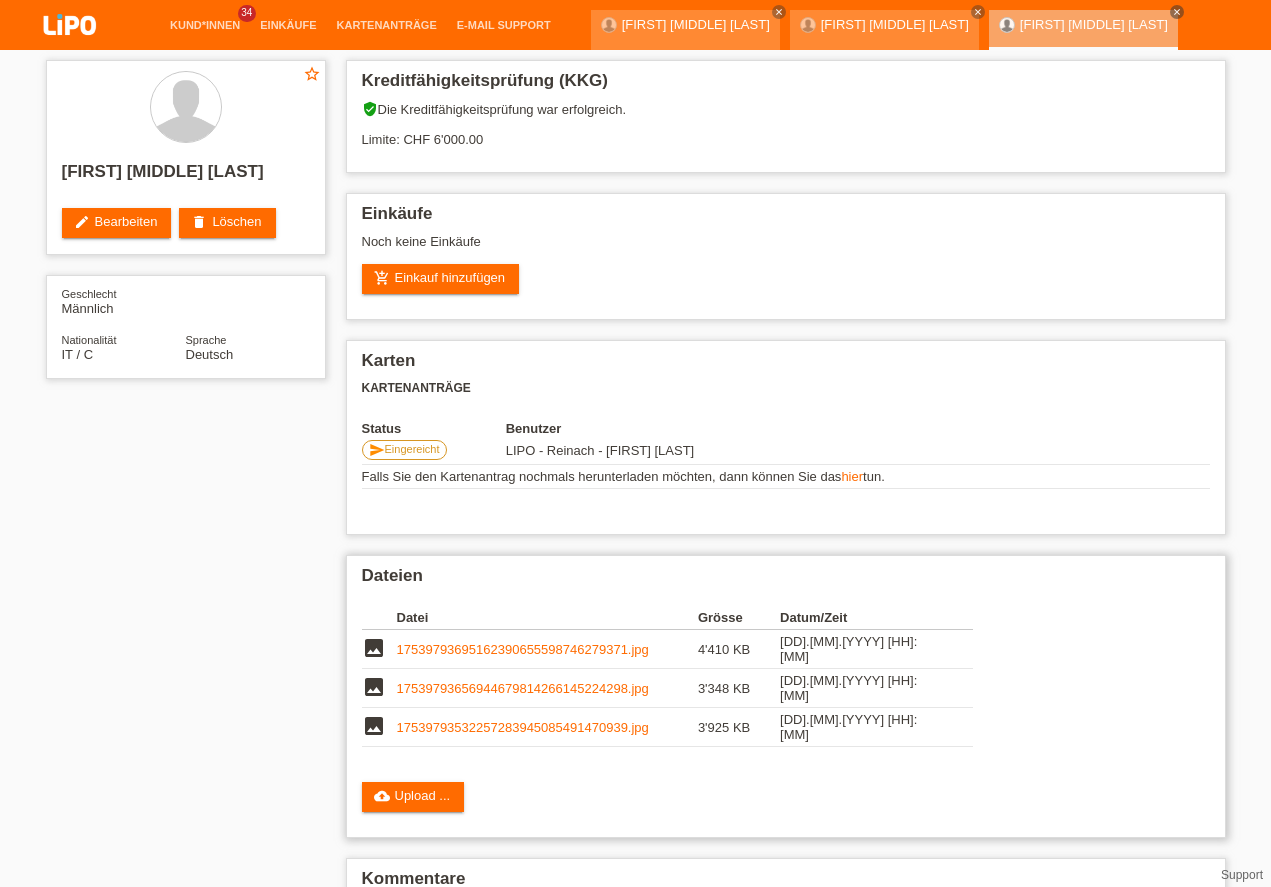 scroll, scrollTop: 0, scrollLeft: 0, axis: both 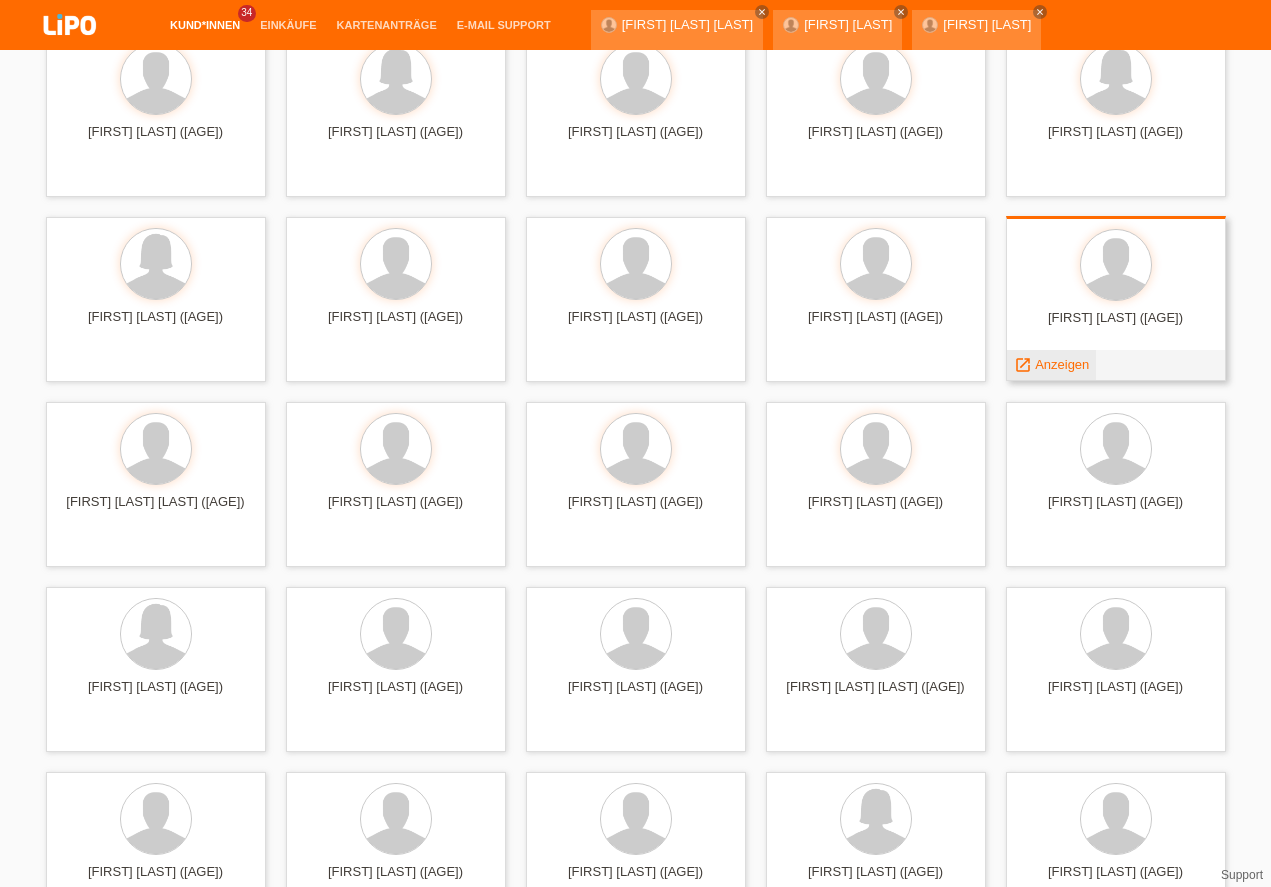 click on "Anzeigen" at bounding box center (1062, 364) 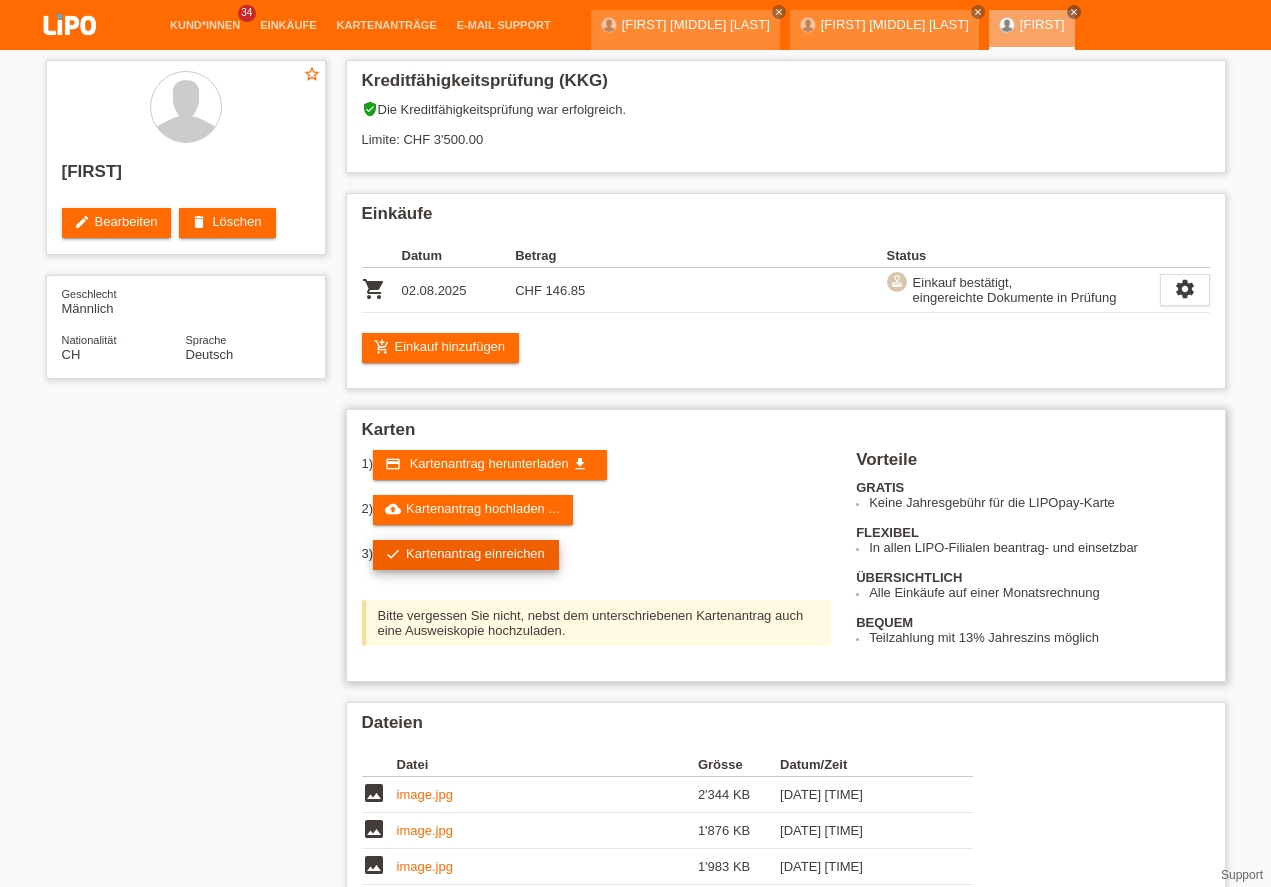 click on "check  Kartenantrag einreichen" at bounding box center [466, 555] 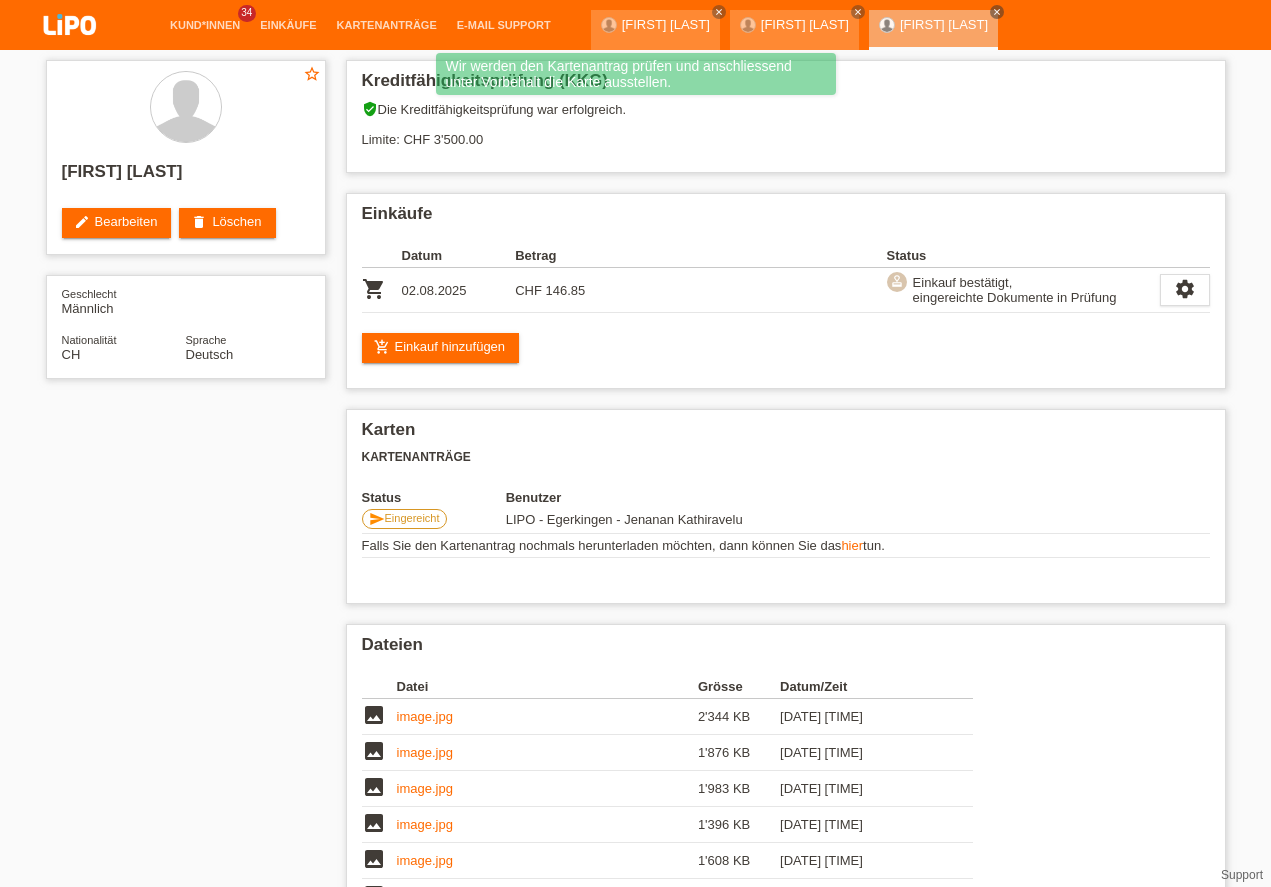 scroll, scrollTop: 0, scrollLeft: 0, axis: both 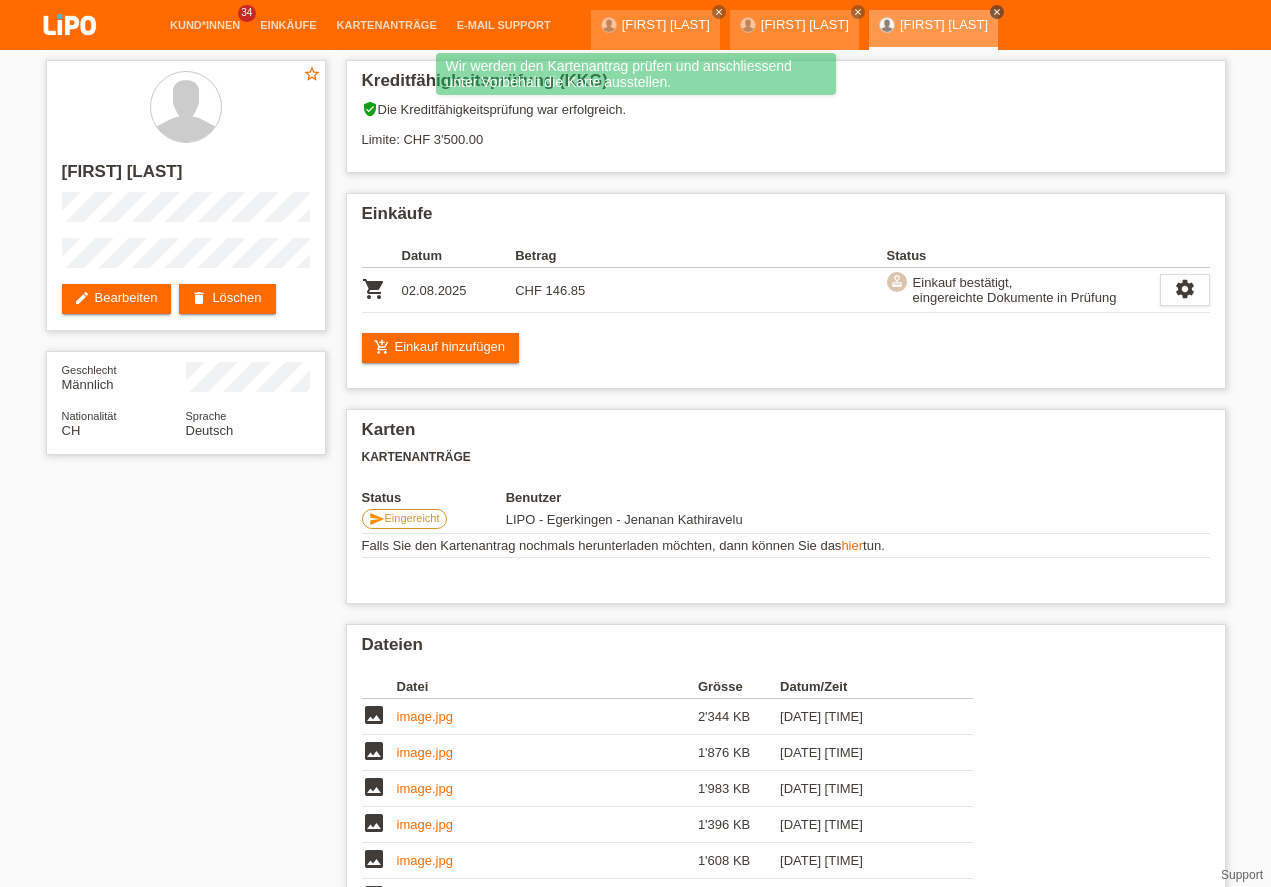 click on "close" at bounding box center [997, 12] 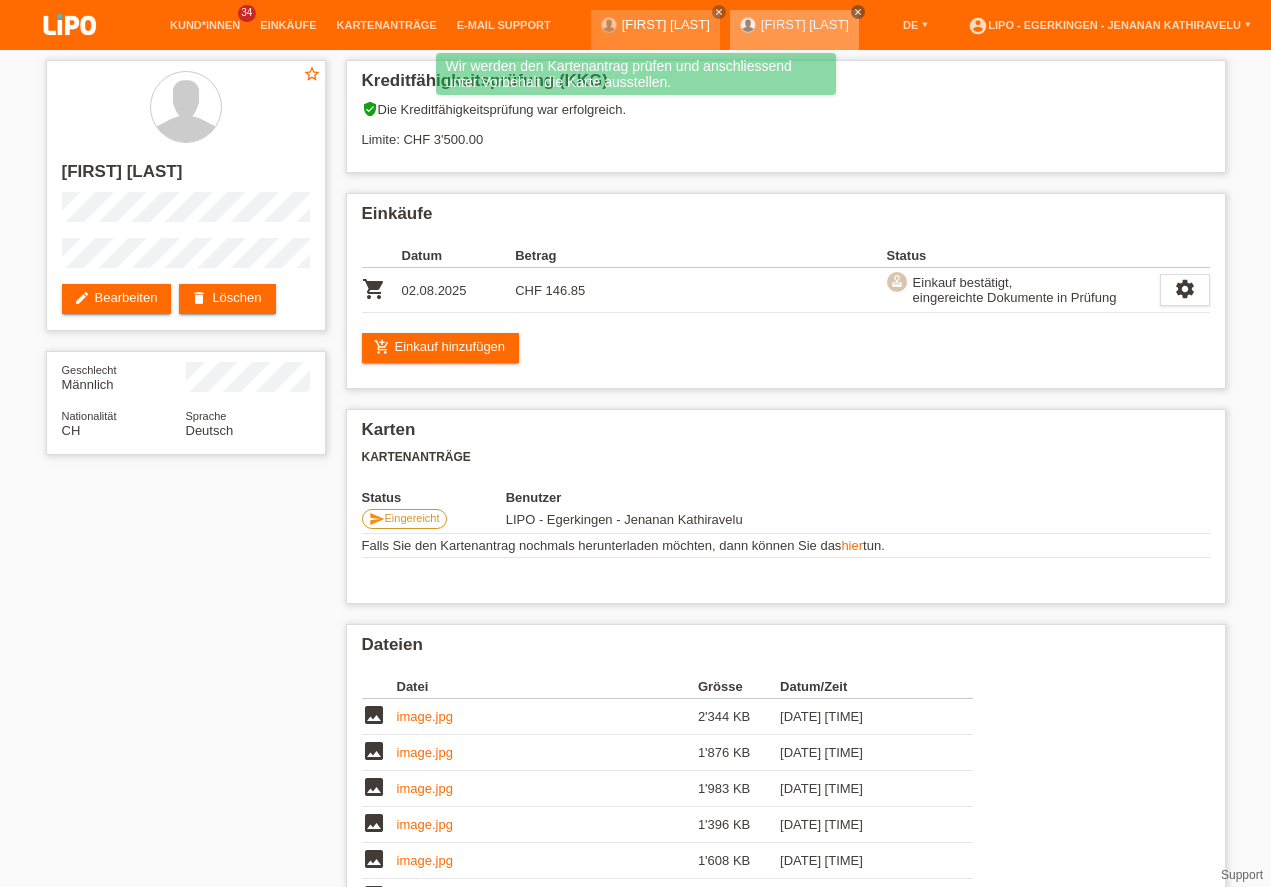 click on "close" at bounding box center [858, 12] 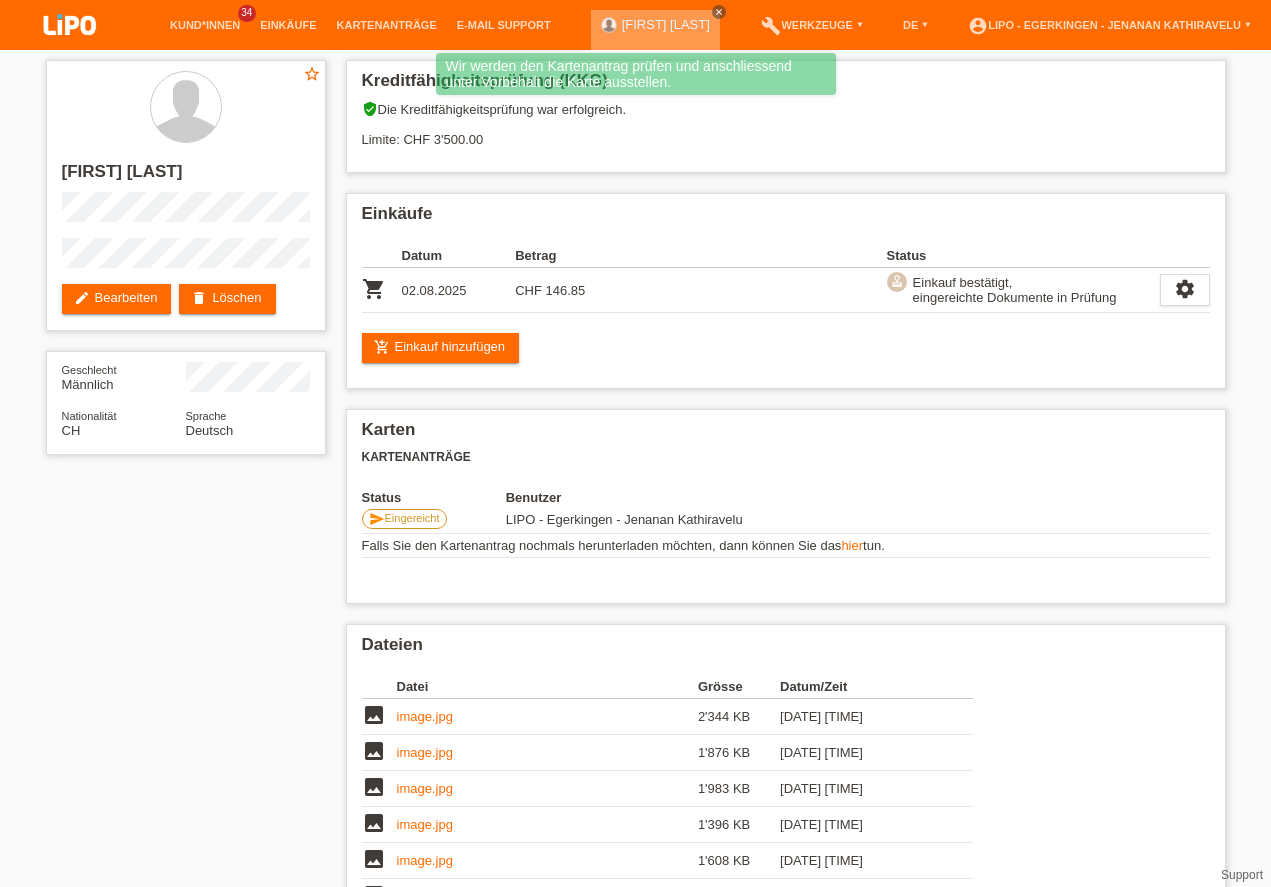 click on "close" at bounding box center (719, 12) 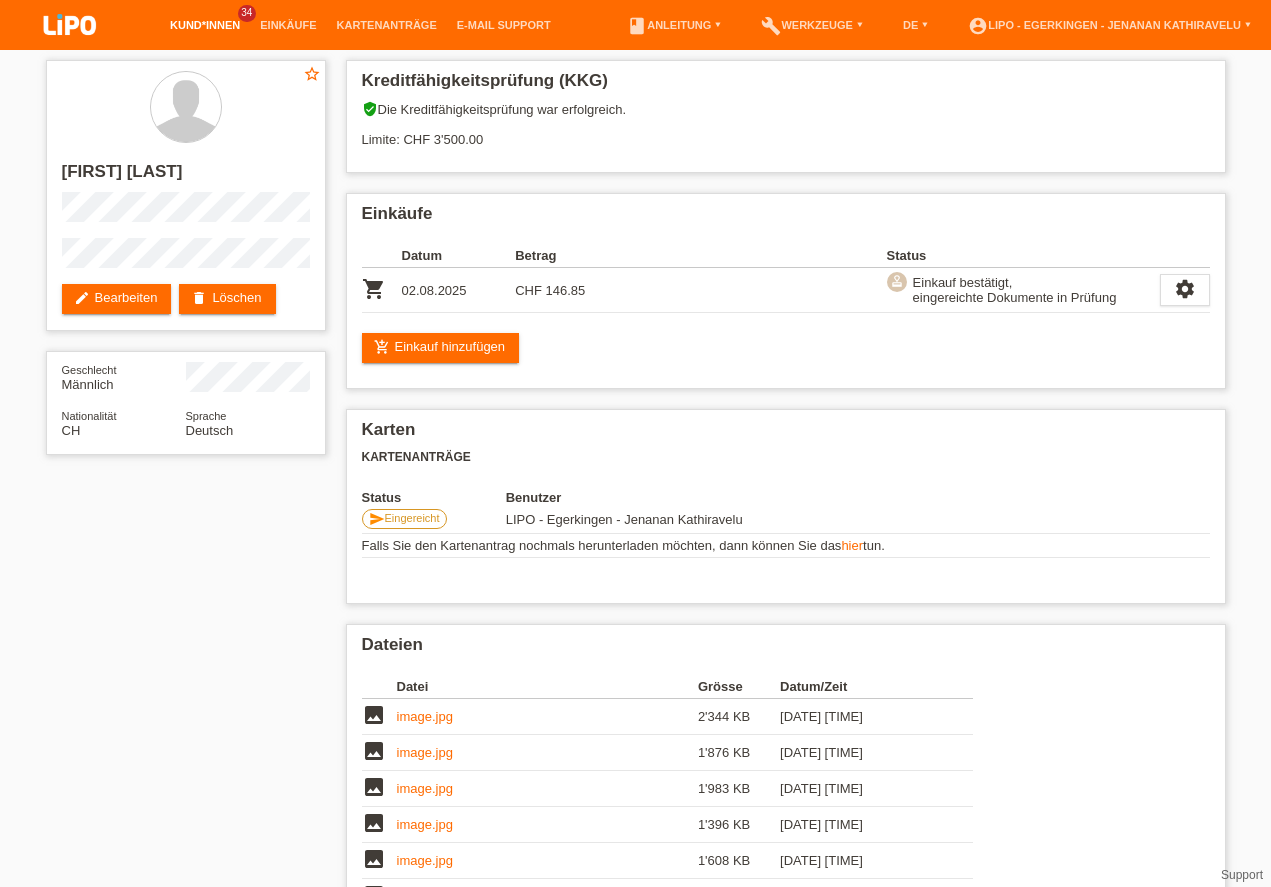 click on "Kund*innen" at bounding box center [205, 25] 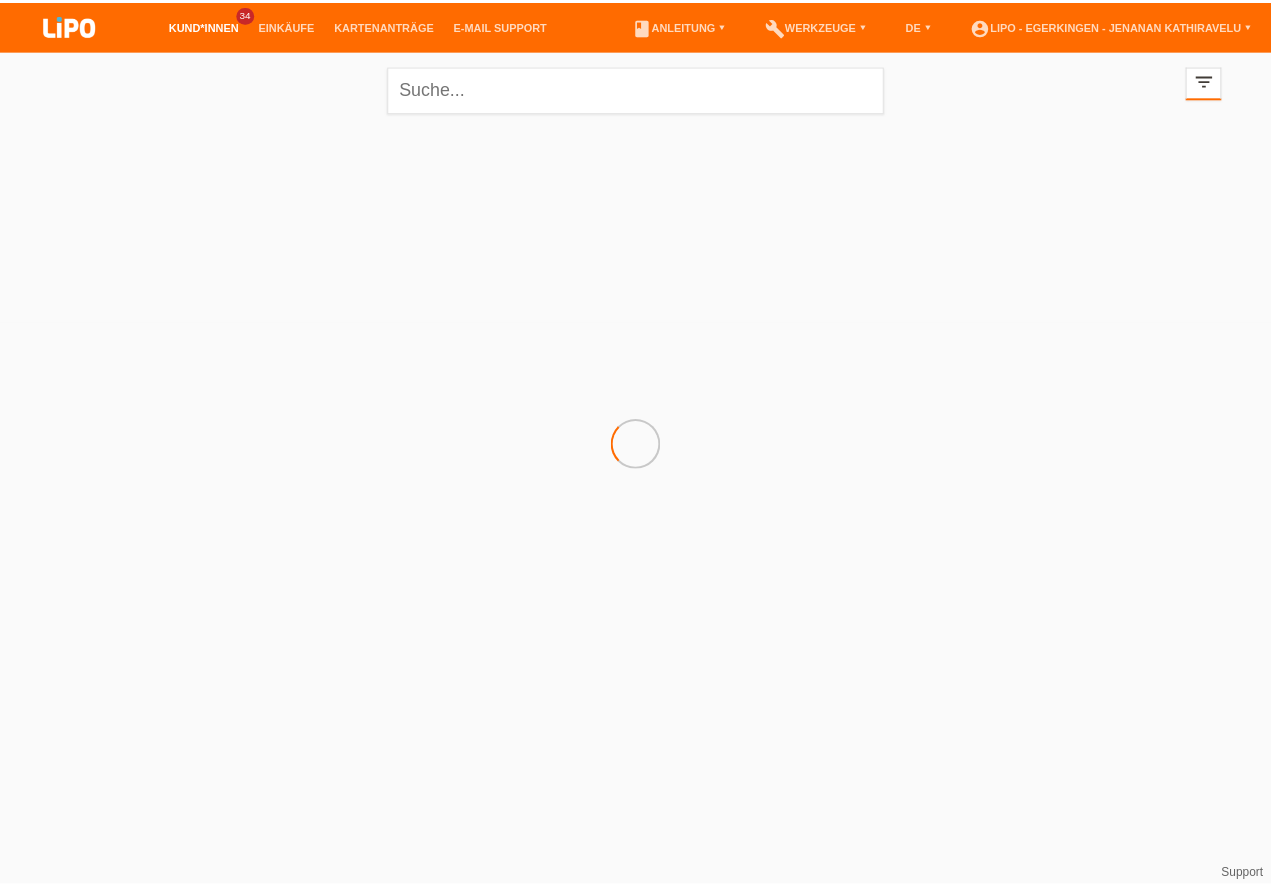 scroll, scrollTop: 0, scrollLeft: 0, axis: both 